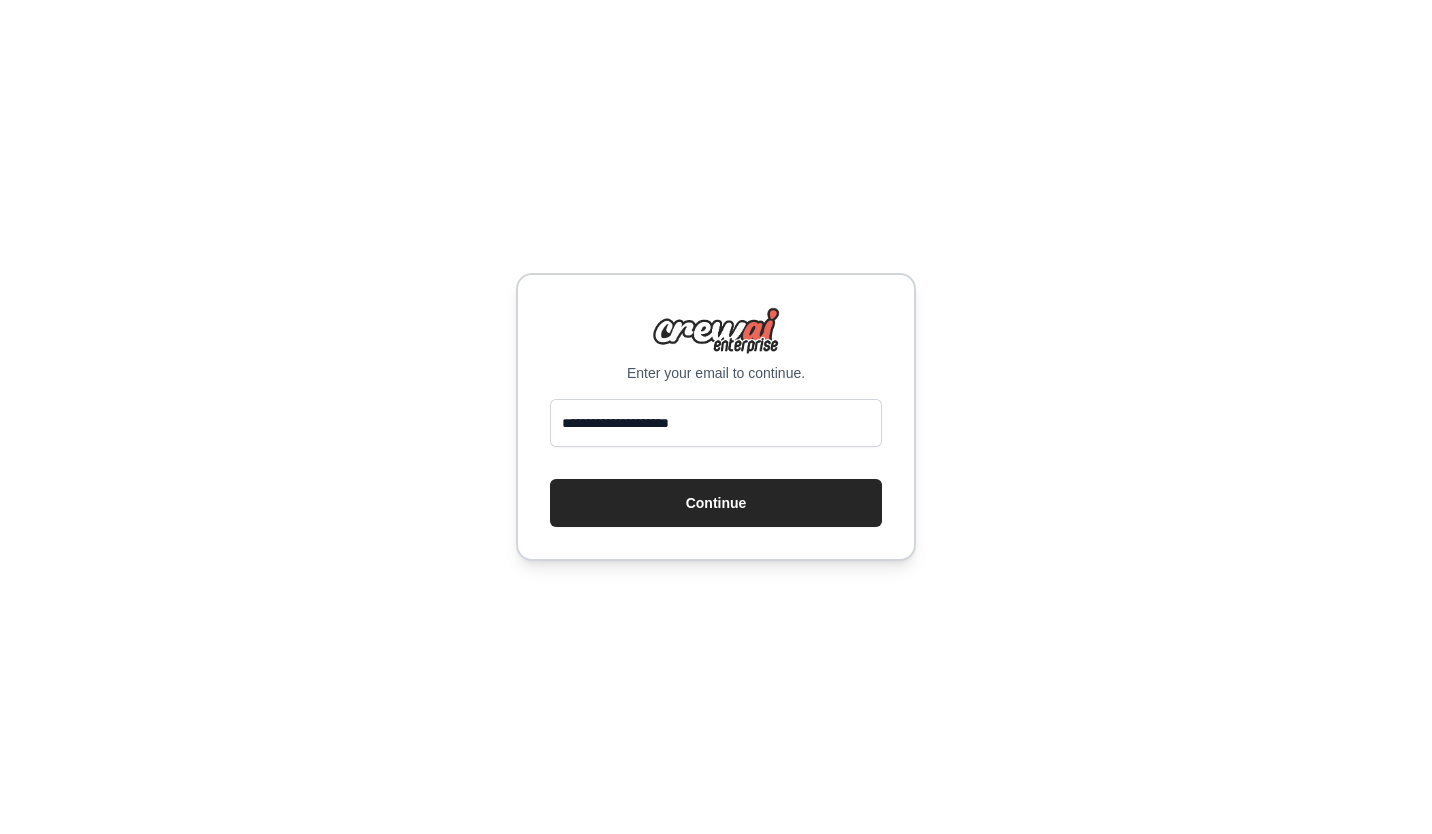 scroll, scrollTop: 0, scrollLeft: 0, axis: both 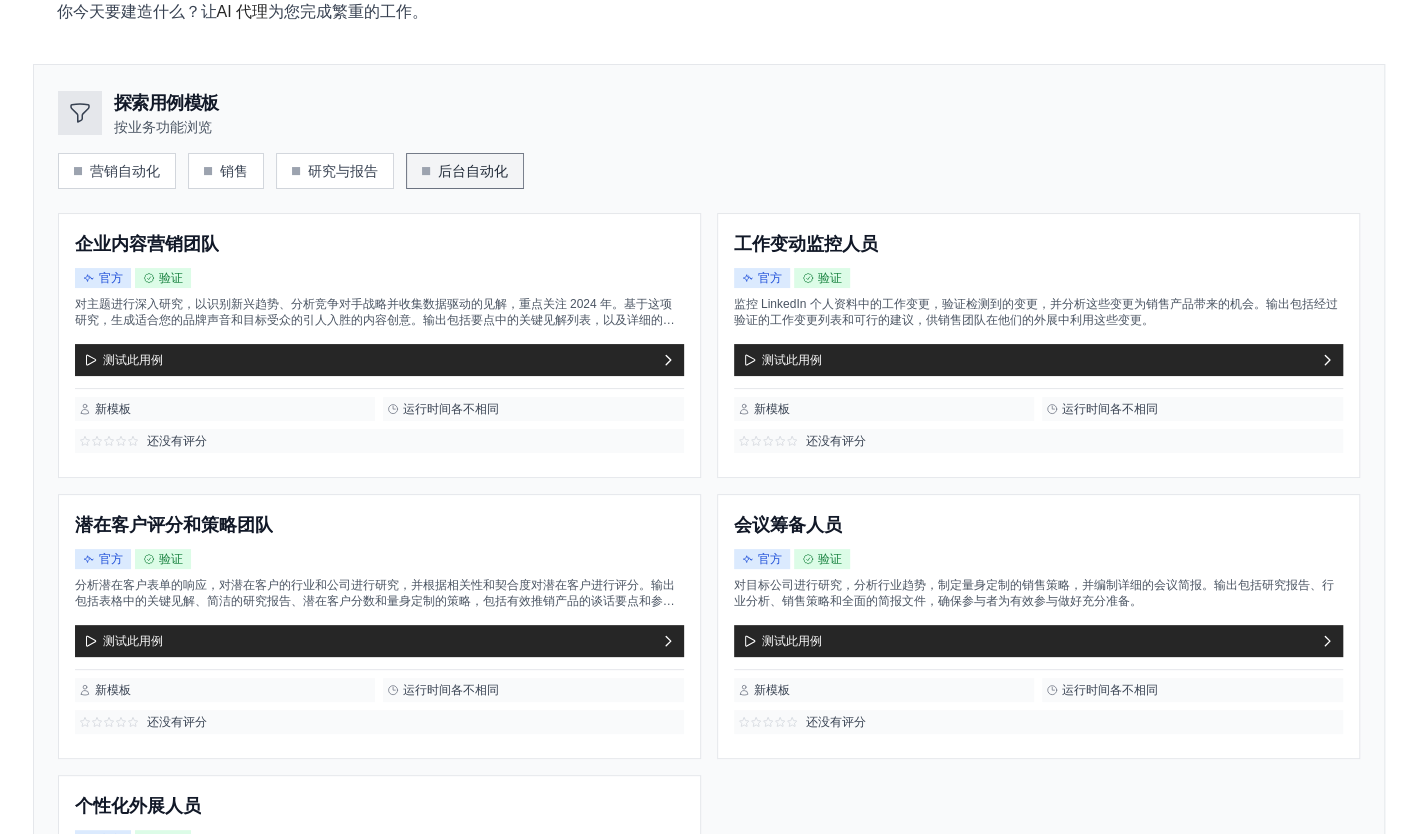 click on "后台自动化" at bounding box center (465, 171) 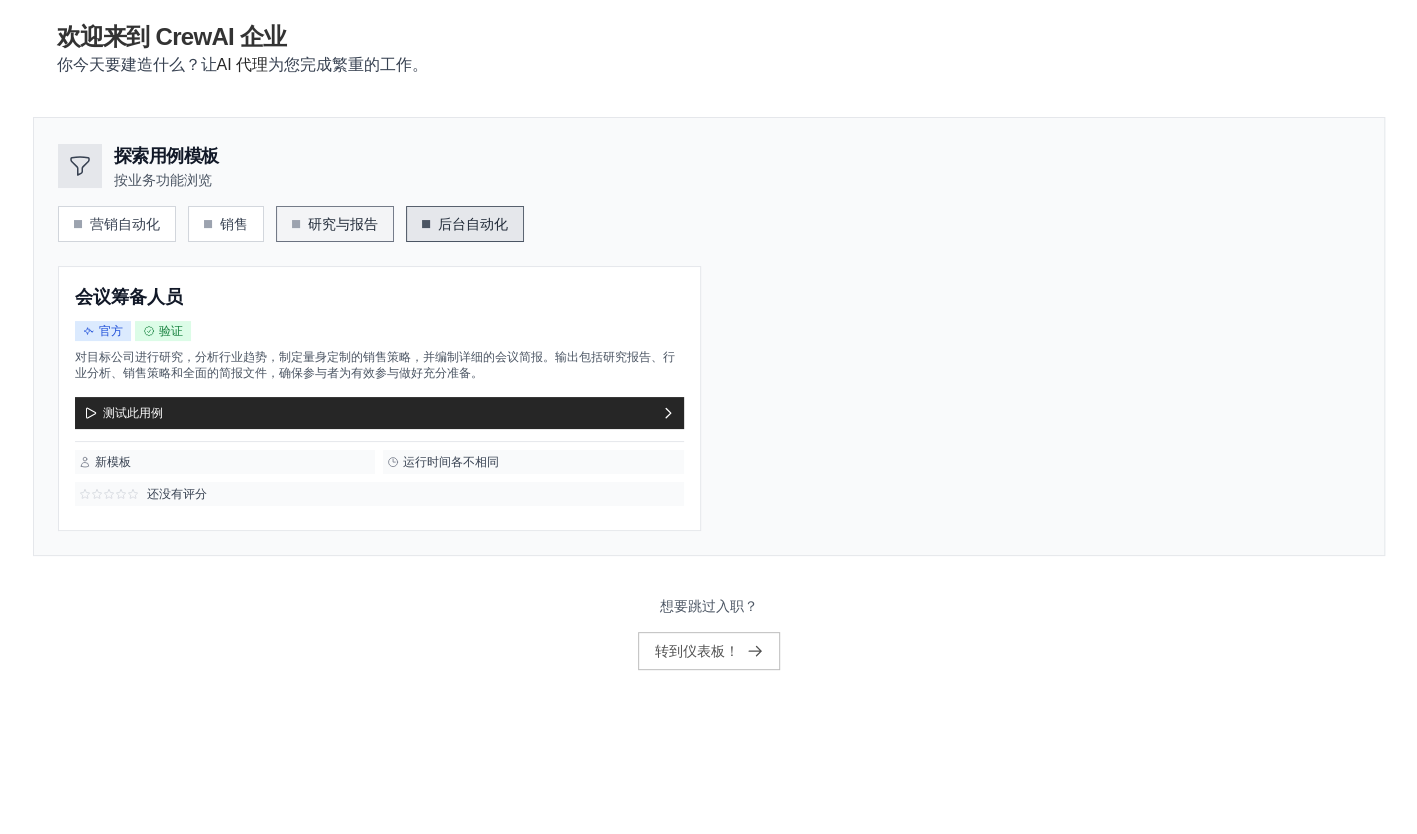click on "研究与报告" at bounding box center (343, 224) 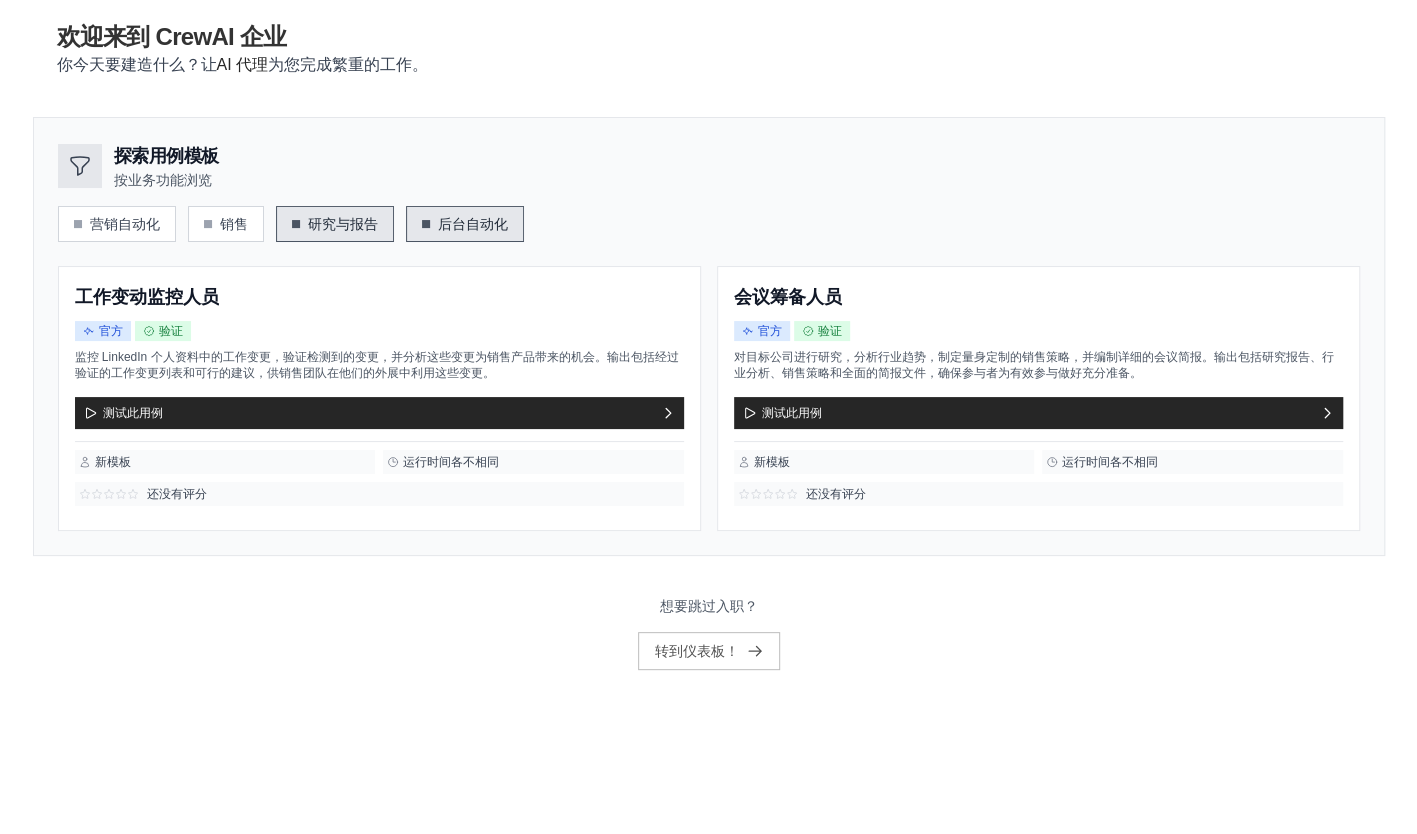 click on "后台自动化" at bounding box center (473, 224) 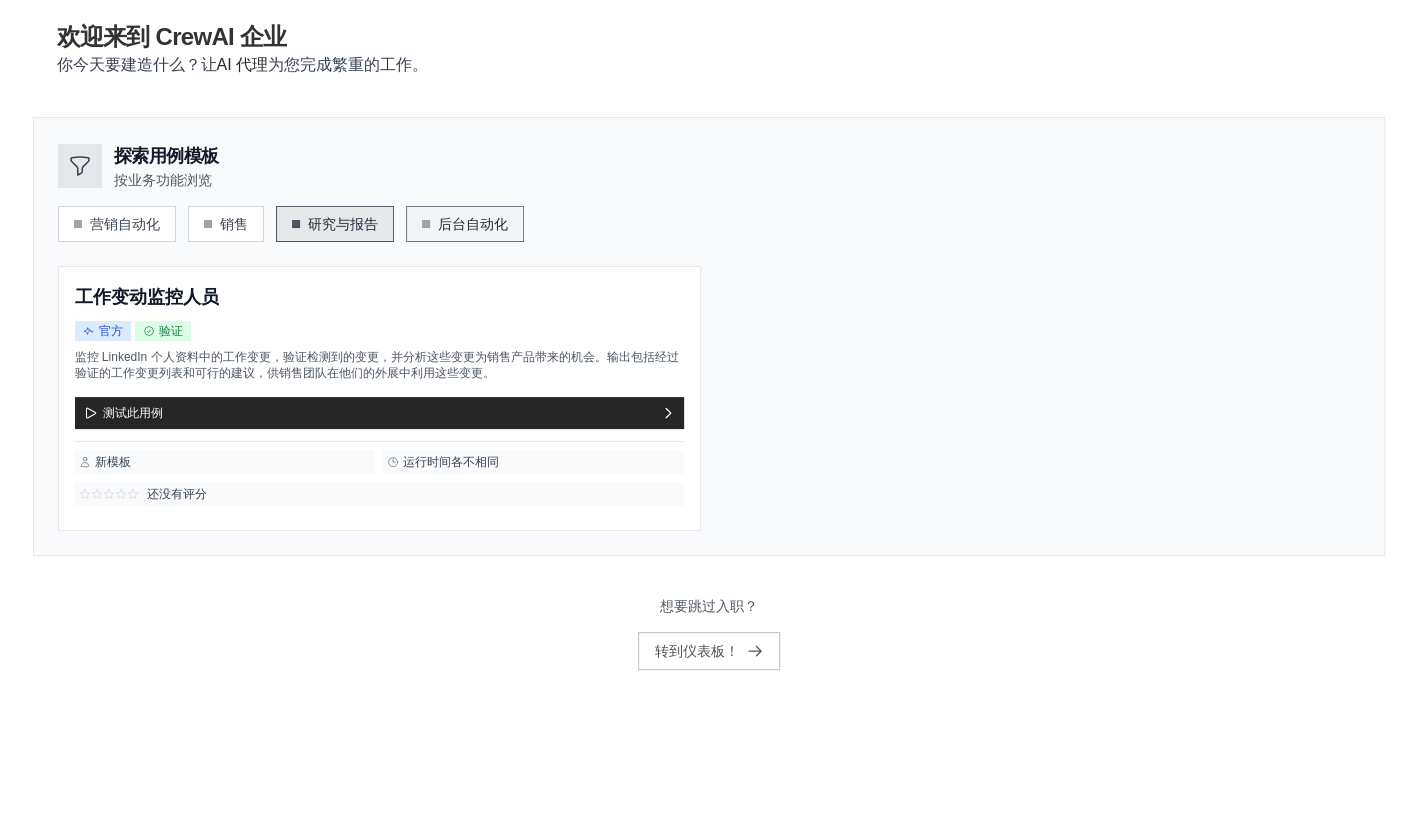 click on "后台自动化" at bounding box center [473, 224] 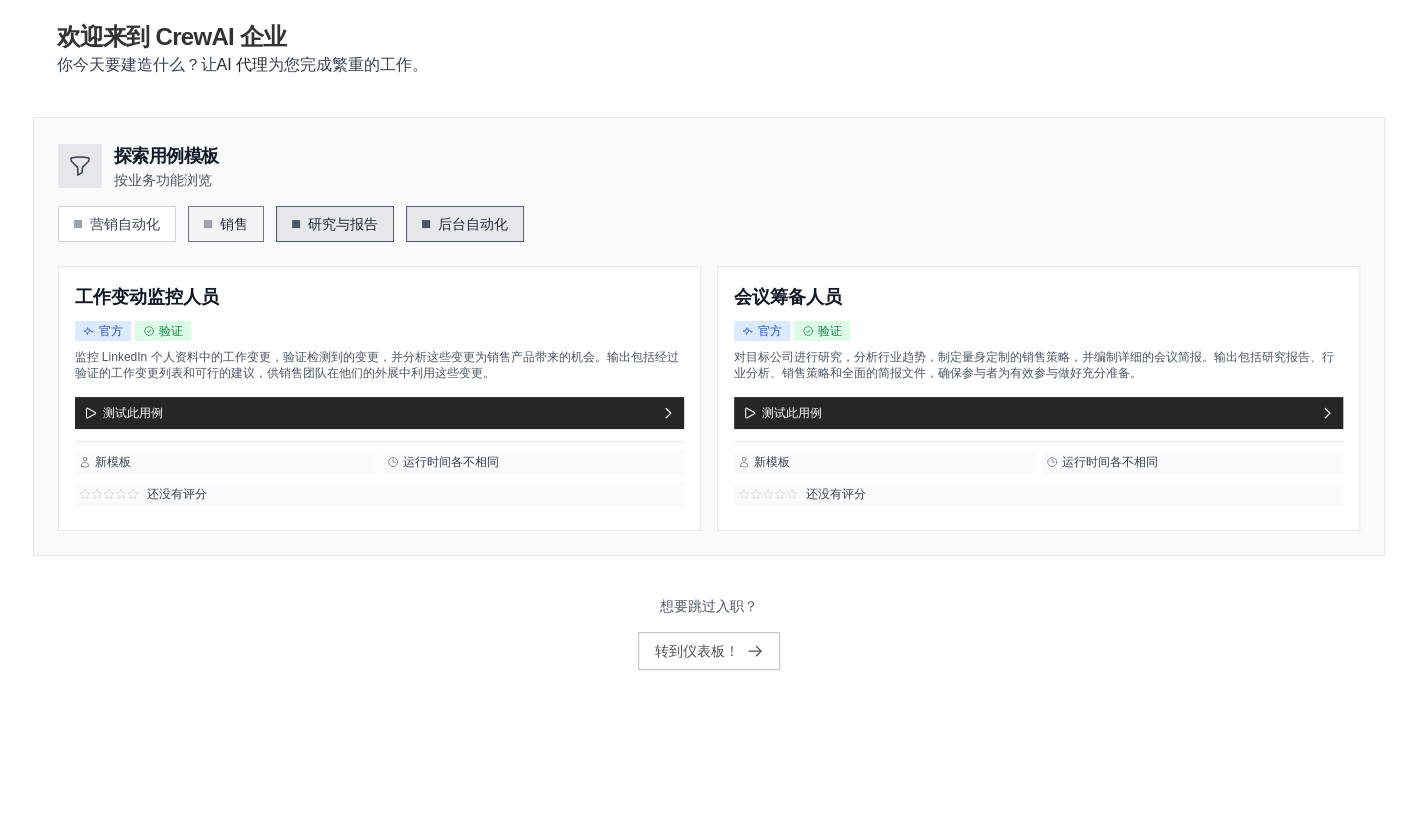 click on "销售" at bounding box center (226, 224) 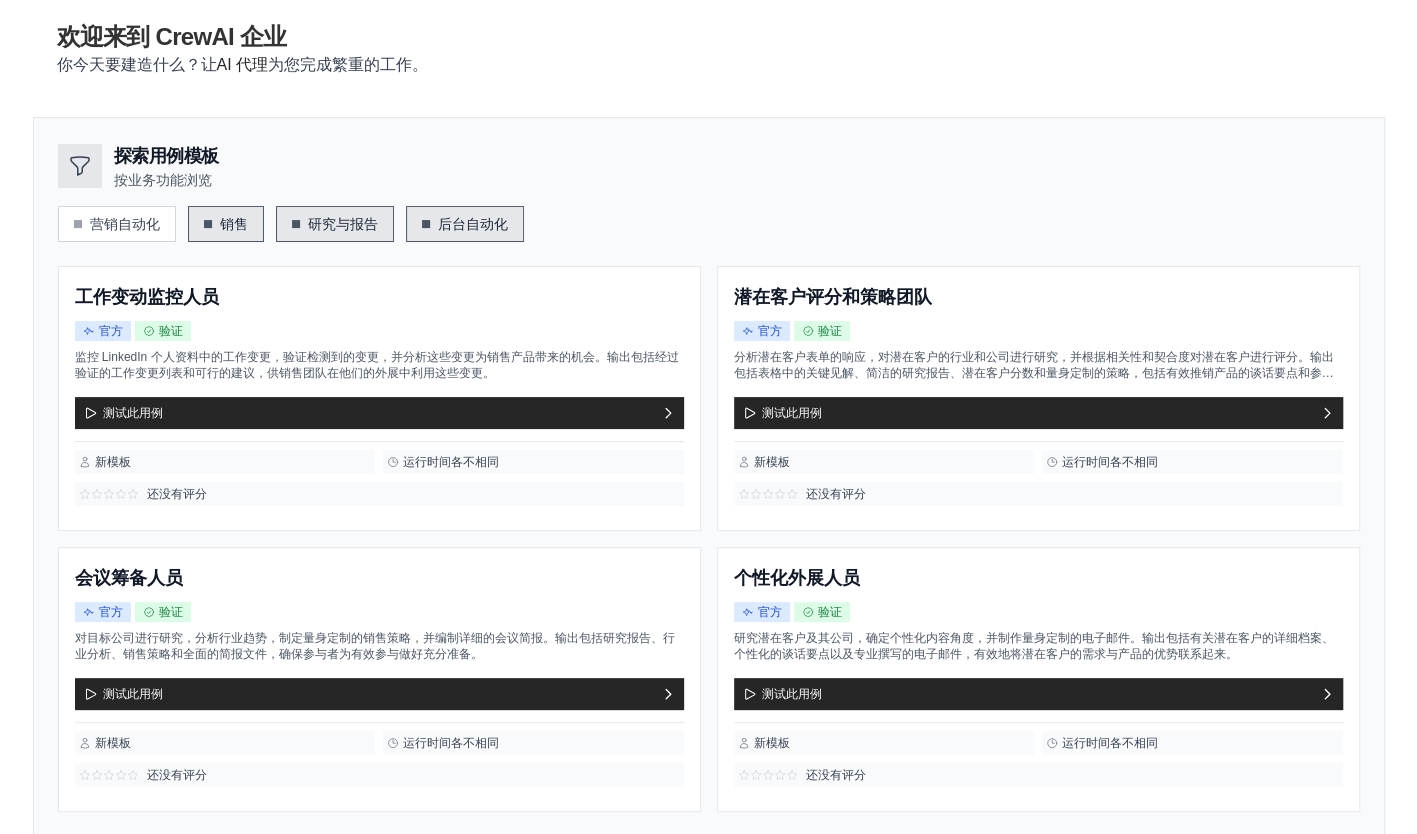 click on "销售" at bounding box center [226, 224] 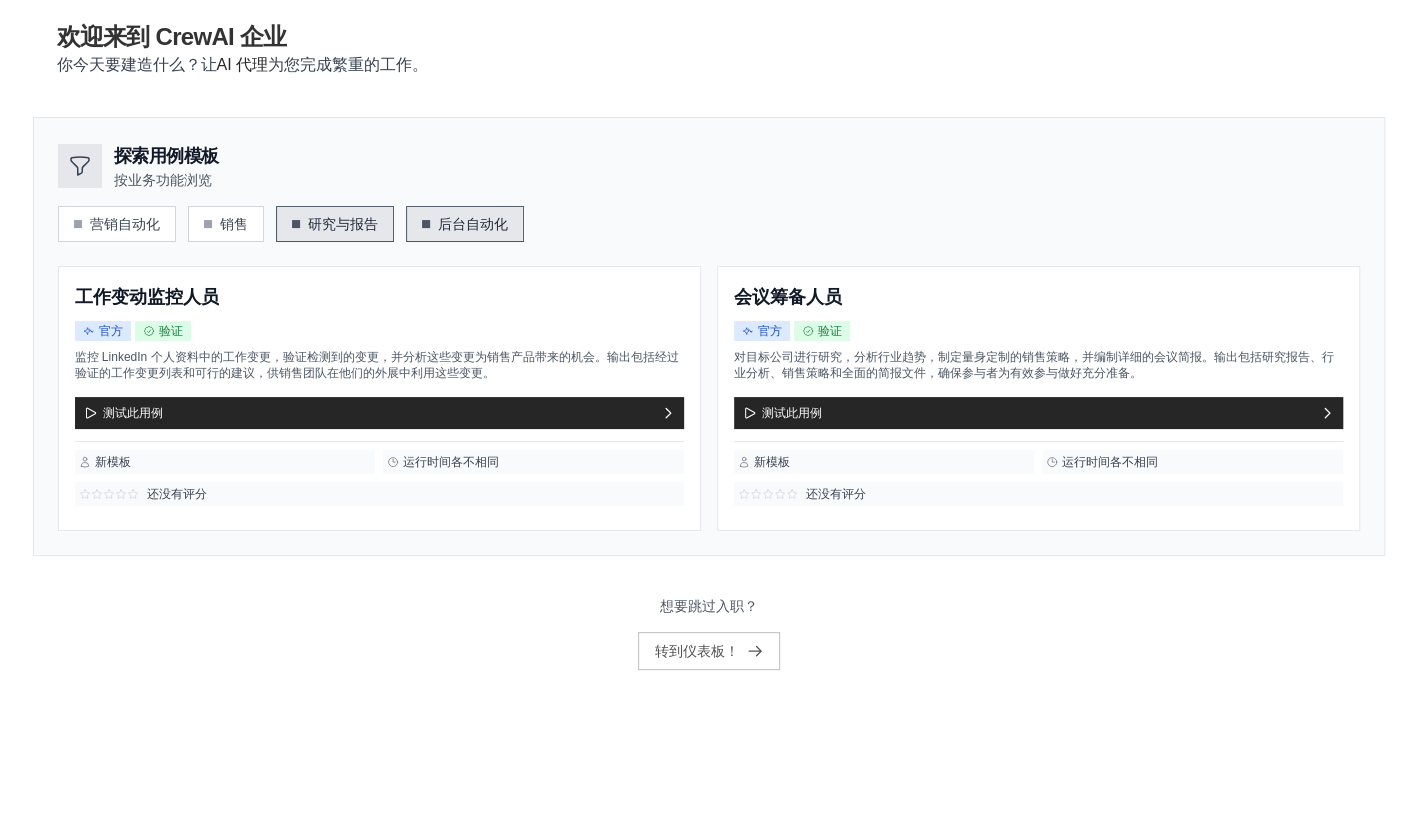 click on "研究与报告" at bounding box center [343, 224] 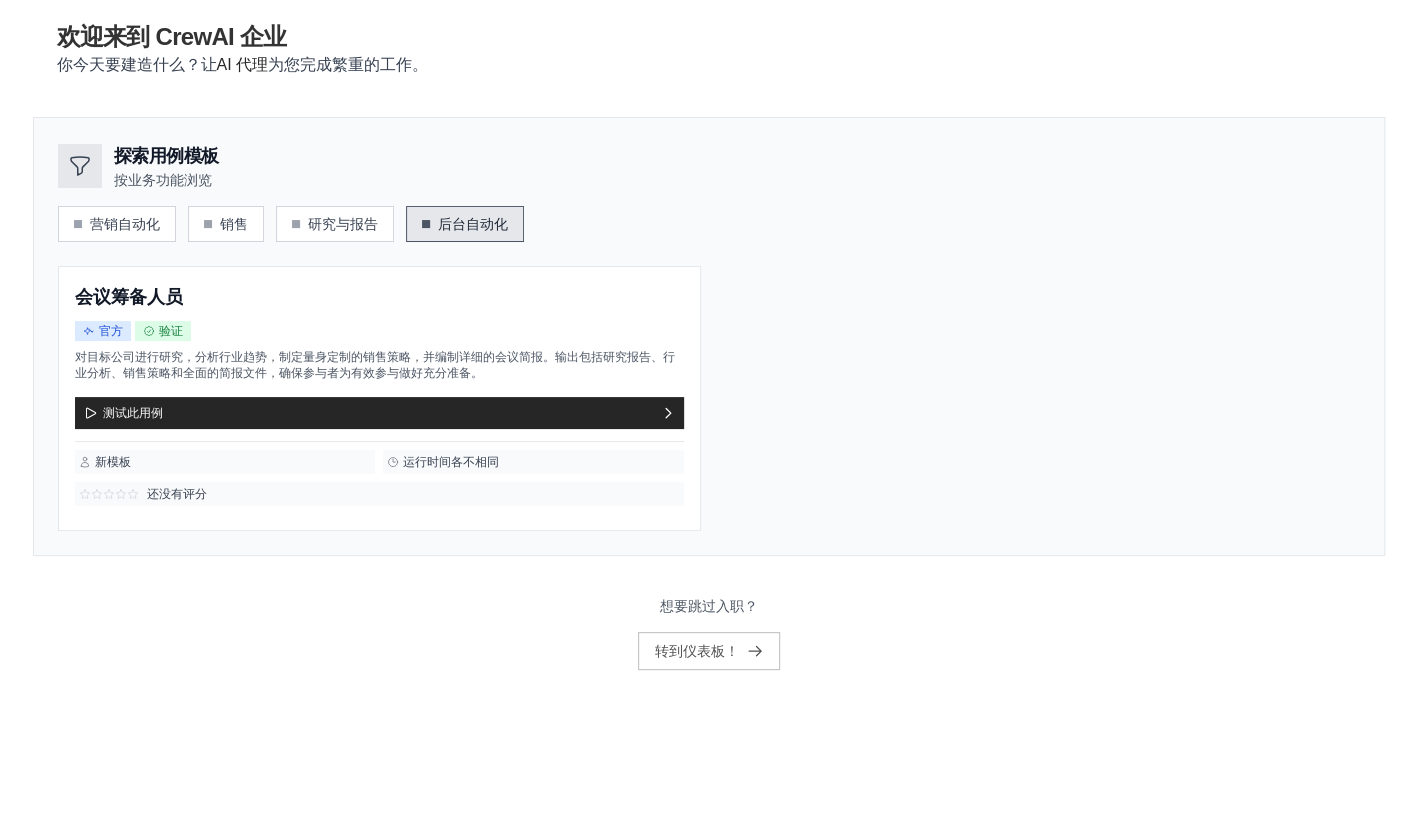 click on "后台自动化" at bounding box center (473, 224) 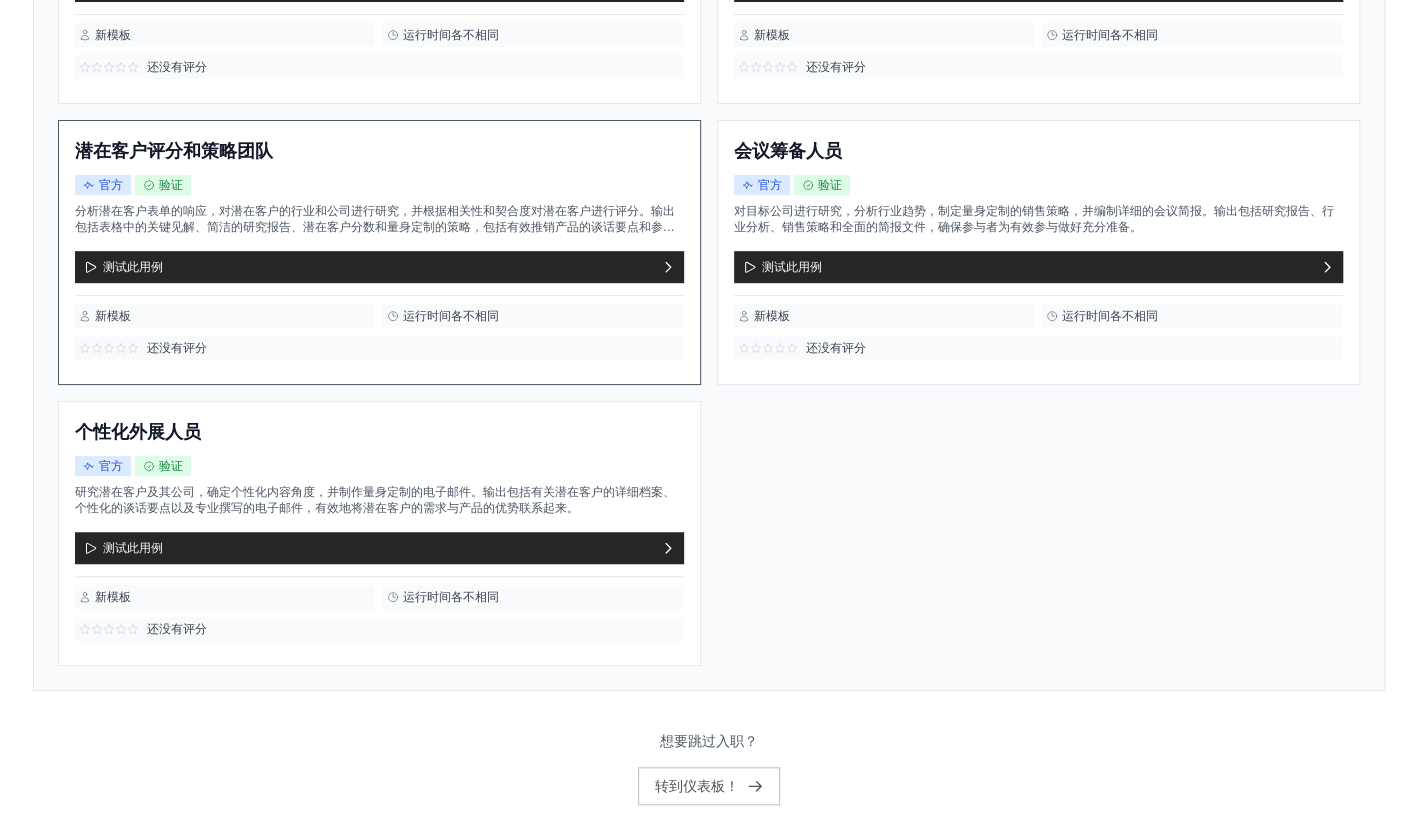 scroll, scrollTop: 563, scrollLeft: 0, axis: vertical 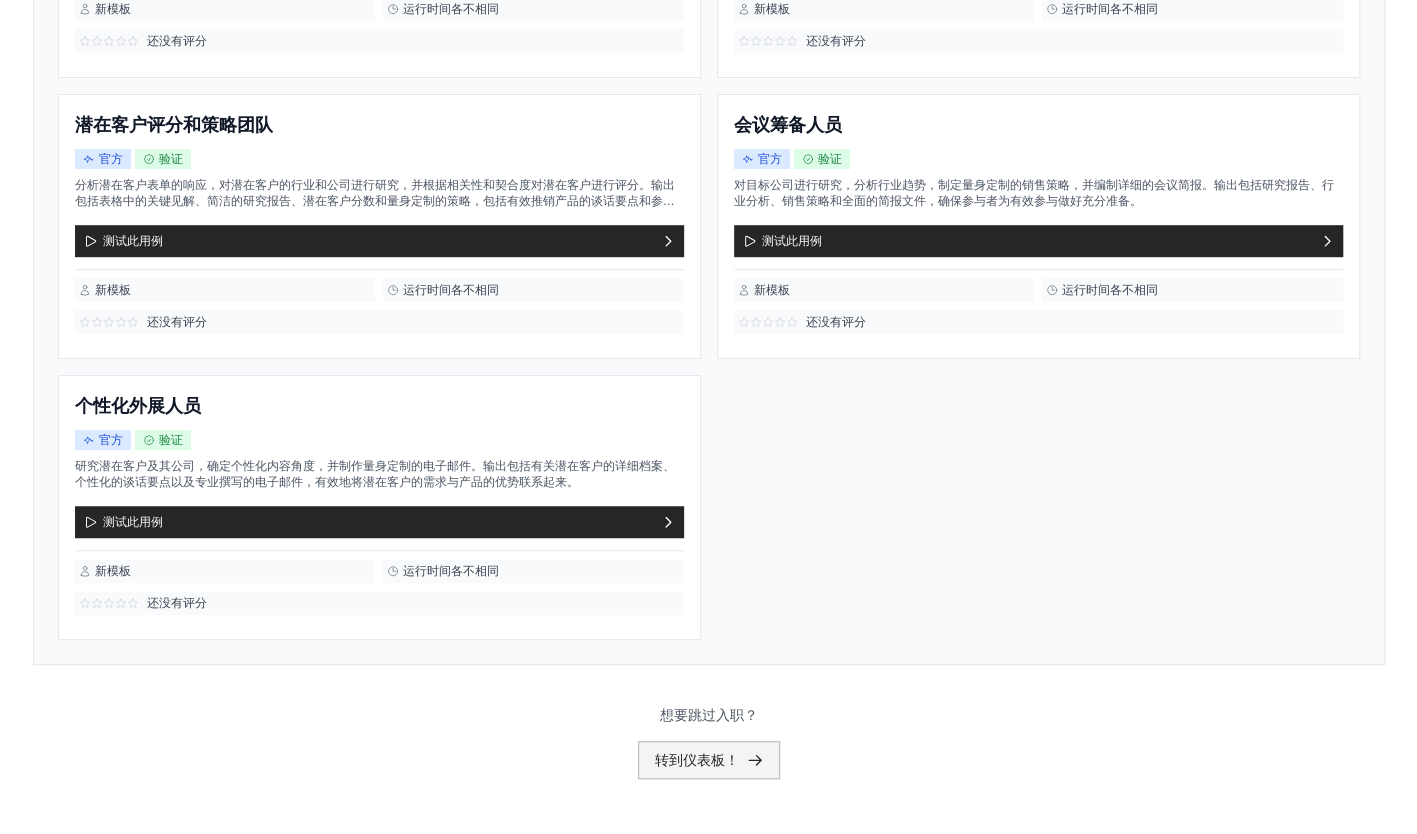 click on "转到仪表板！" at bounding box center [709, 760] 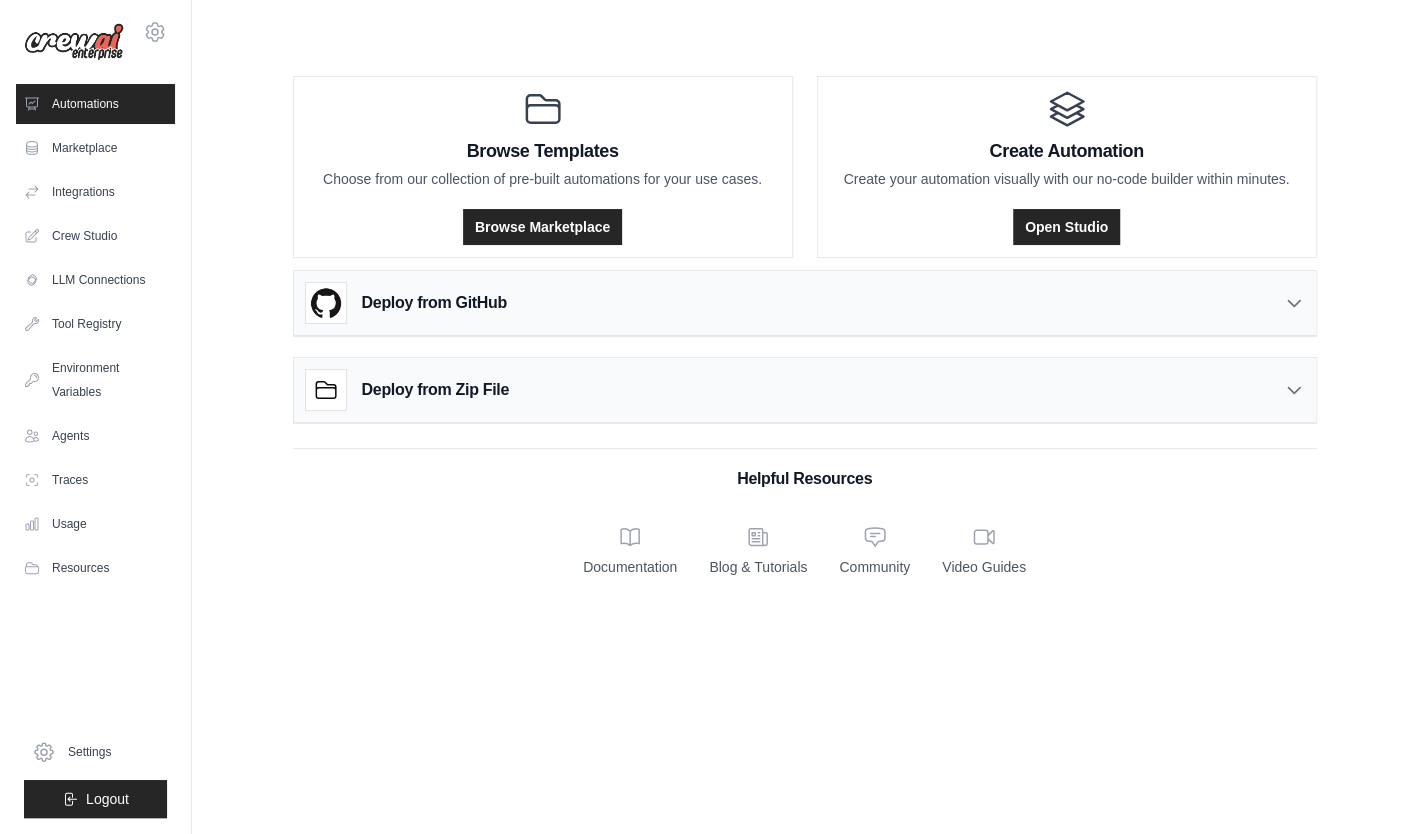 scroll, scrollTop: 0, scrollLeft: 0, axis: both 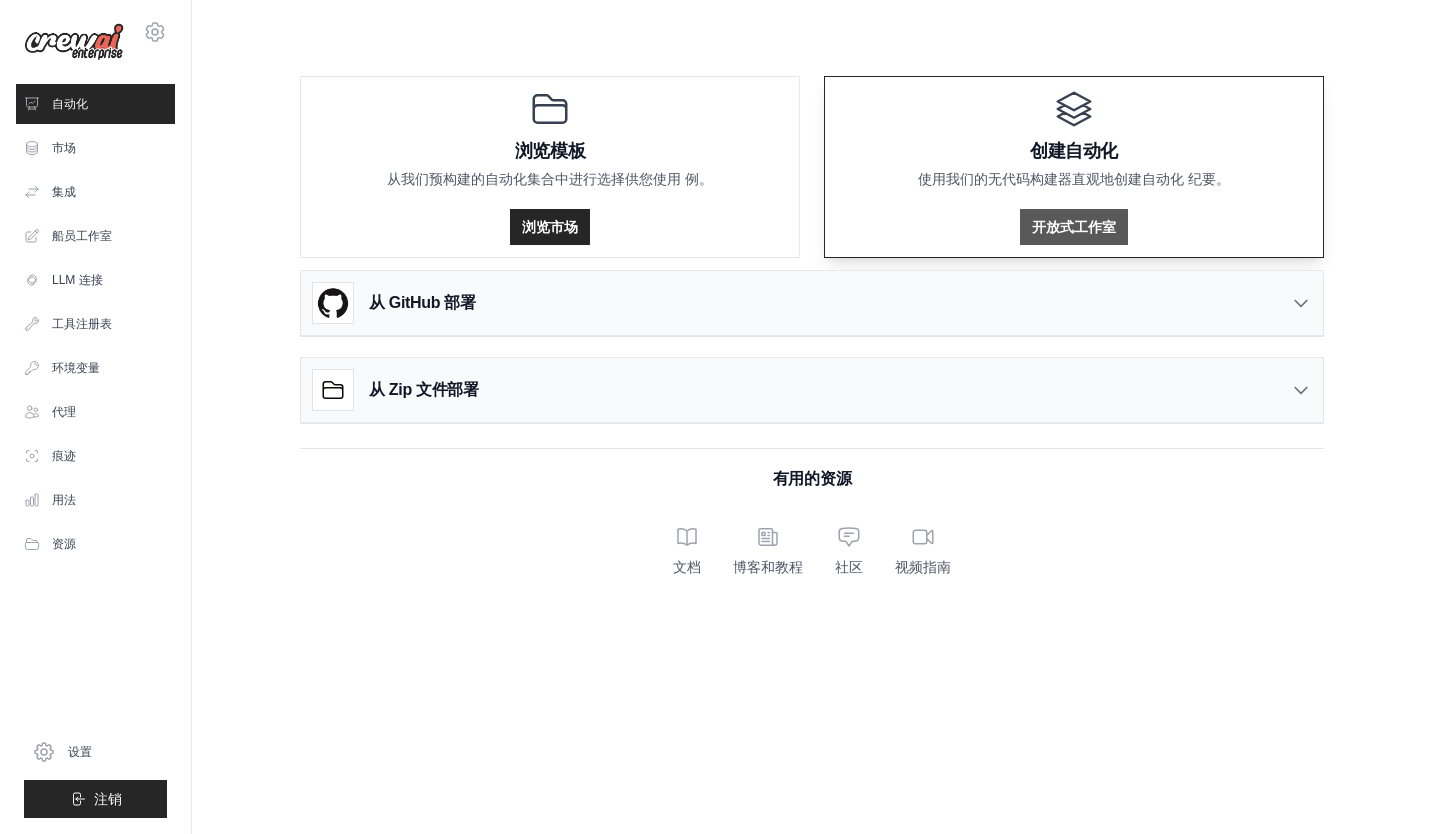 click on "开放式工作室" at bounding box center (1074, 227) 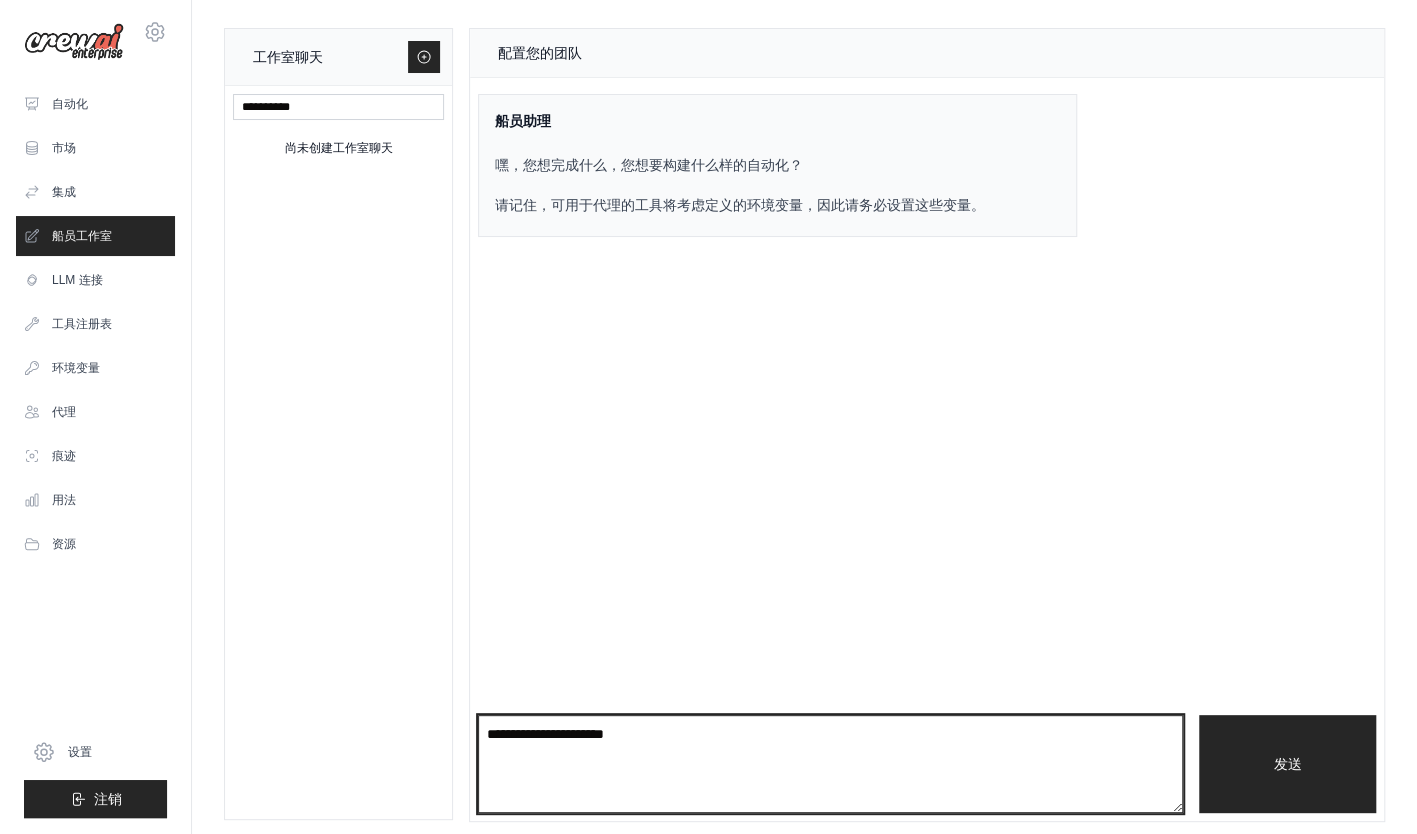 click at bounding box center [830, 764] 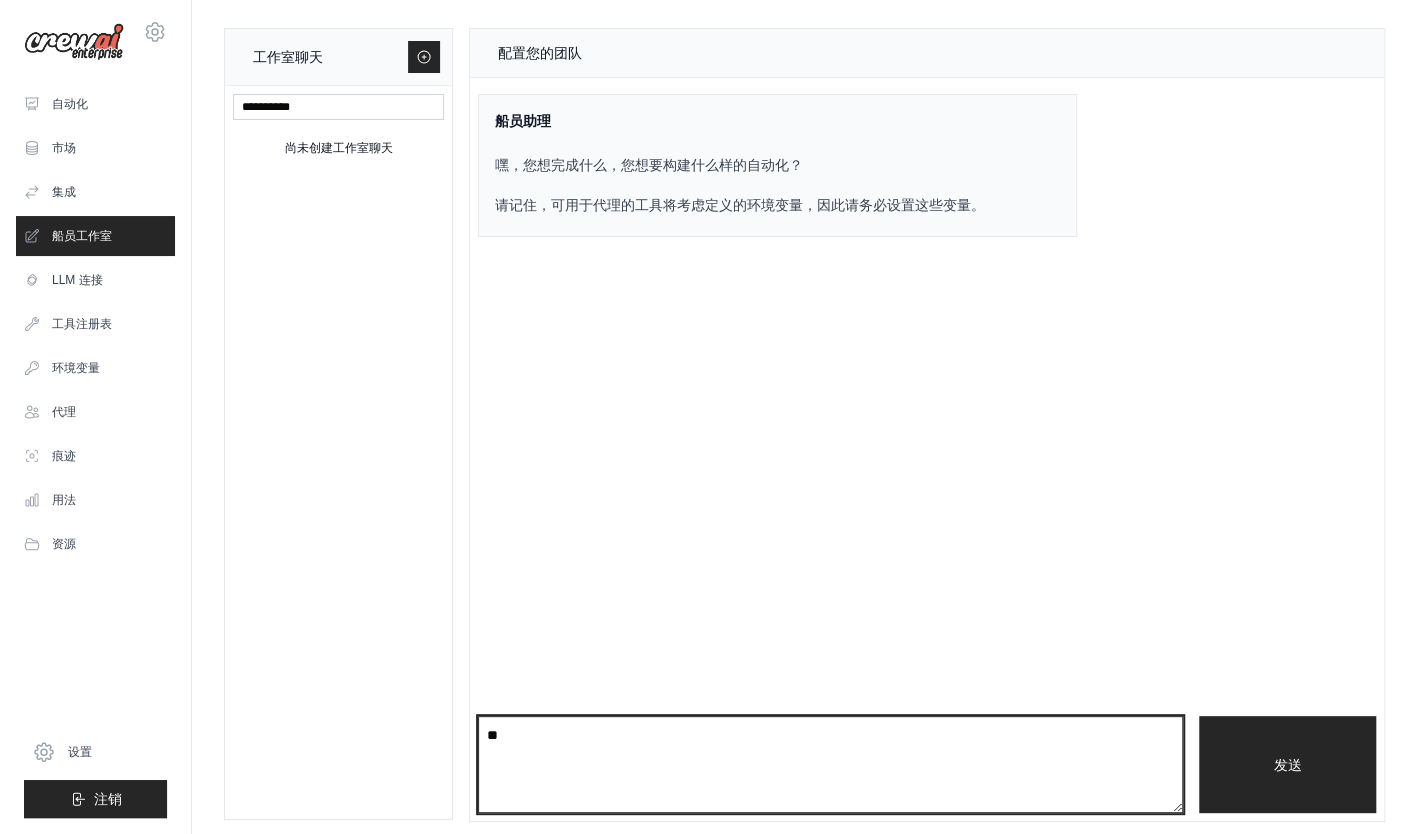type on "*" 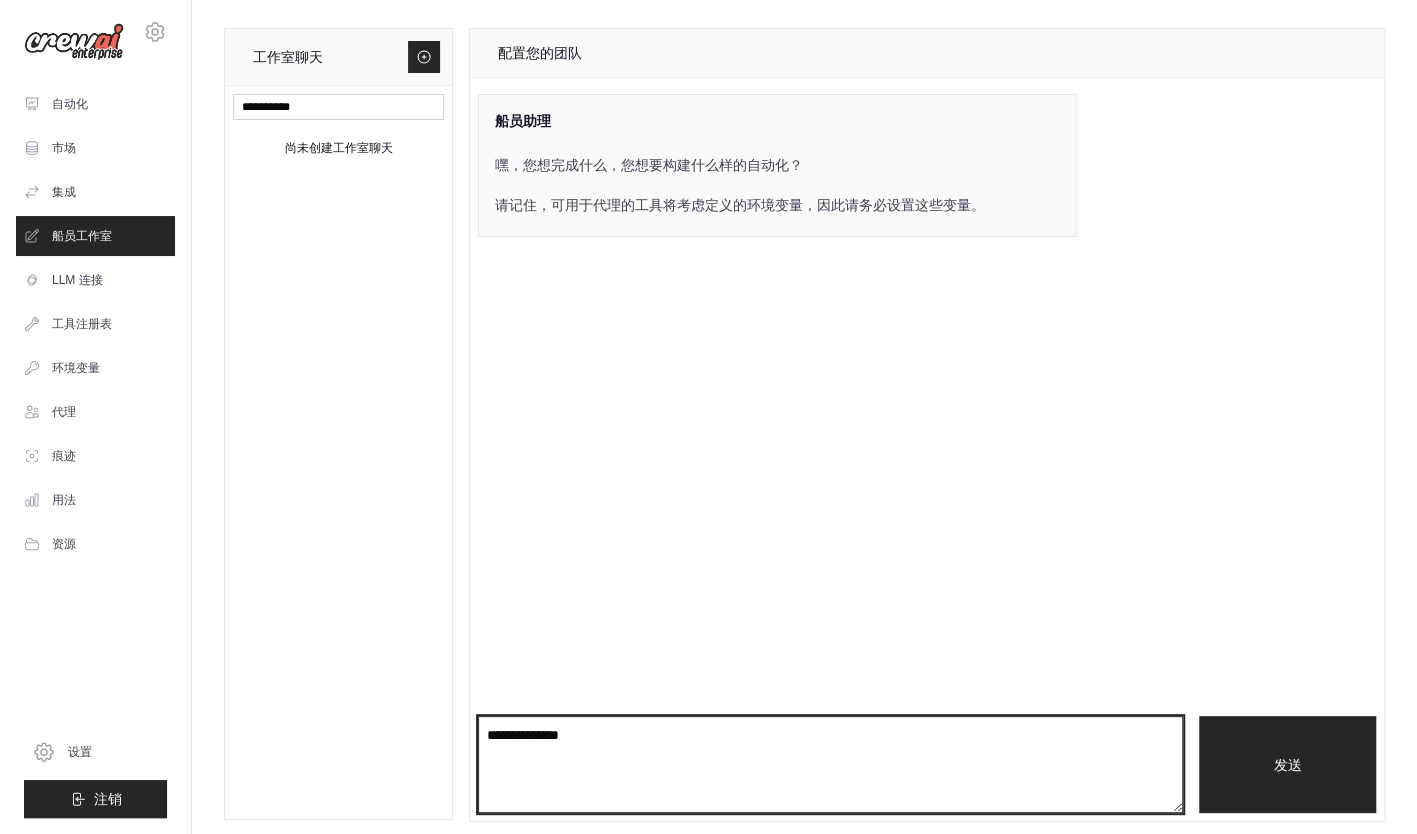 click on "**********" at bounding box center (831, 764) 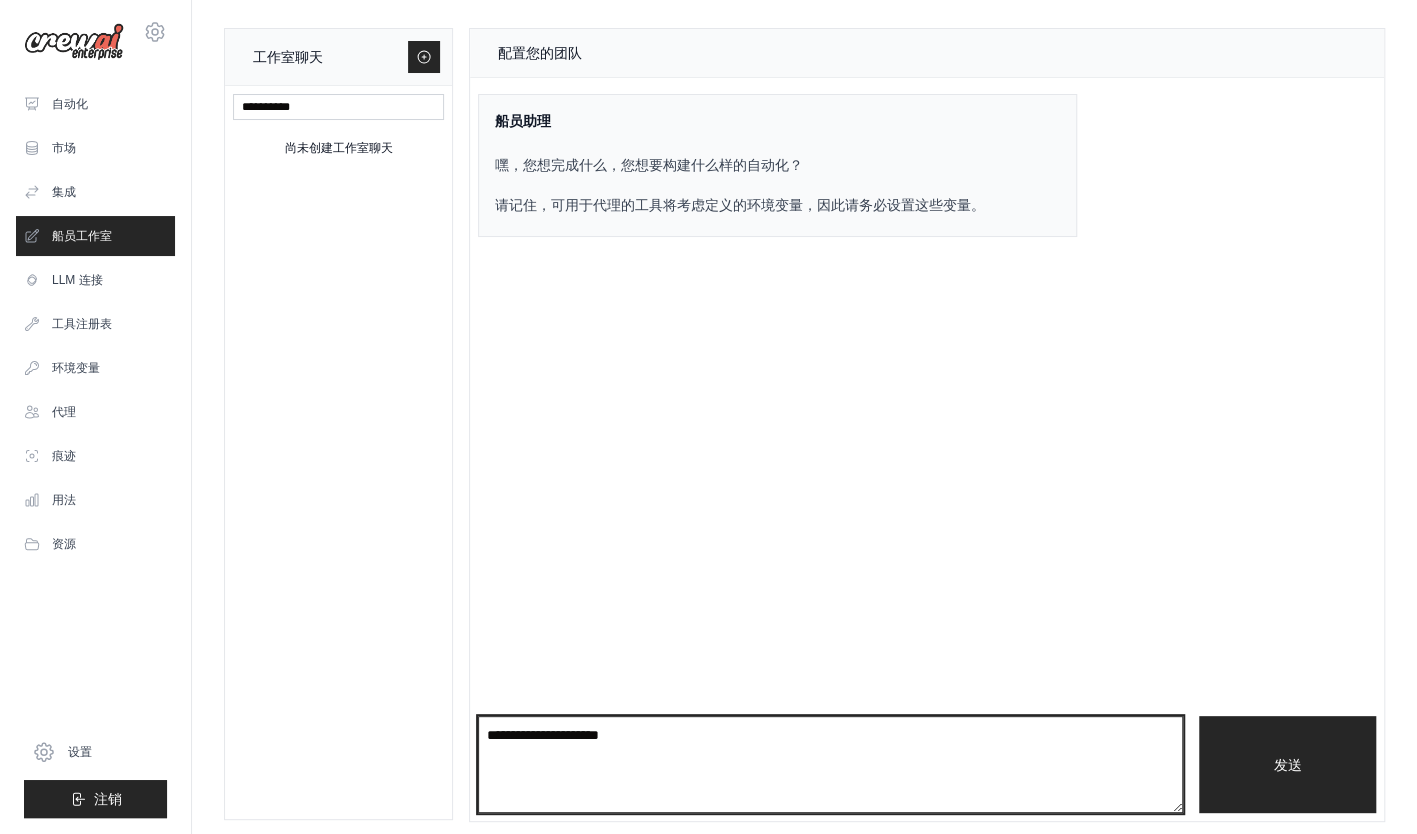 drag, startPoint x: 710, startPoint y: 730, endPoint x: 808, endPoint y: 735, distance: 98.12747 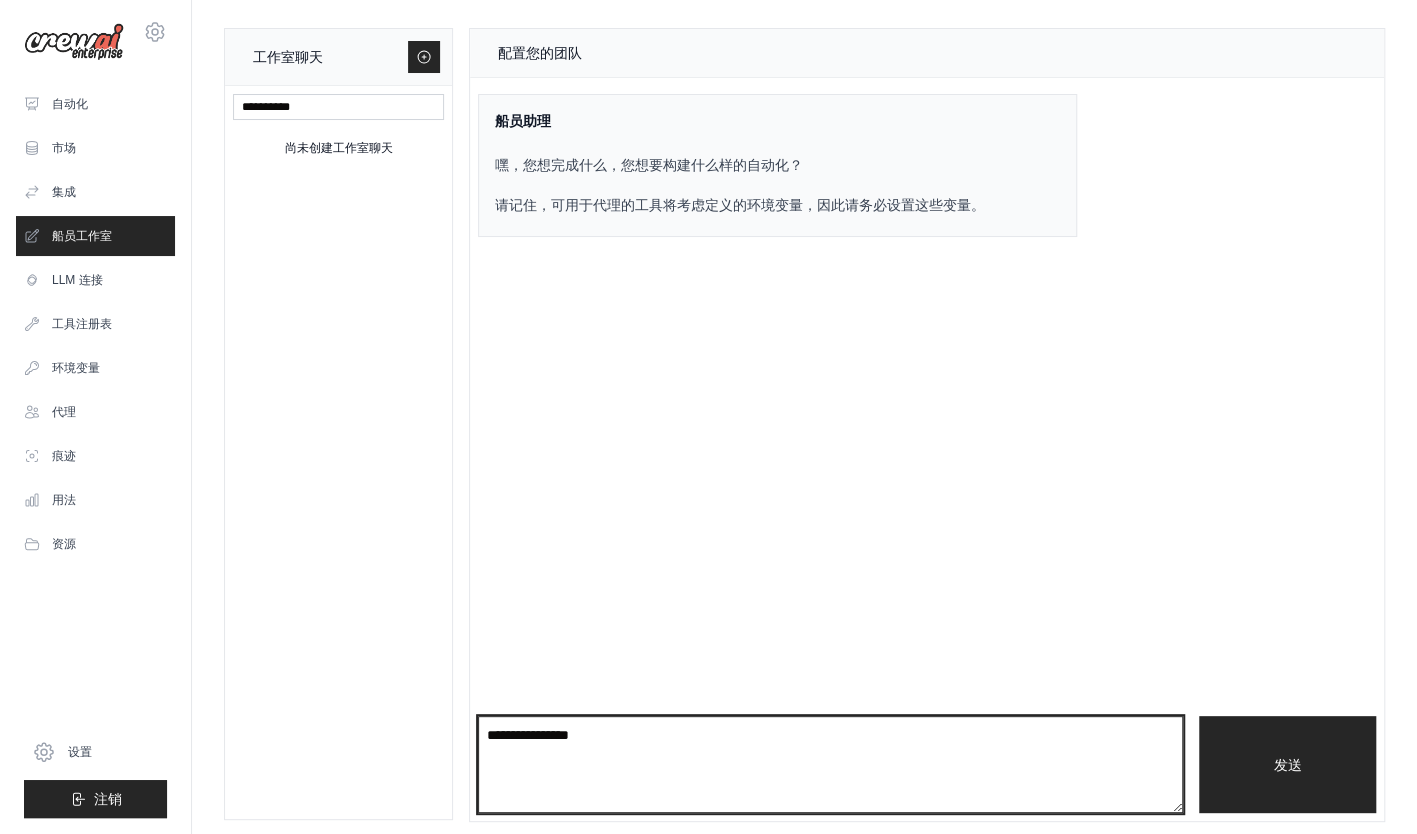 drag, startPoint x: 694, startPoint y: 734, endPoint x: 712, endPoint y: 734, distance: 18 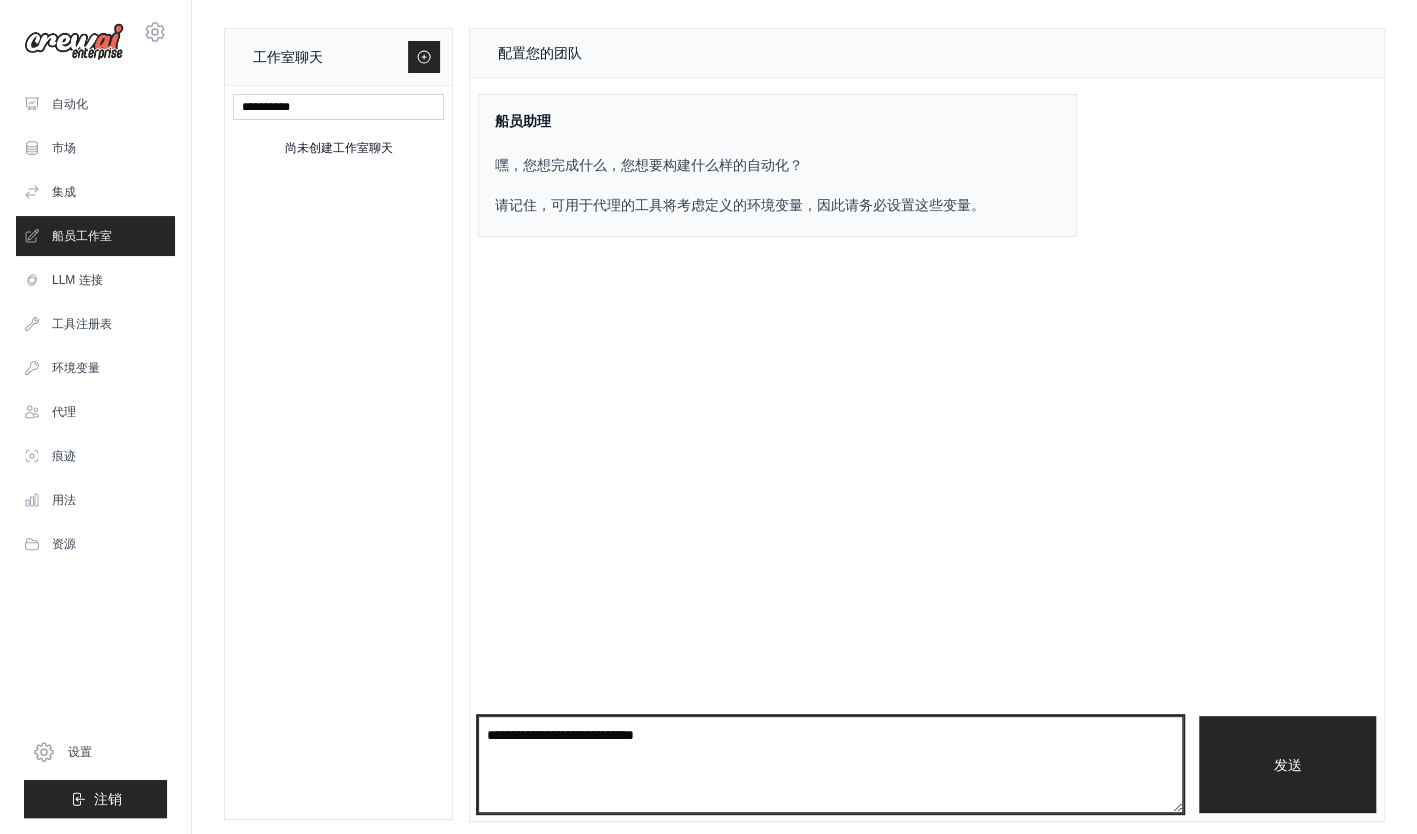 click on "**********" at bounding box center (831, 764) 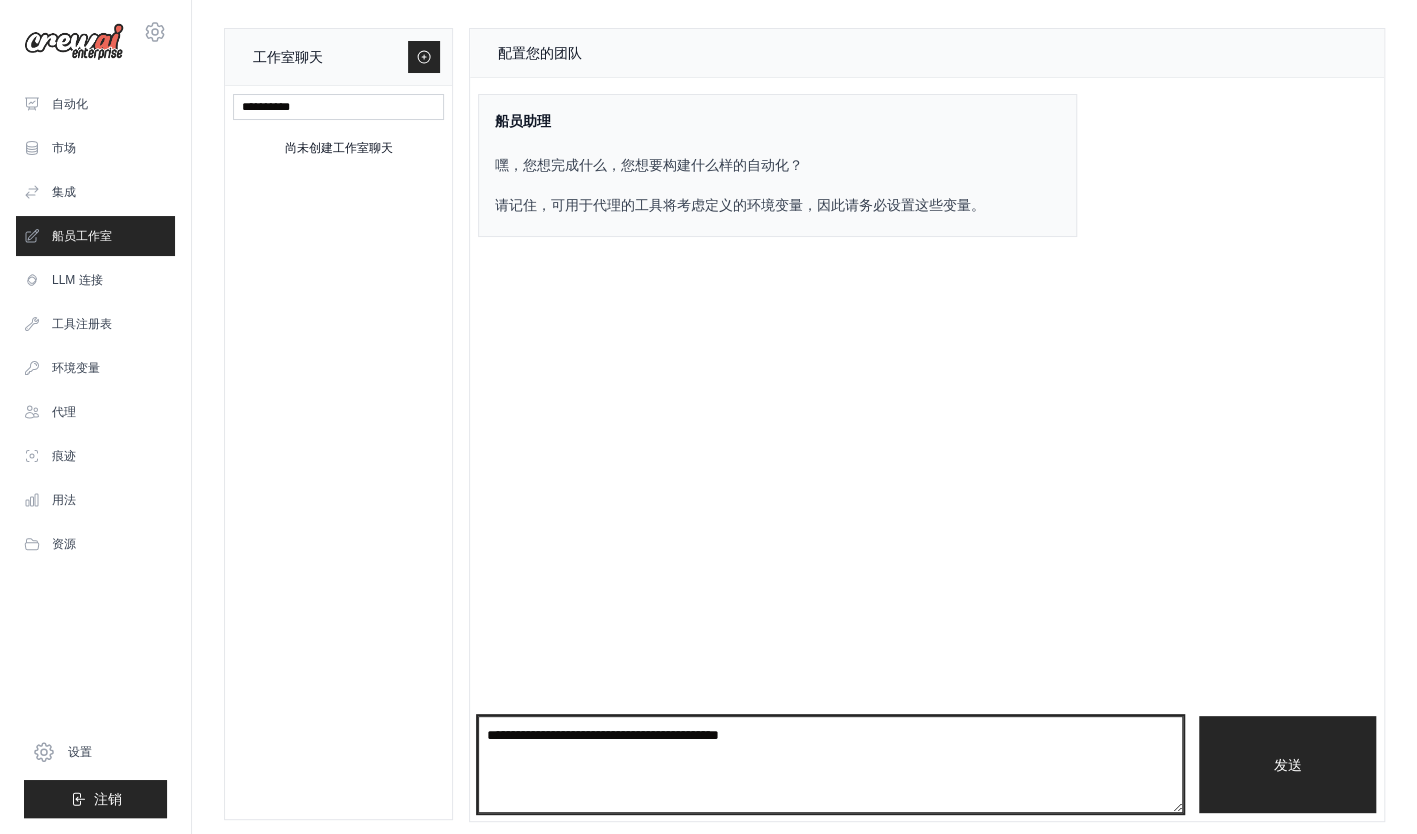 type on "**********" 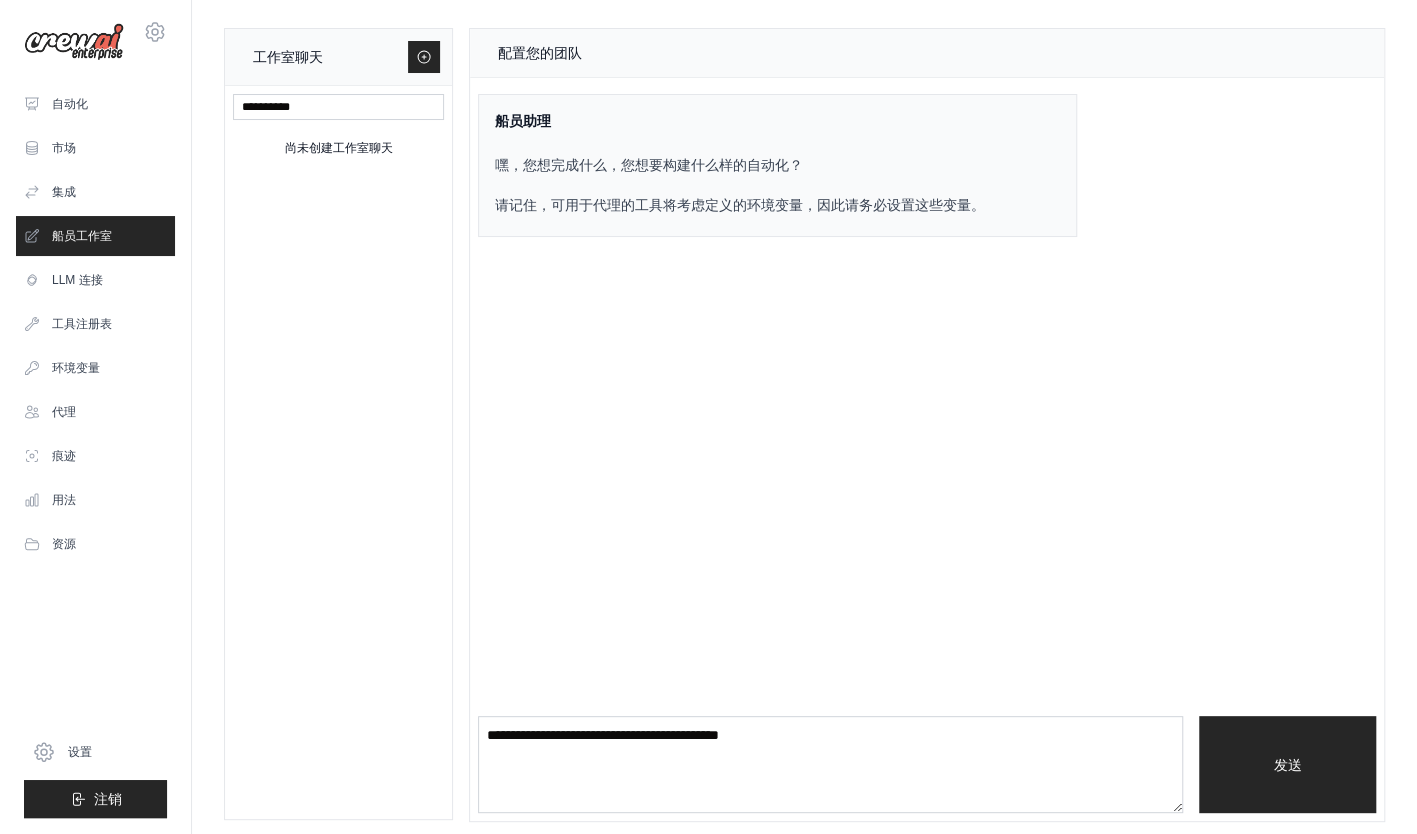 type 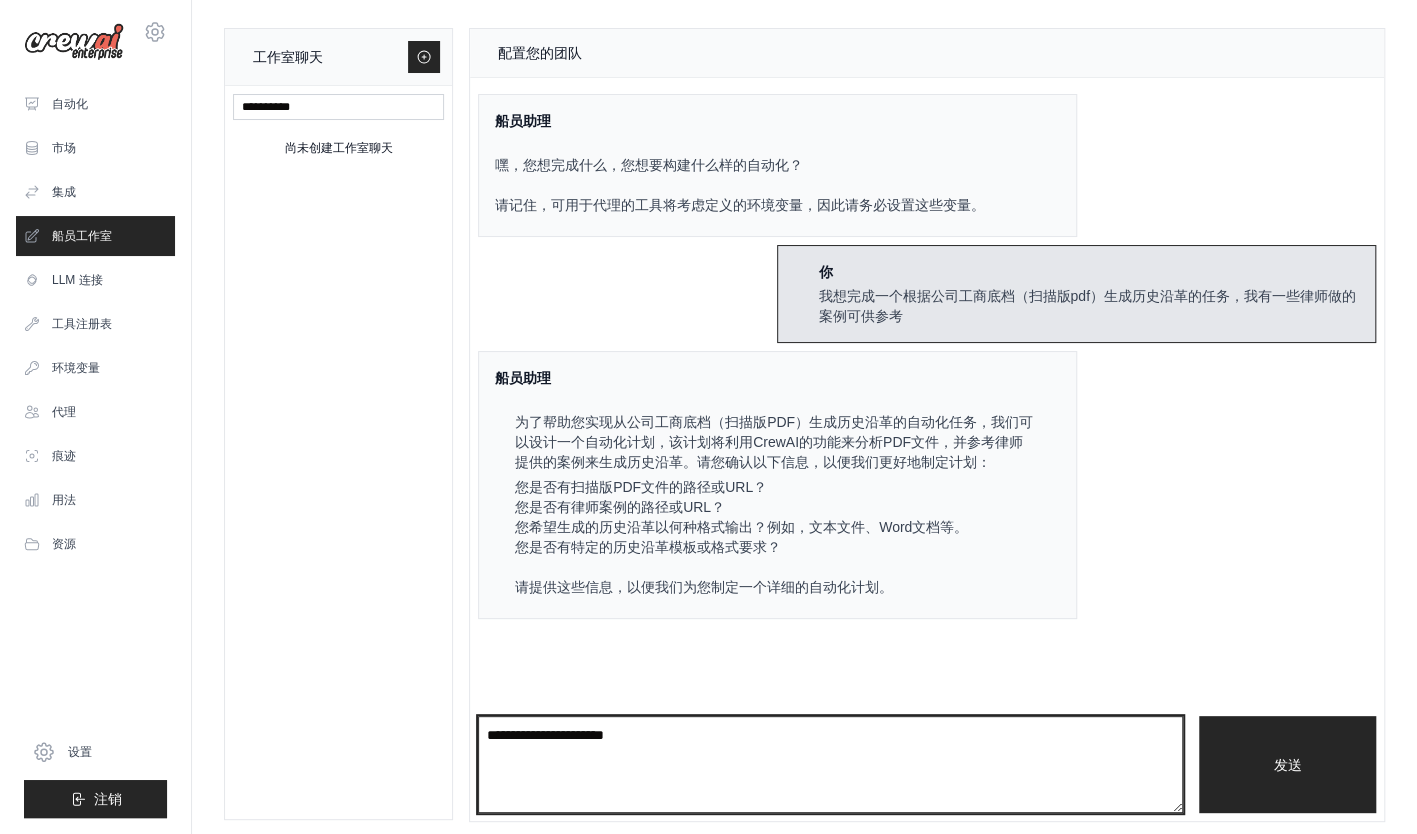 click at bounding box center (831, 764) 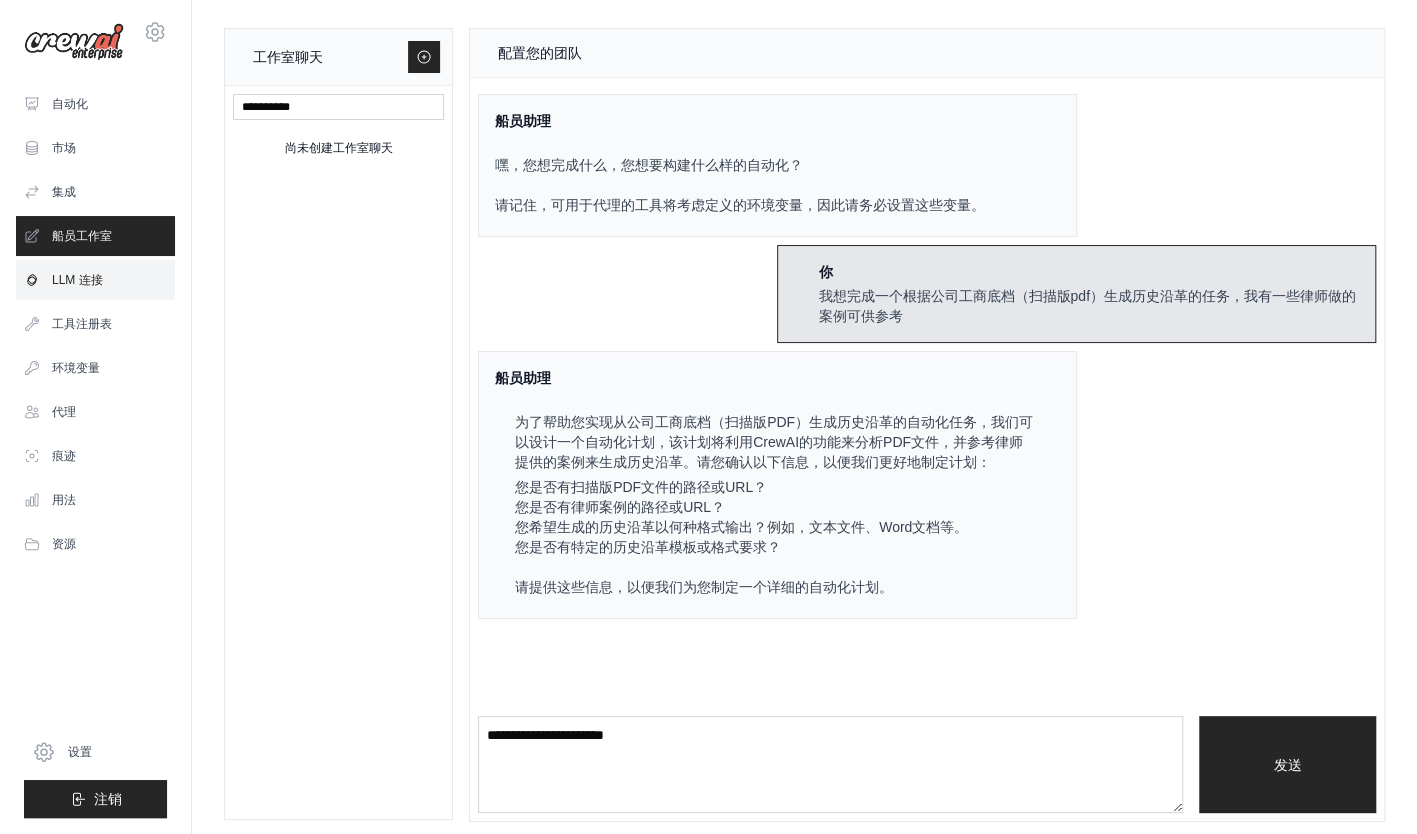 click on "LLM 连接" at bounding box center [95, 280] 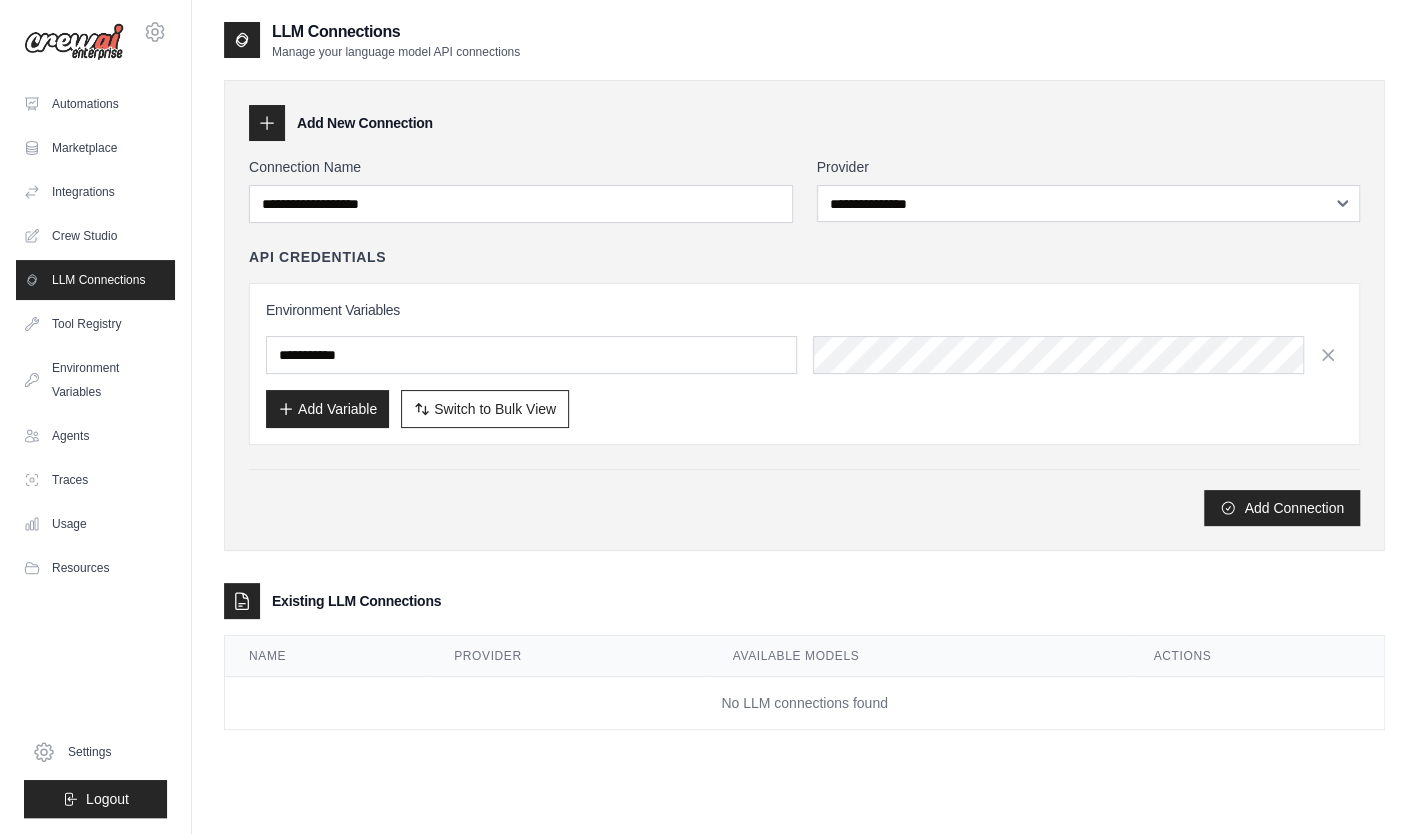 click on "**********" at bounding box center [804, 315] 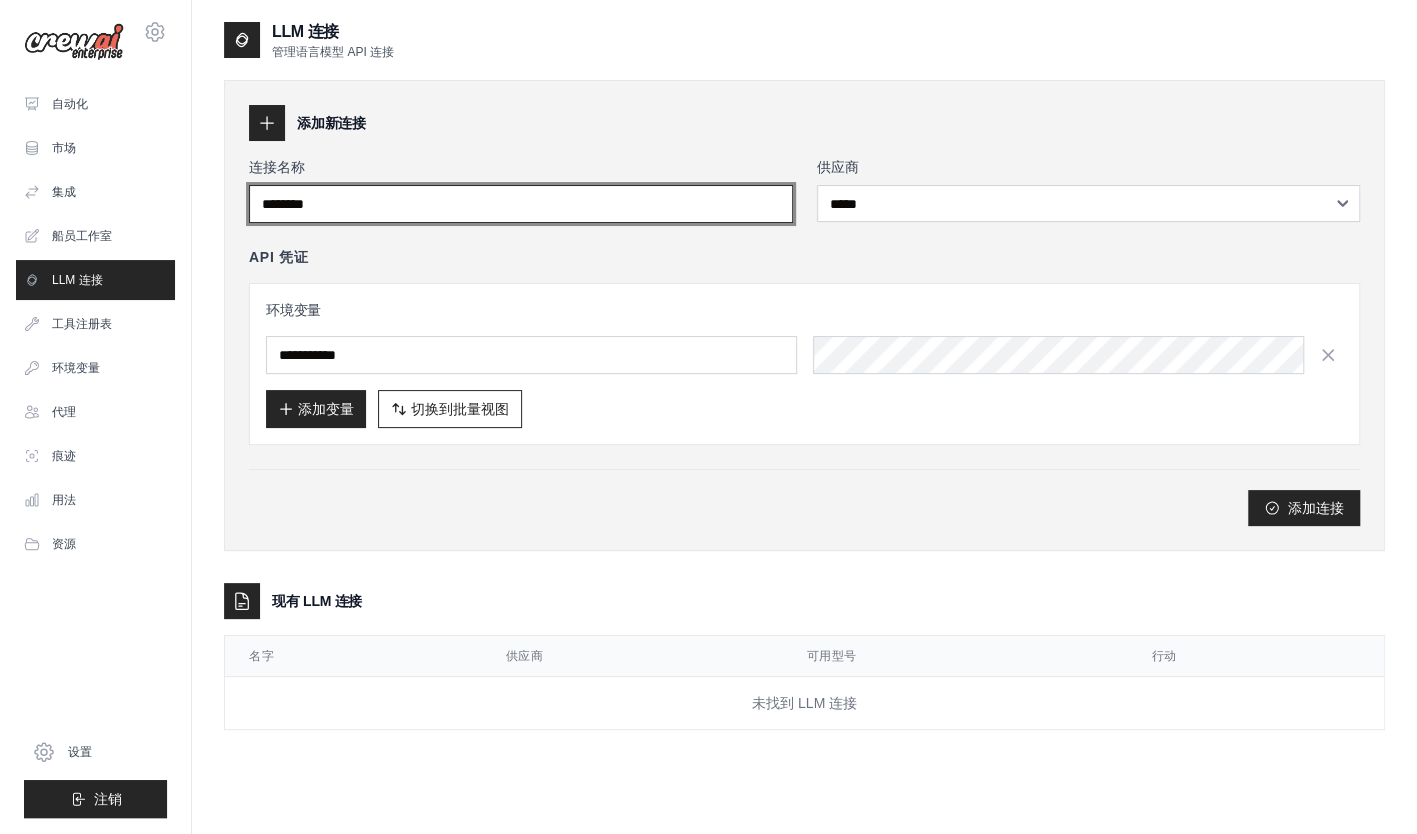 click on "连接名称" at bounding box center [521, 204] 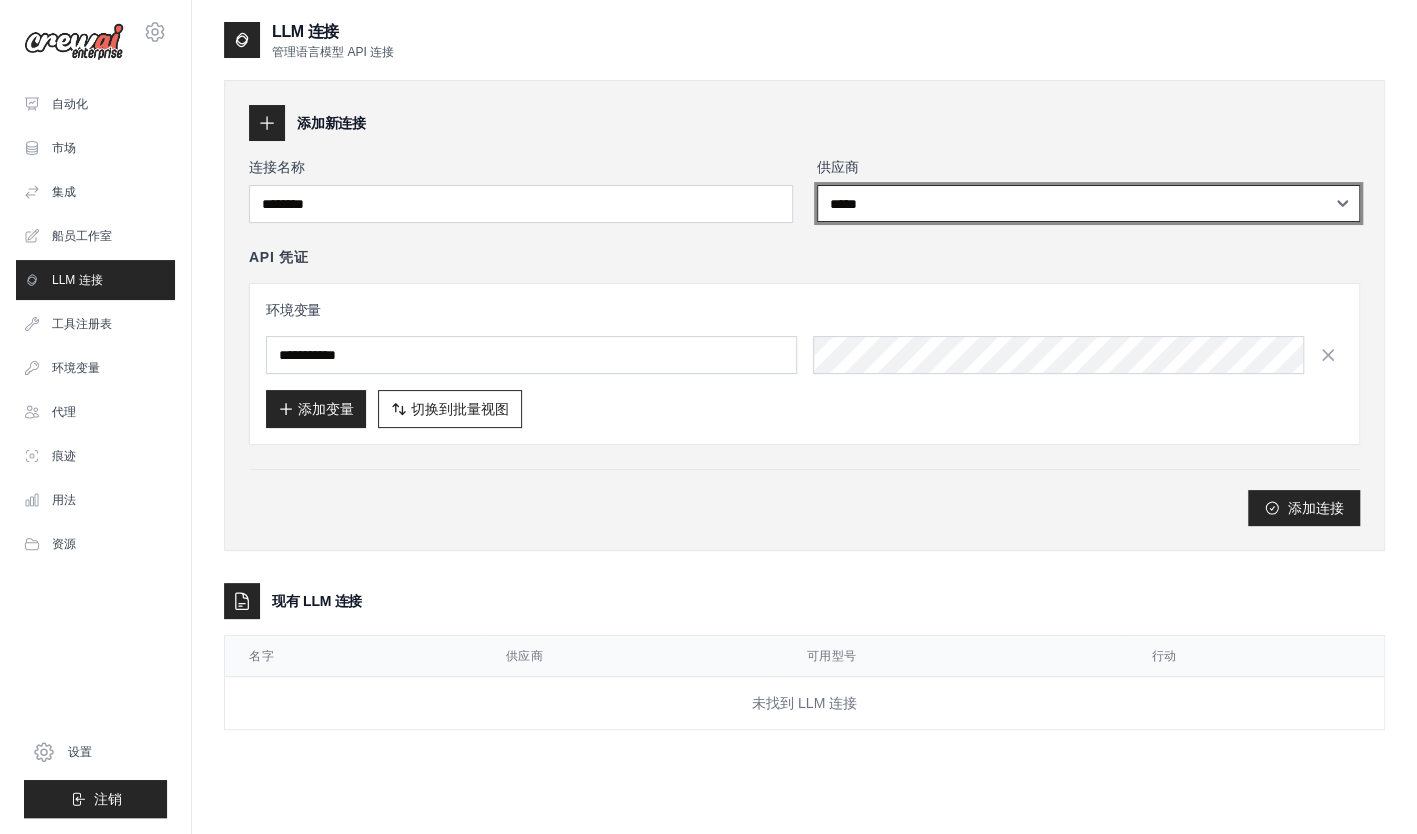 click on "**********" at bounding box center [1089, 203] 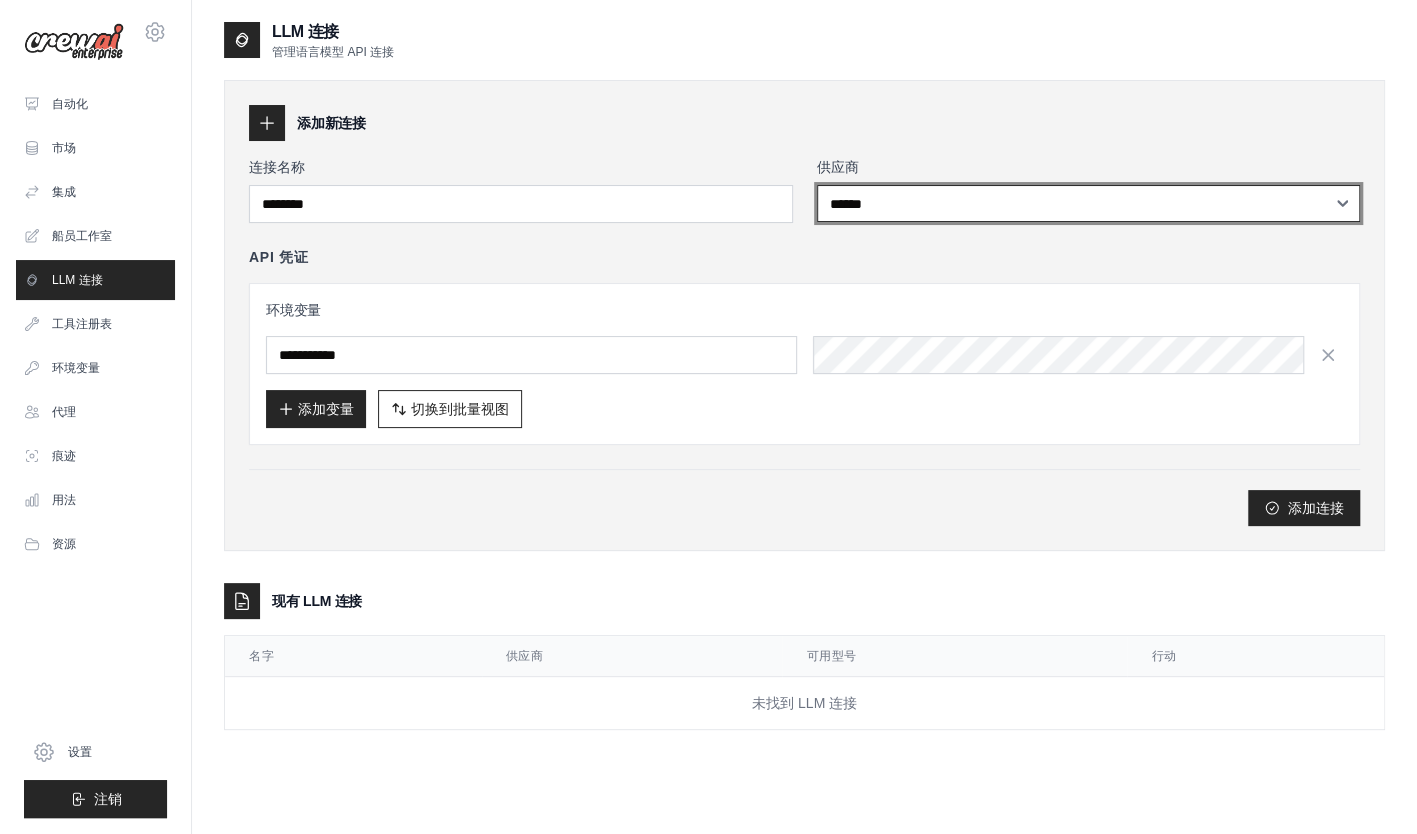 click on "**********" at bounding box center [1089, 203] 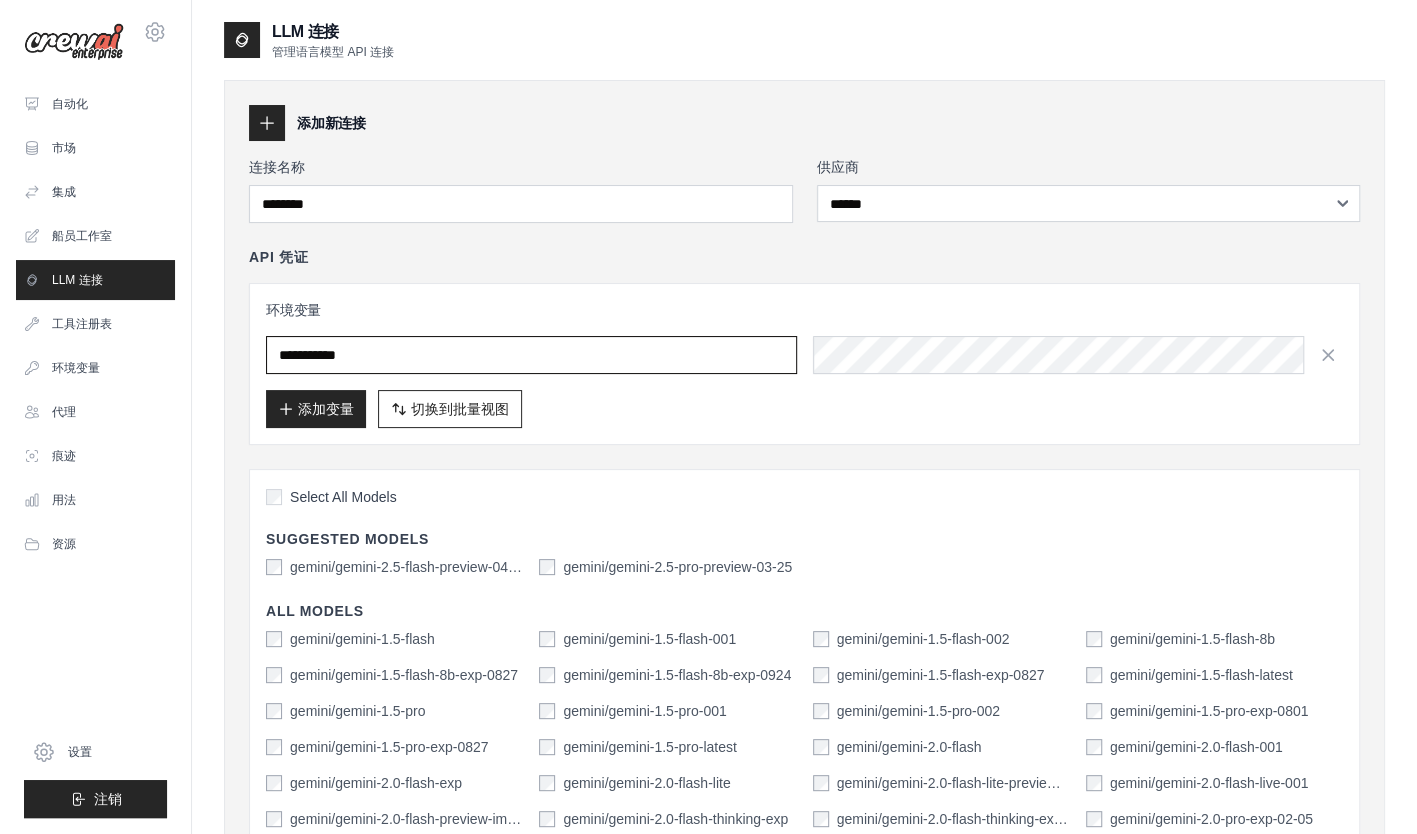 click at bounding box center [531, 355] 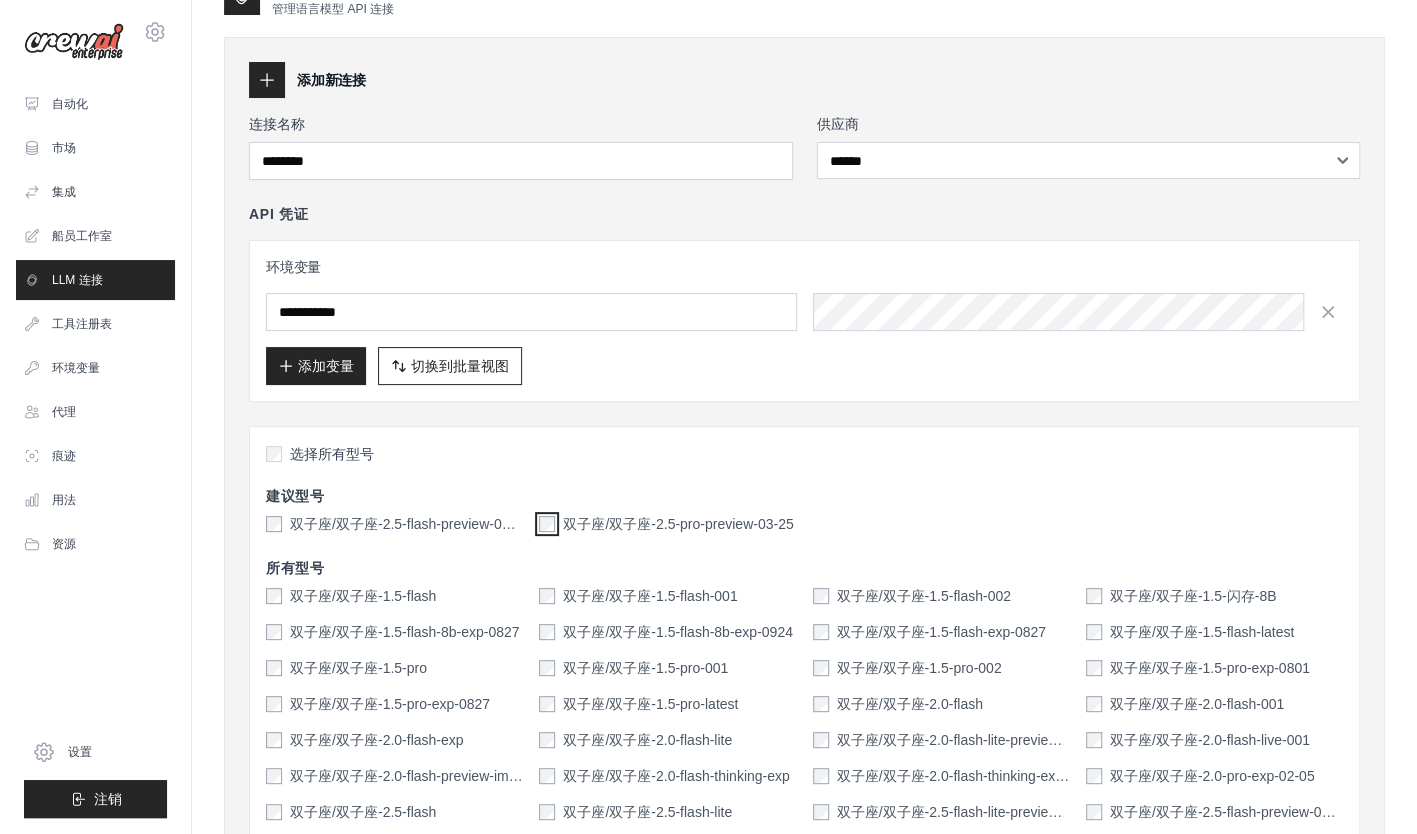 scroll, scrollTop: 0, scrollLeft: 0, axis: both 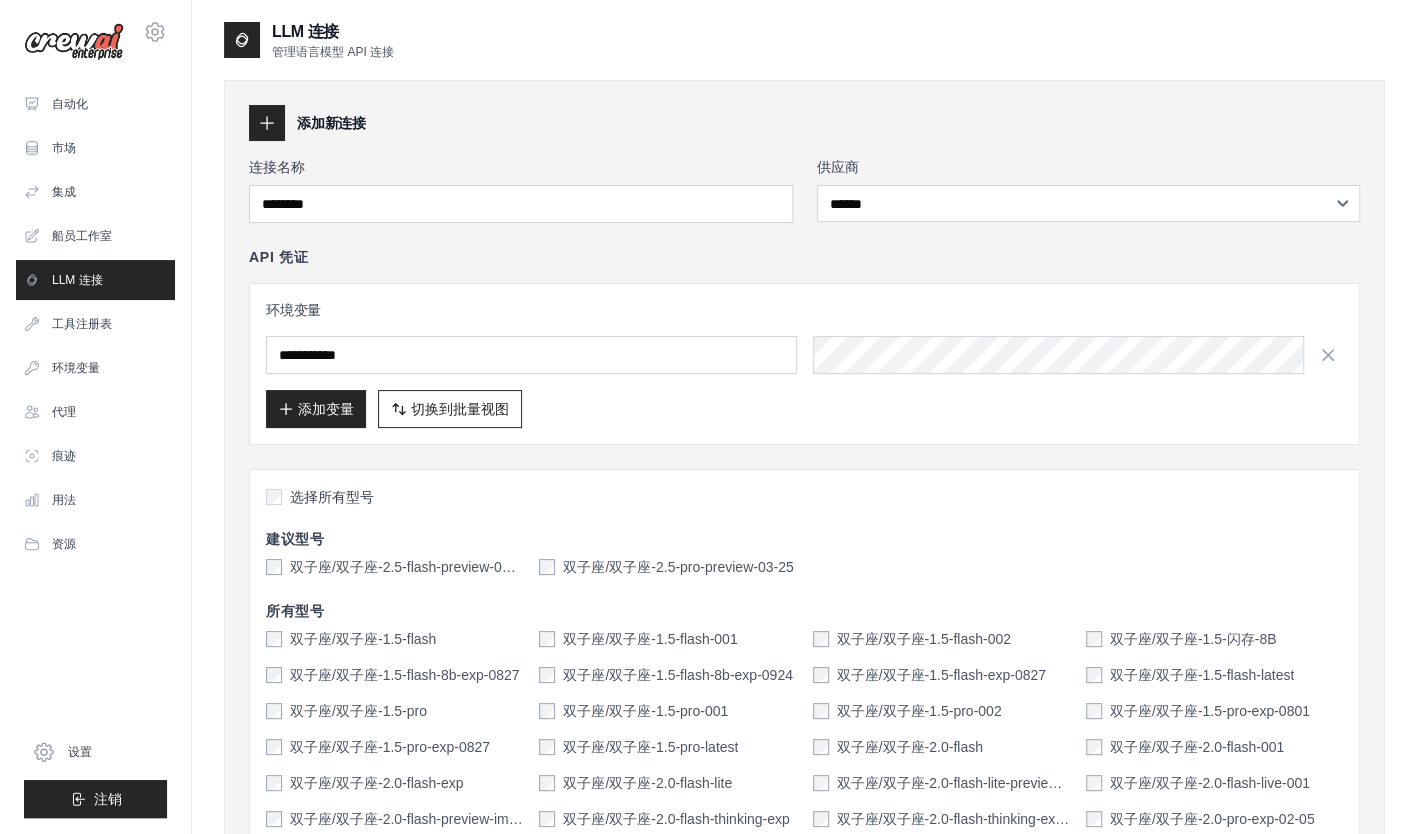 click on "添加变量
切换到批量视图
Switch to Table View" at bounding box center [804, 409] 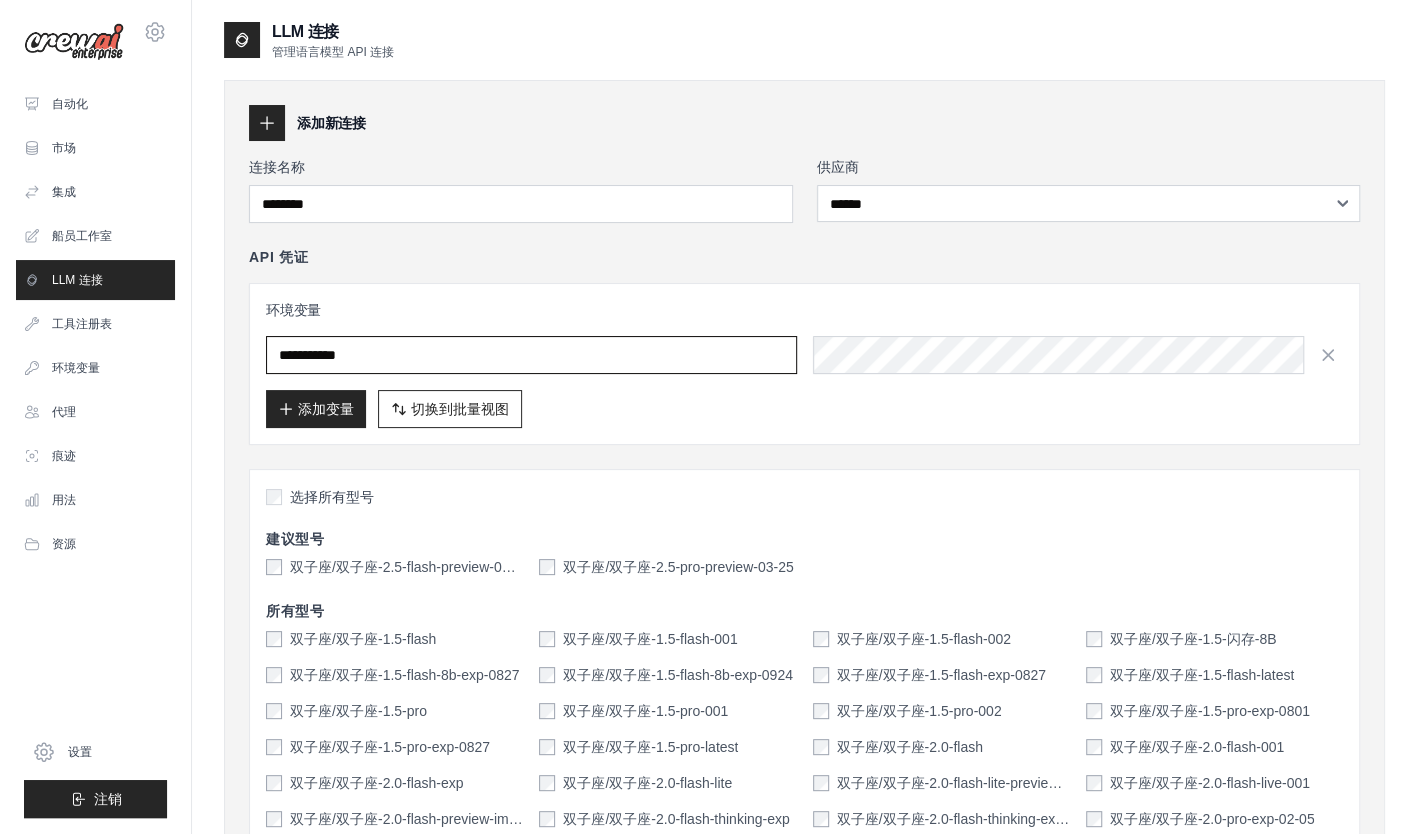 click at bounding box center (531, 355) 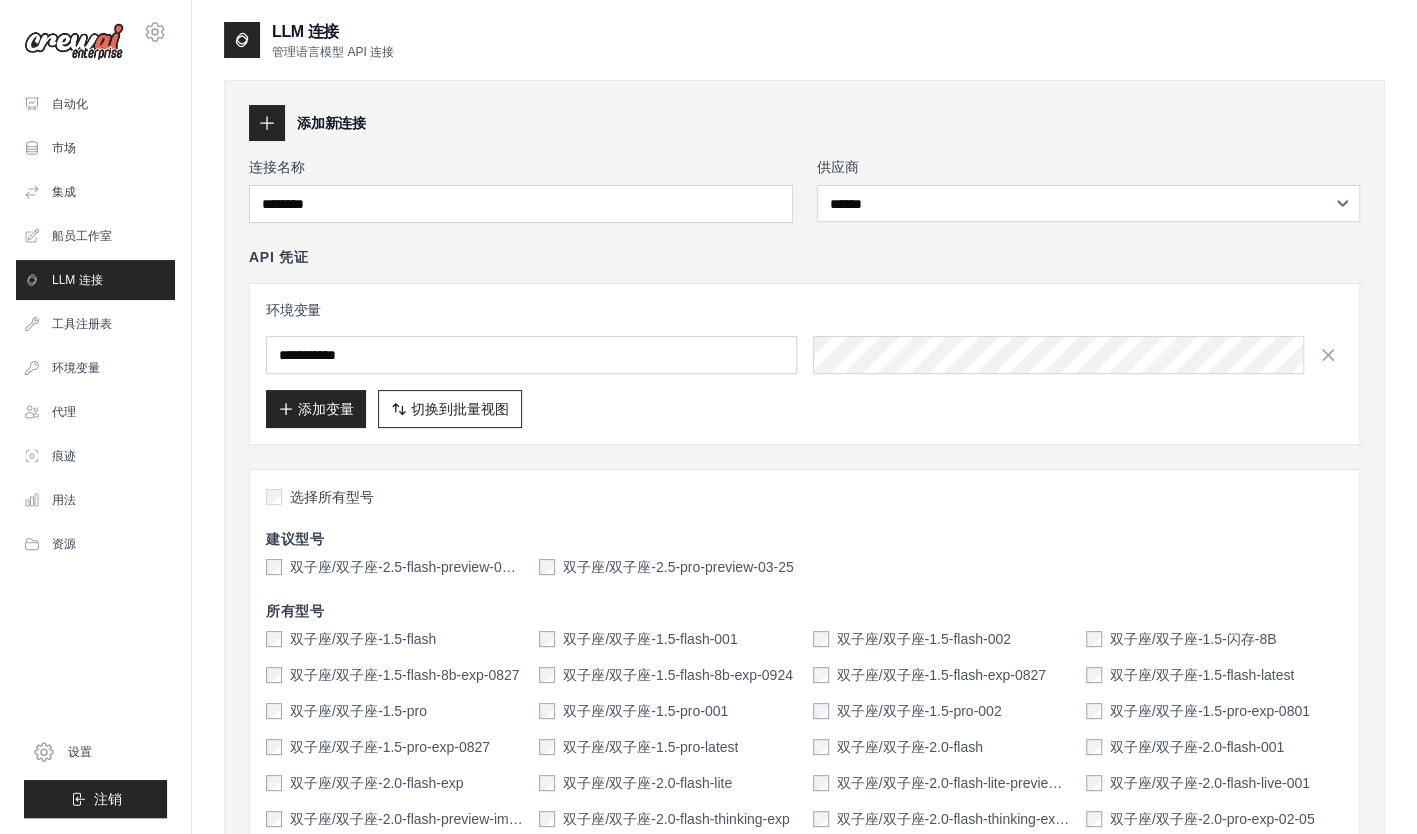 click on "环境变量
添加变量
切换到批量视图
Switch to Table View" at bounding box center [804, 364] 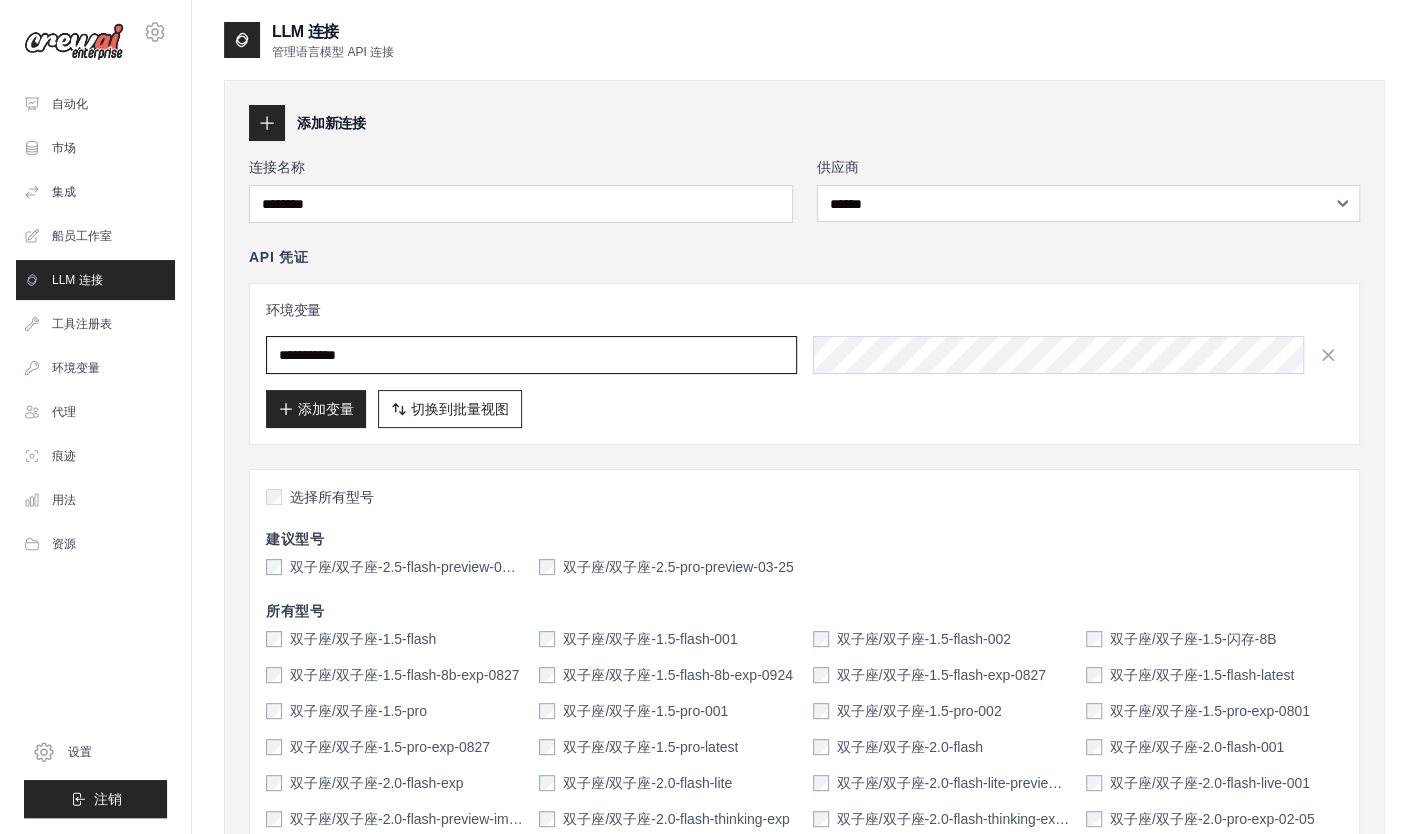 click at bounding box center [531, 355] 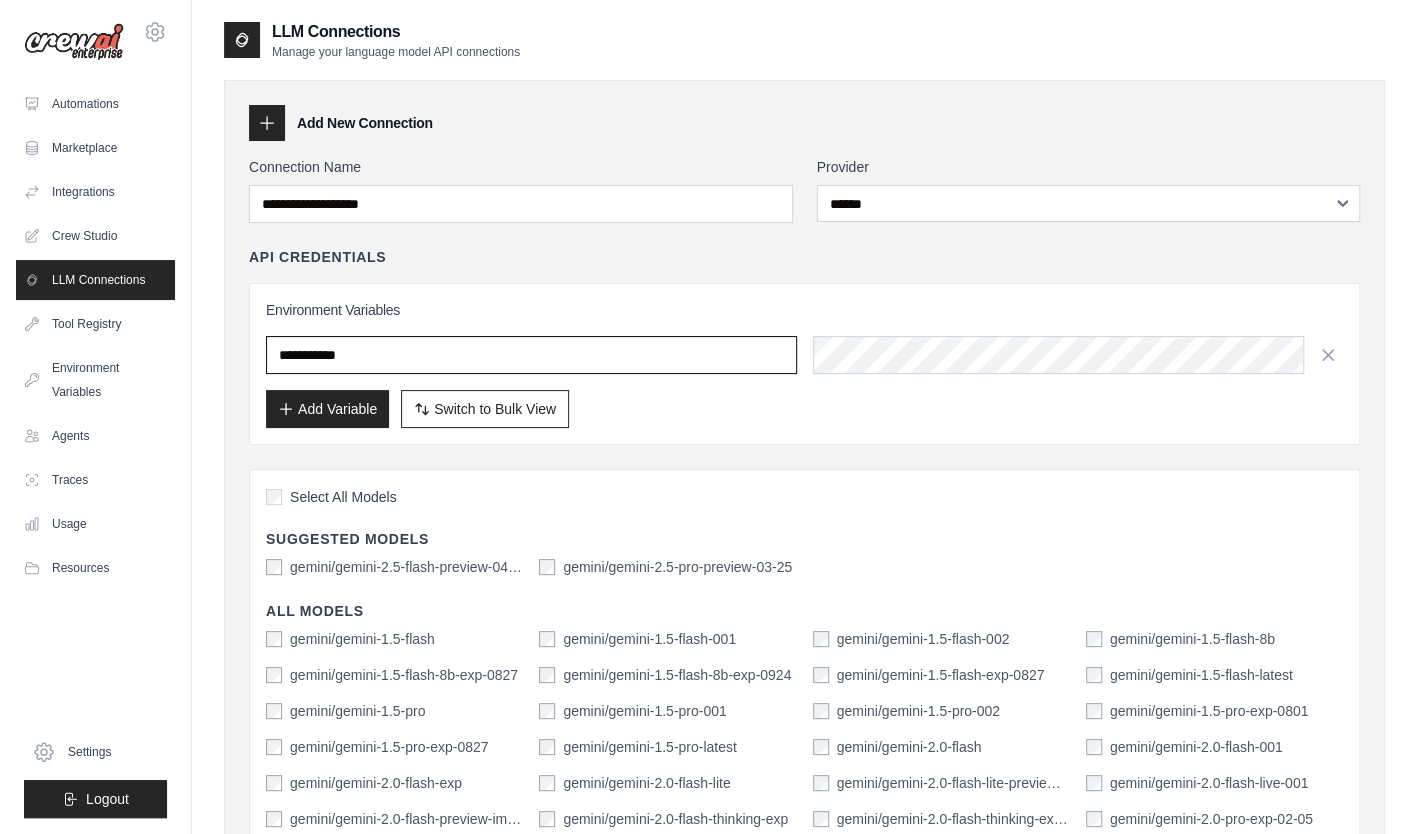 click at bounding box center (531, 355) 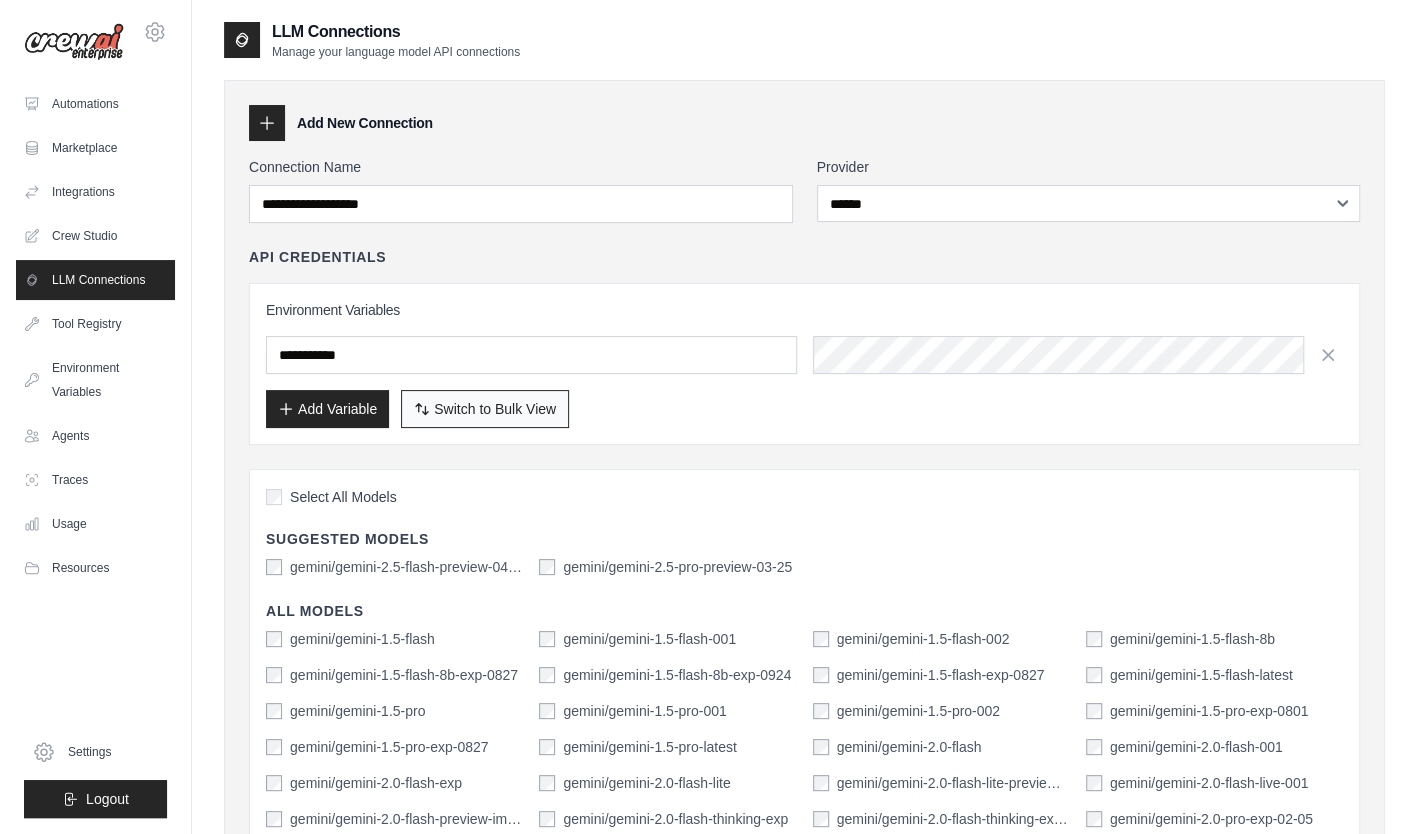 click on "Switch to Bulk View" at bounding box center [495, 409] 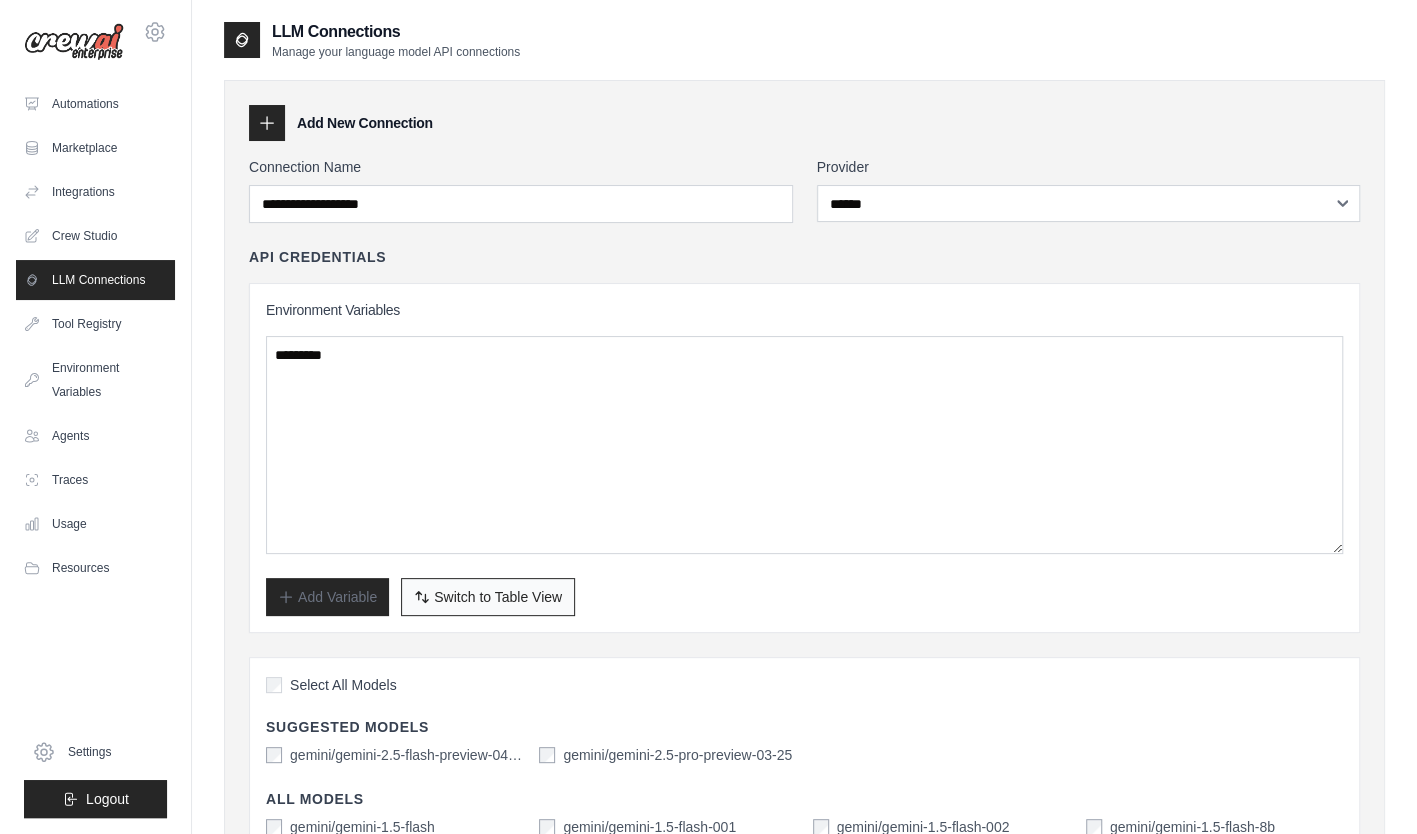 click on "Switch to Table View" at bounding box center [498, 597] 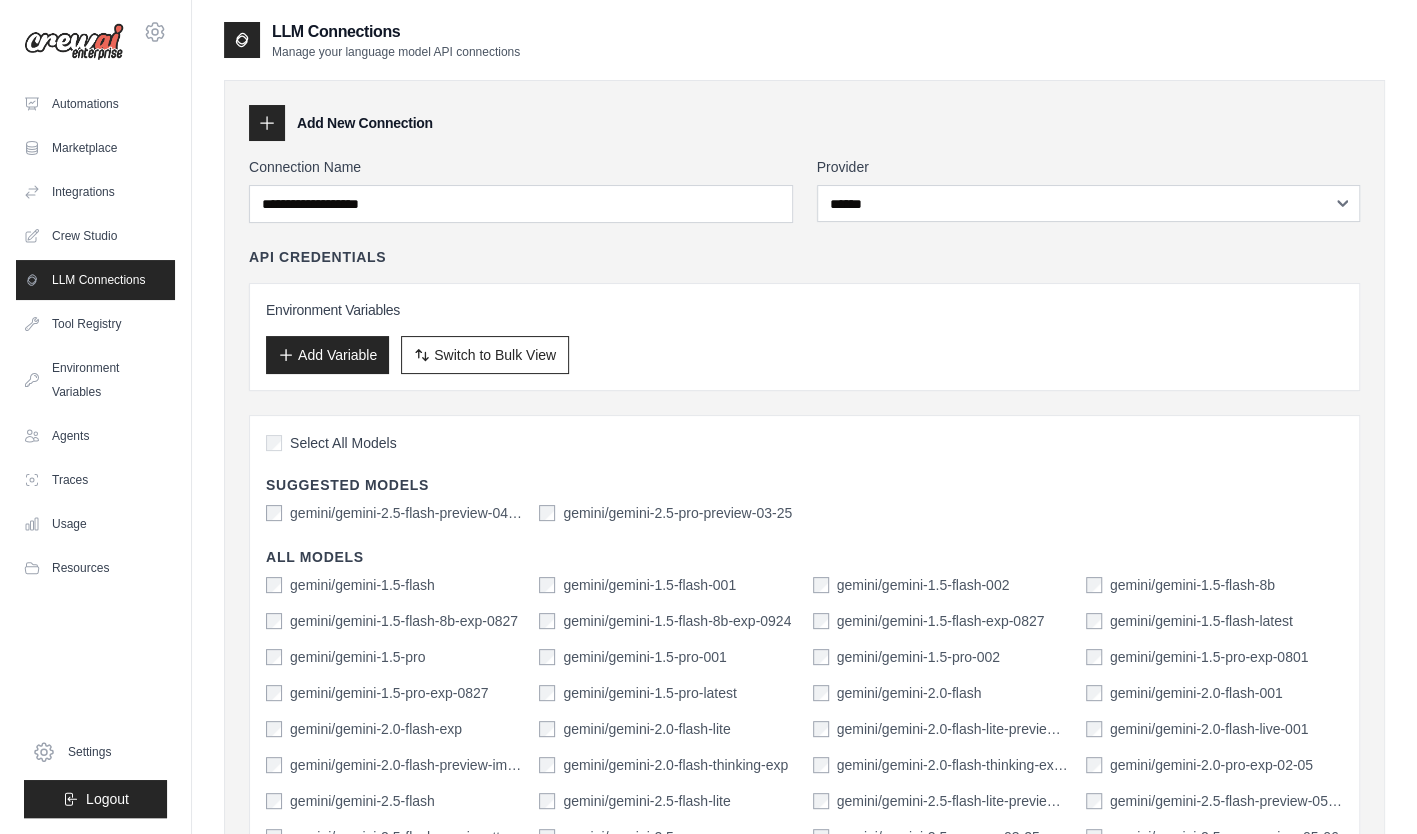 click on "Add Variable" at bounding box center (337, 355) 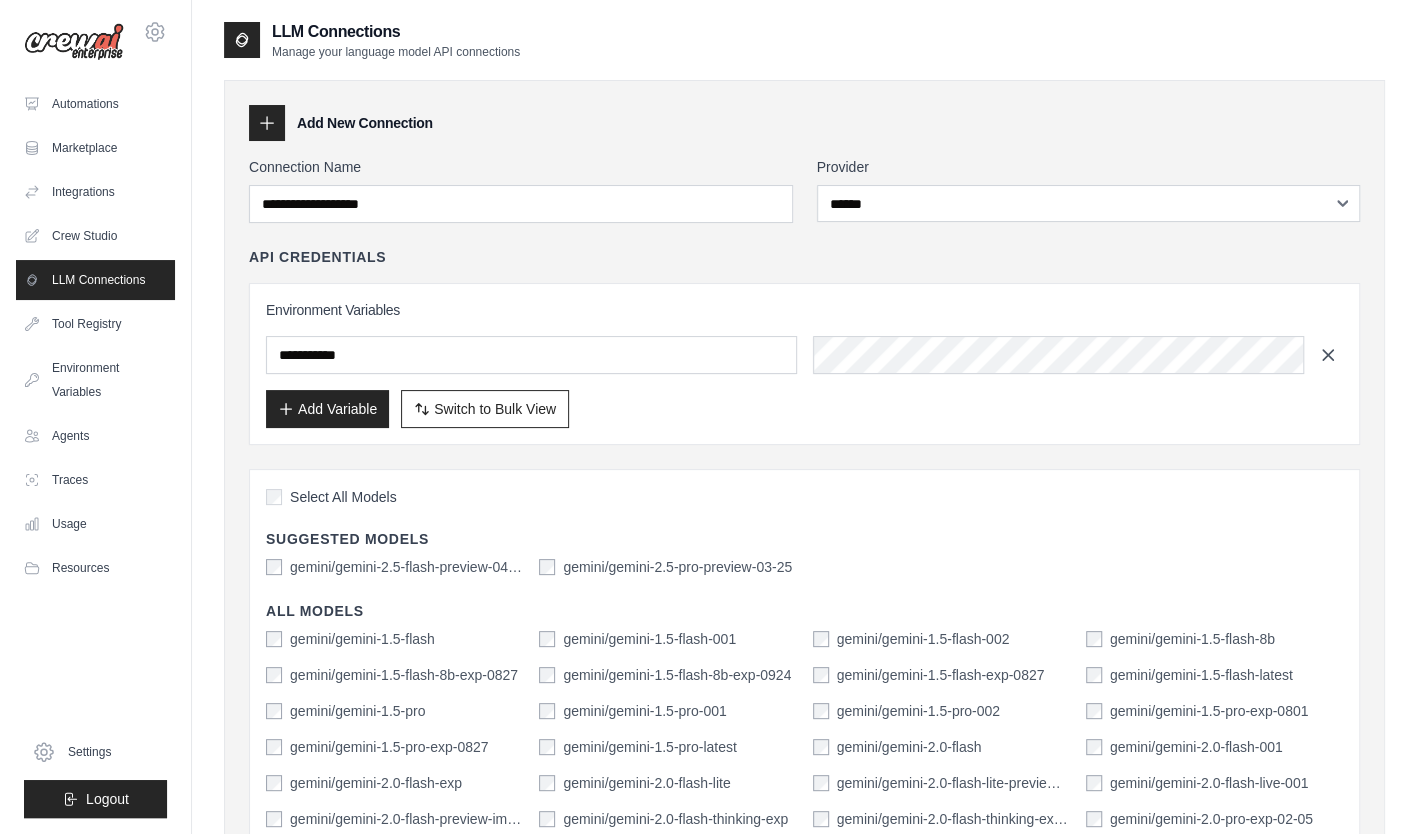 click 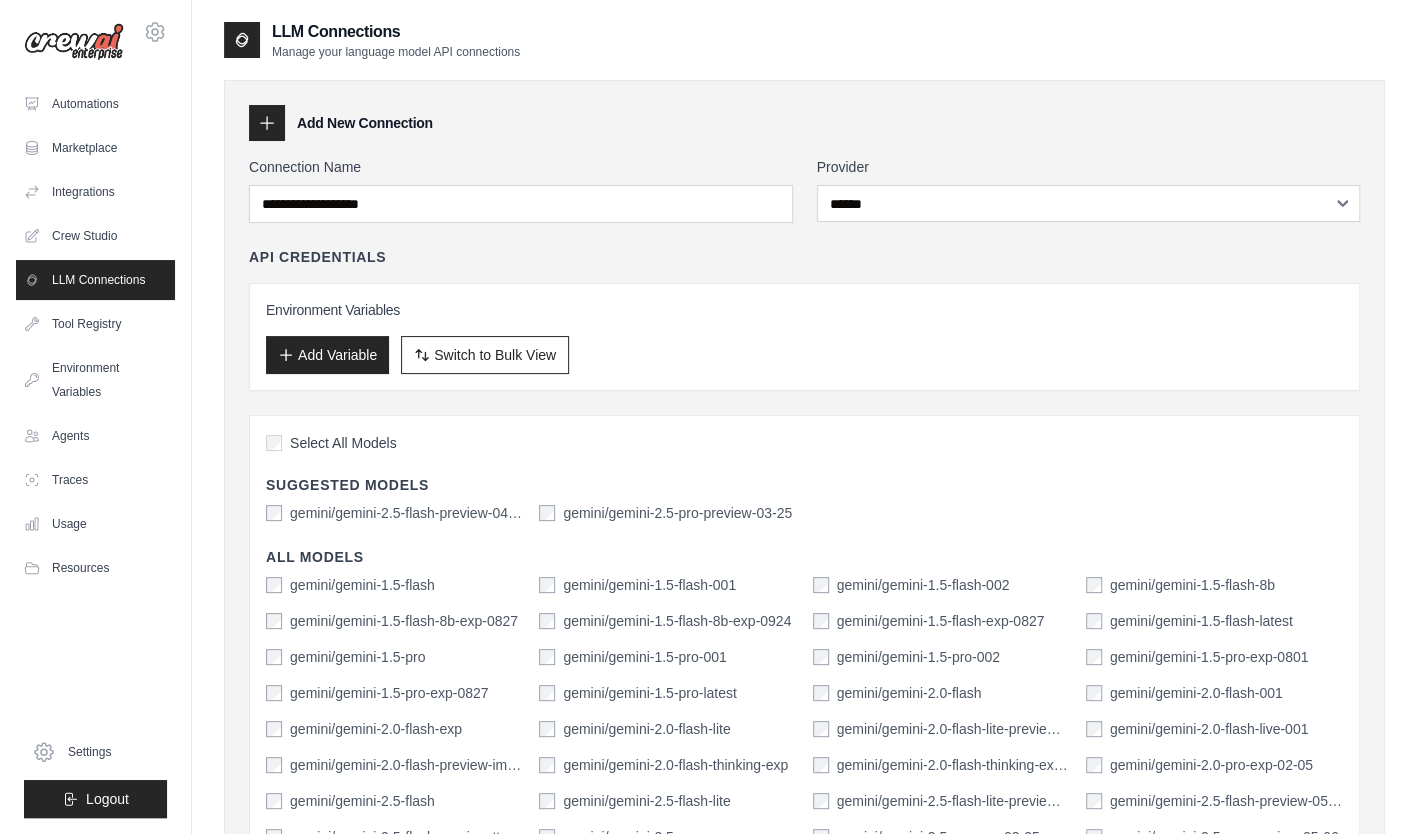 click on "Add Variable" at bounding box center [327, 355] 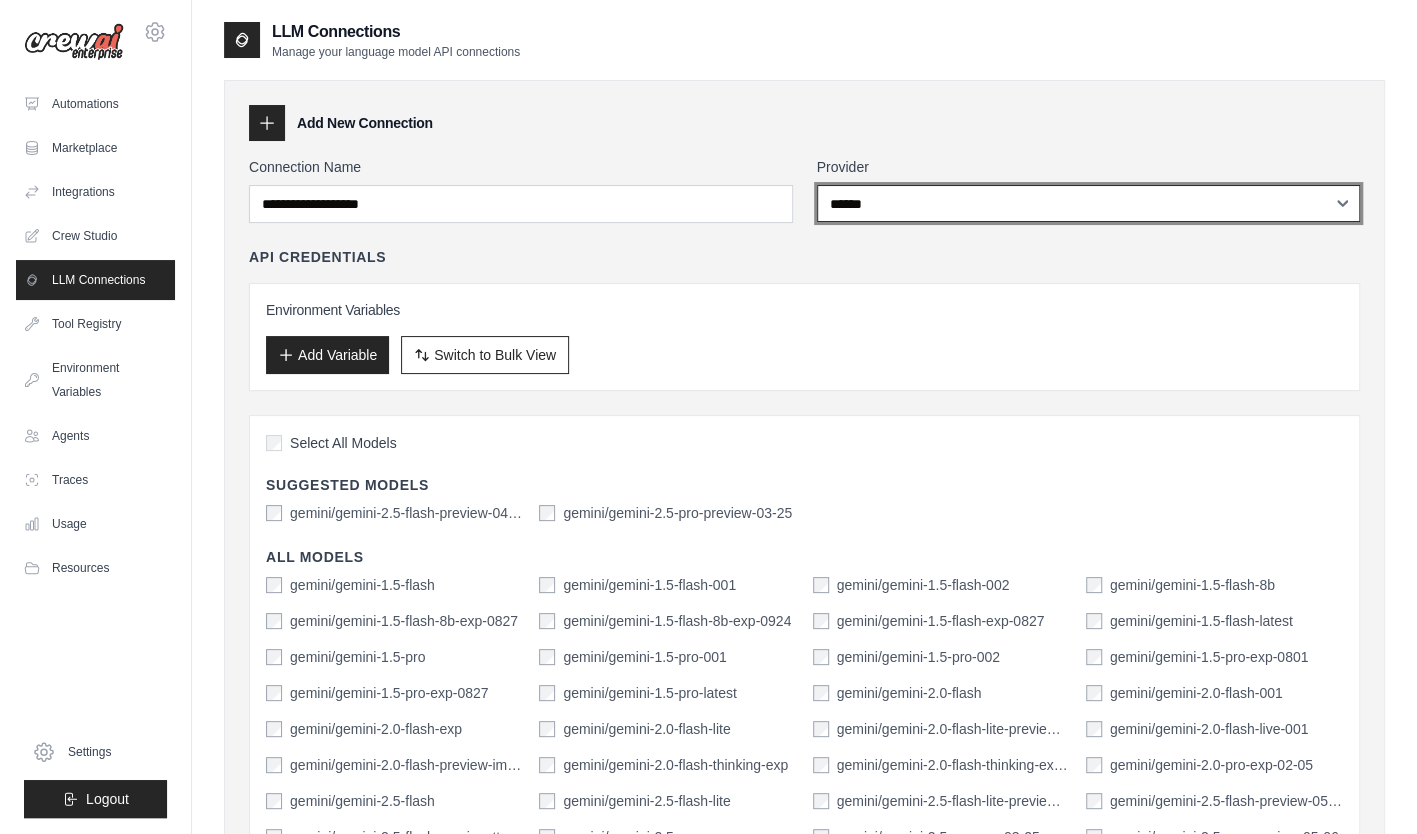 click on "**********" at bounding box center (1089, 203) 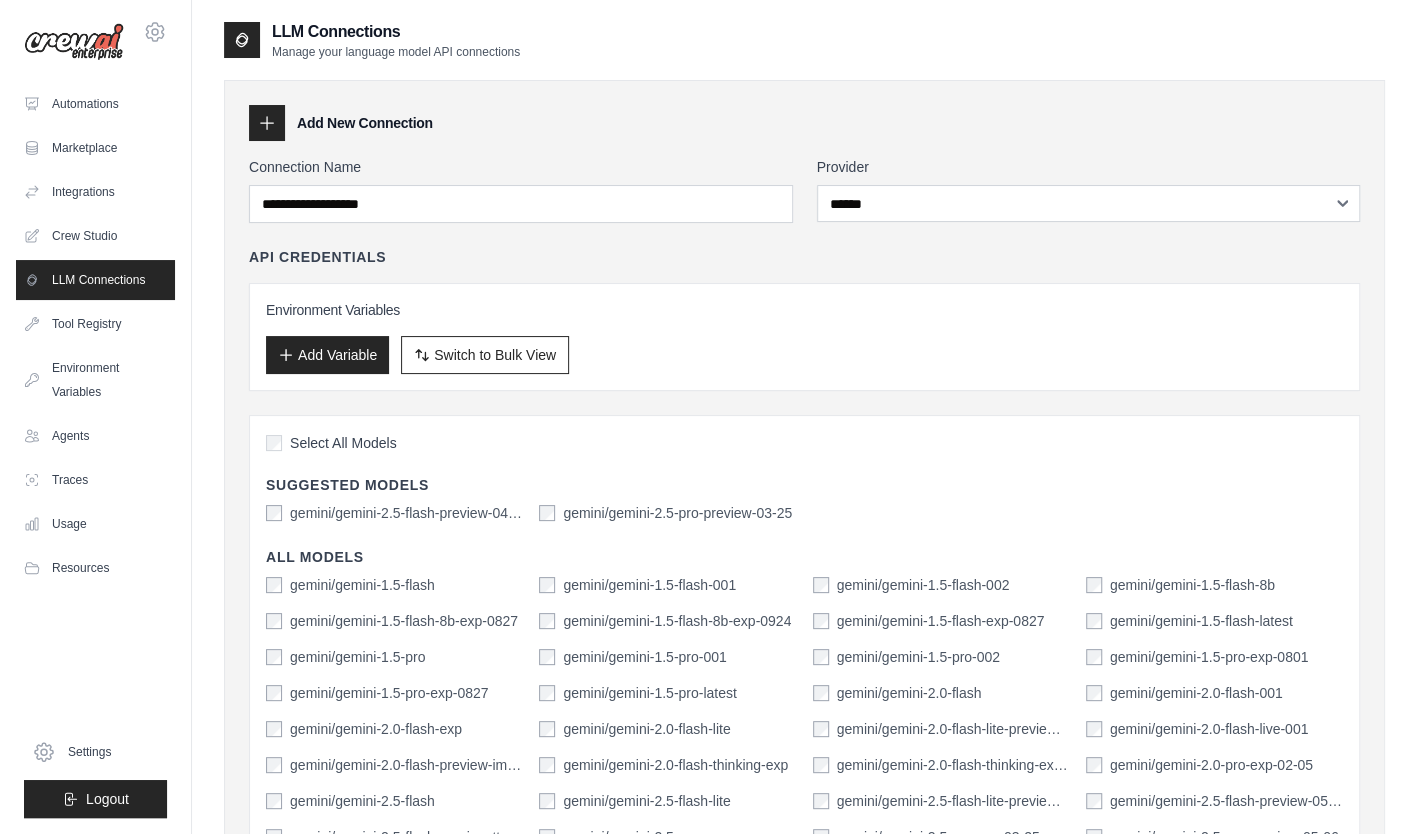 click on "Add Variable" at bounding box center (337, 355) 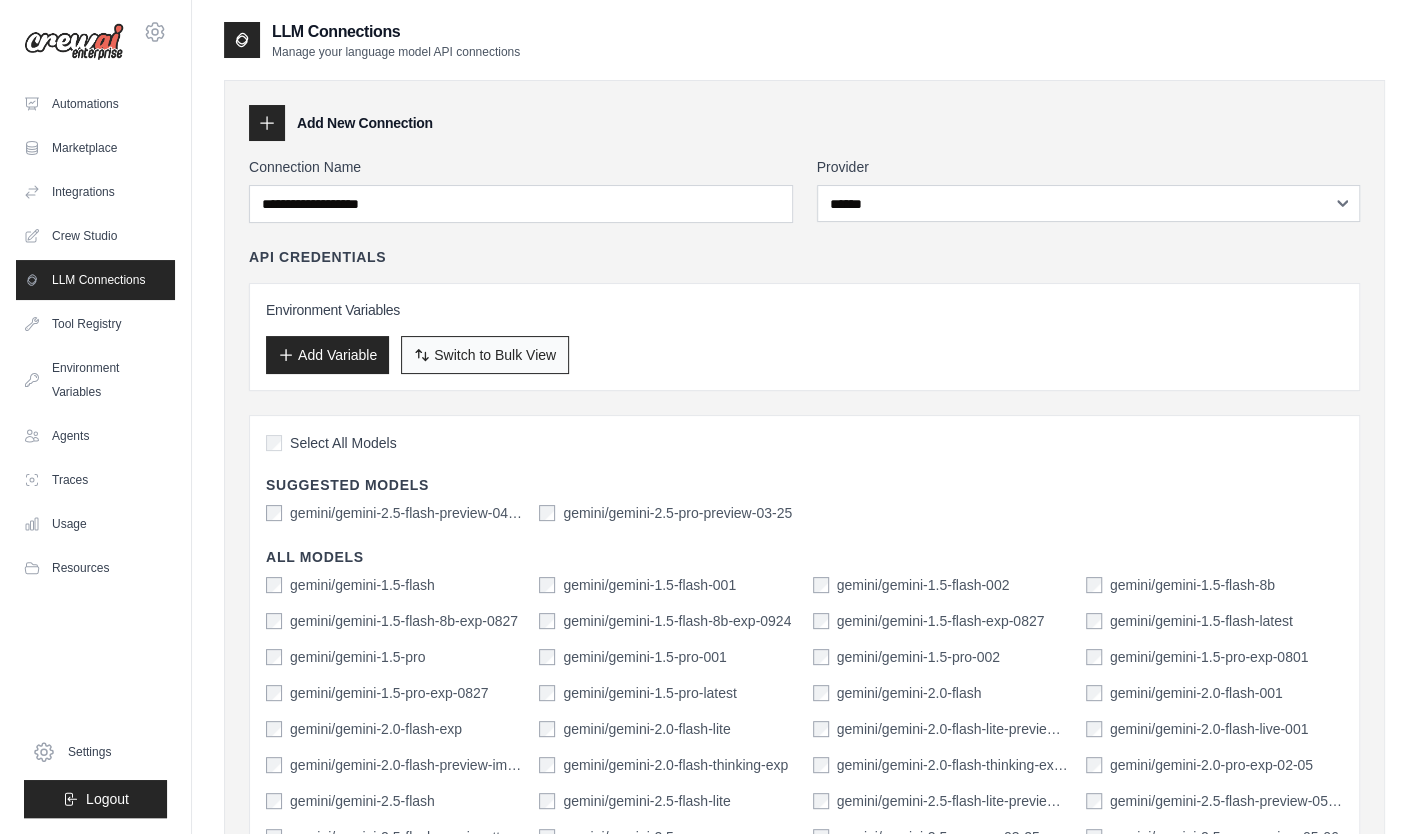 click on "Switch to Bulk View" at bounding box center (495, 355) 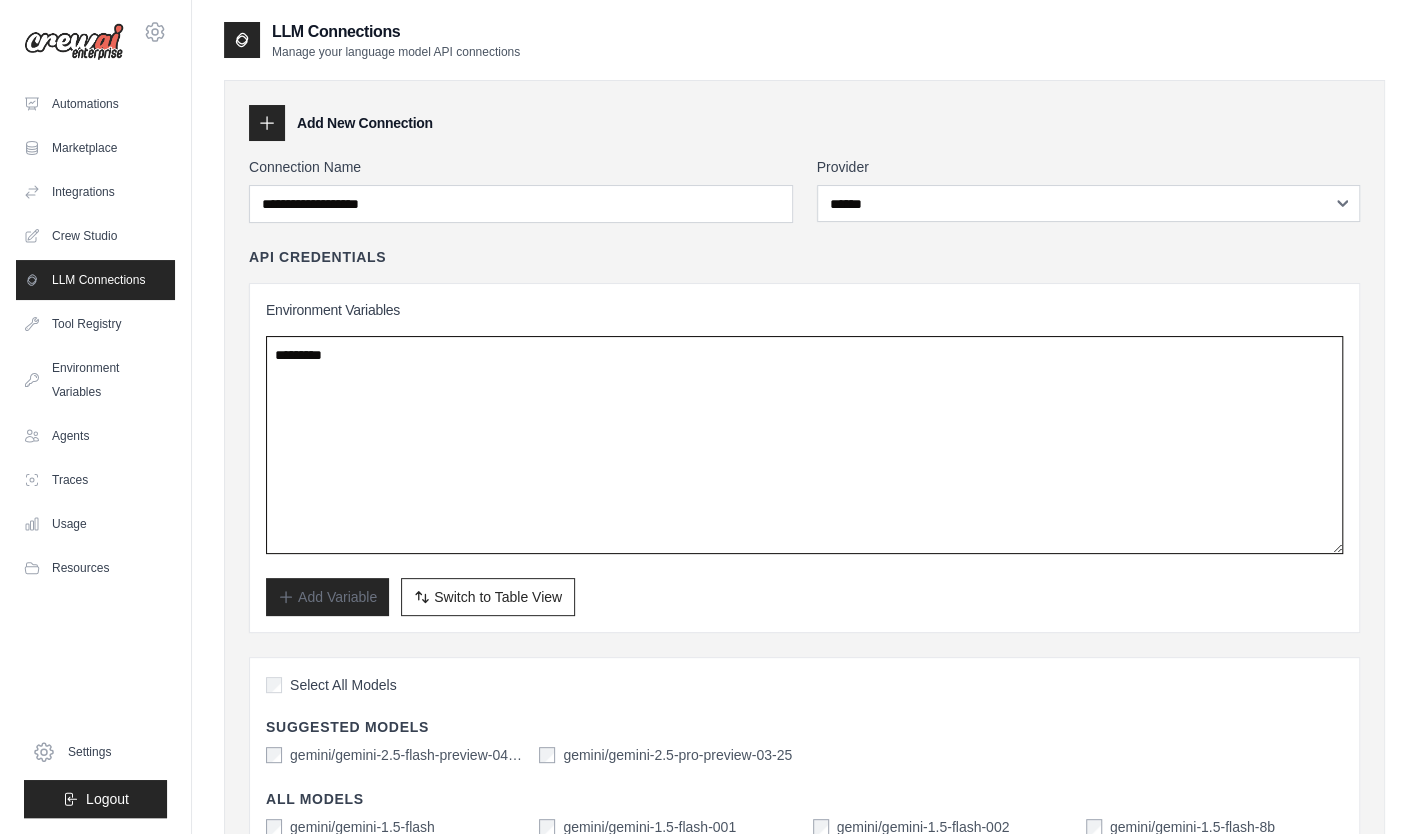click at bounding box center (804, 445) 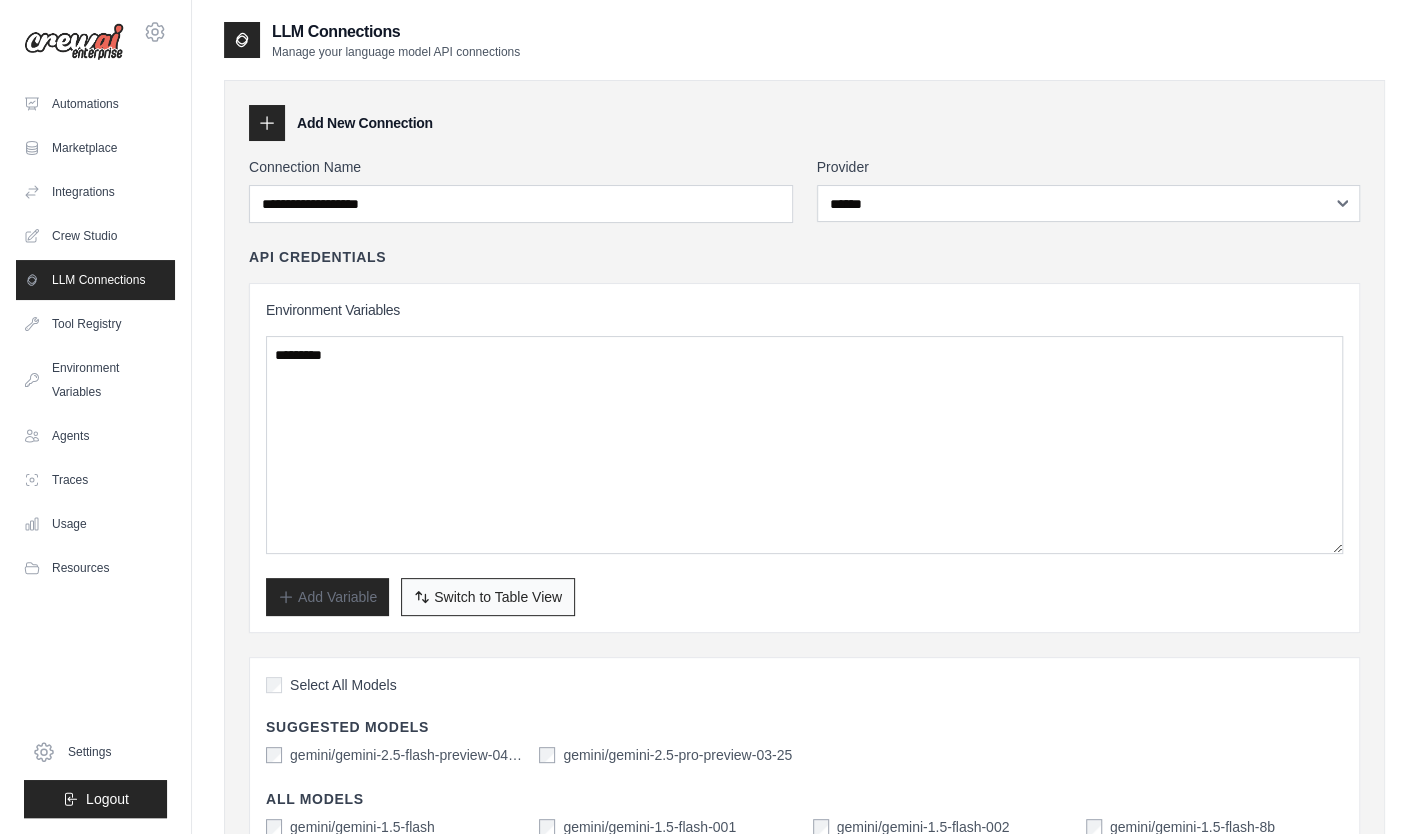 click on "Switch to Table View" at bounding box center [498, 597] 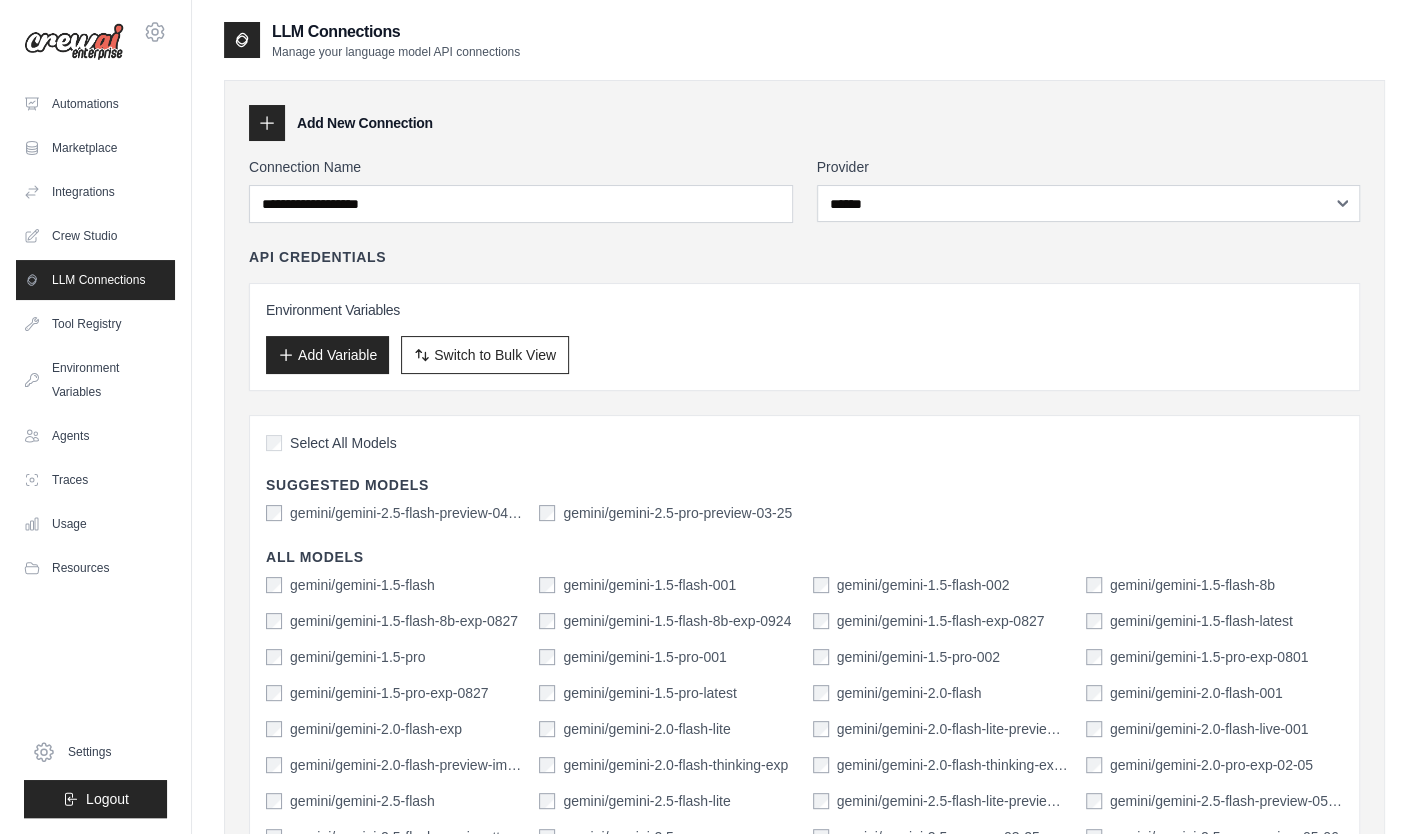 click on "**********" at bounding box center [804, 674] 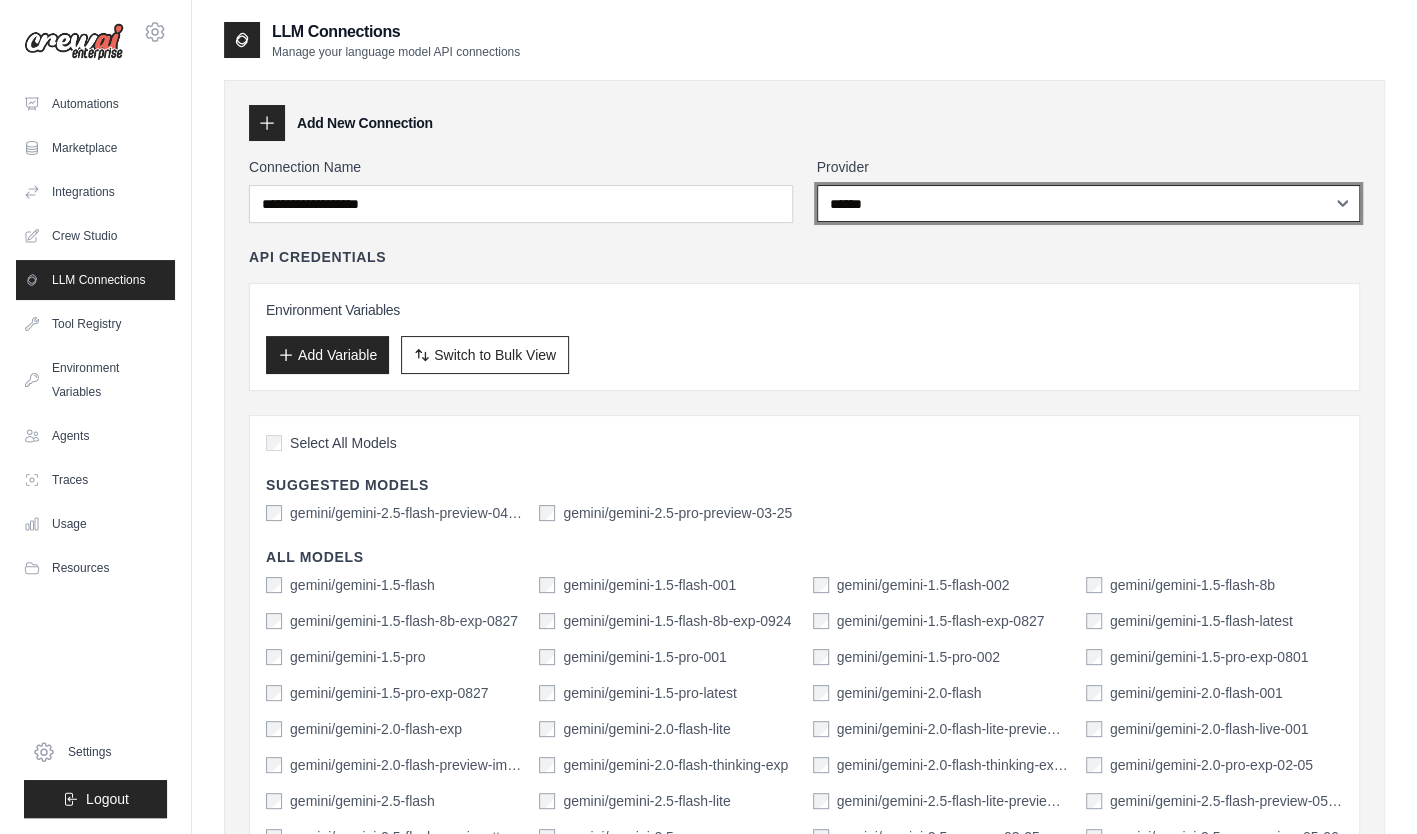 click on "**********" at bounding box center [1089, 203] 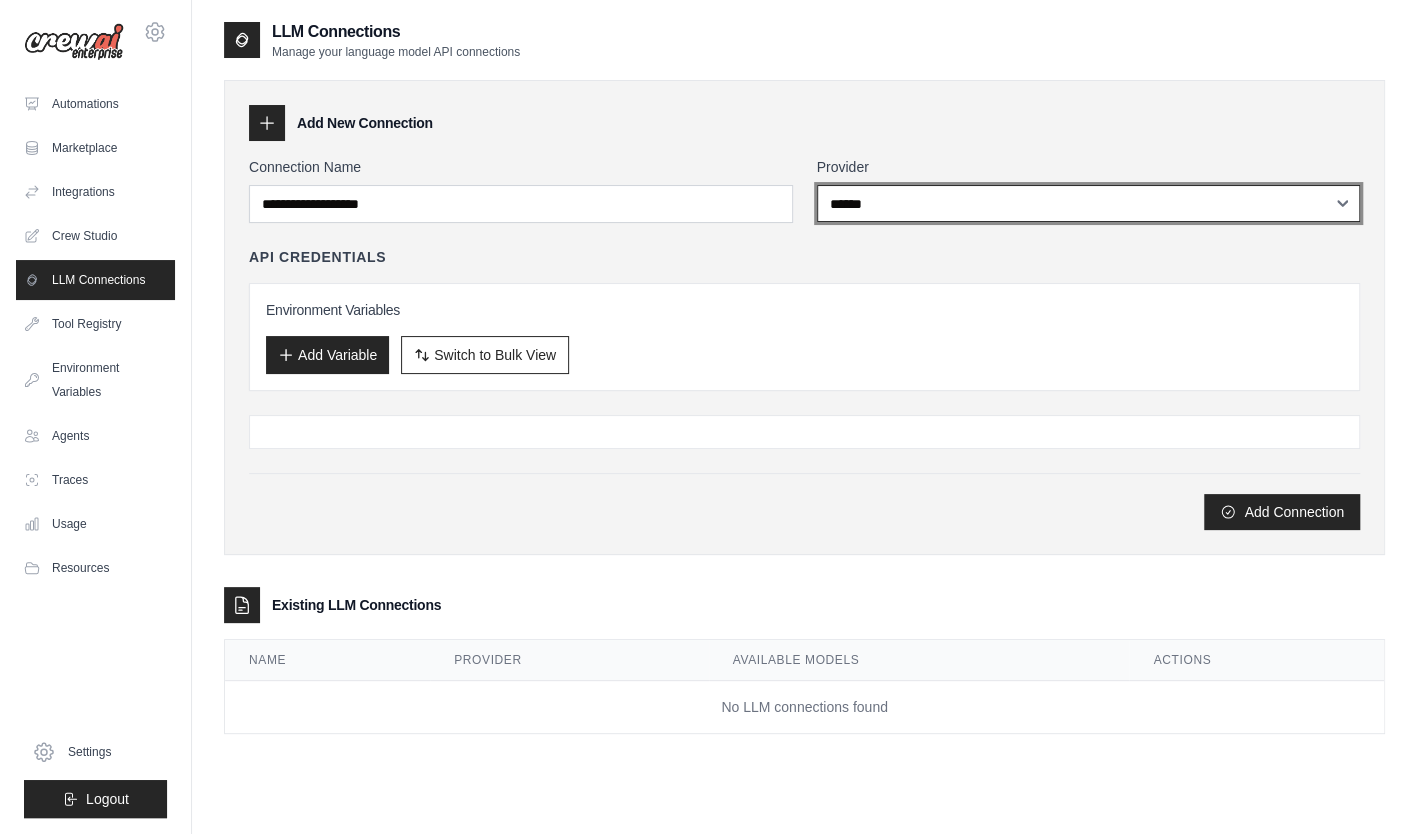 click on "**********" at bounding box center (1089, 203) 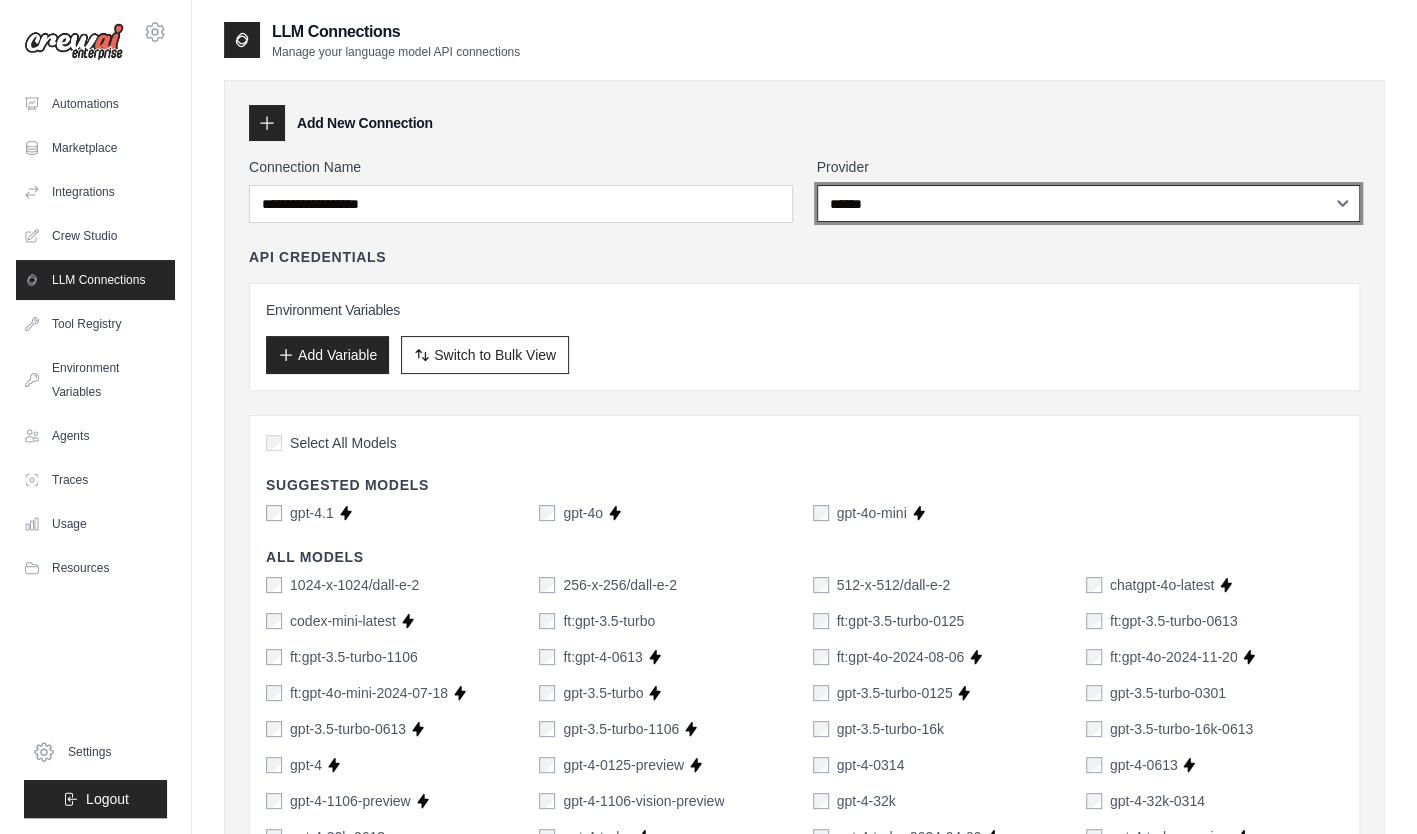 select on "******" 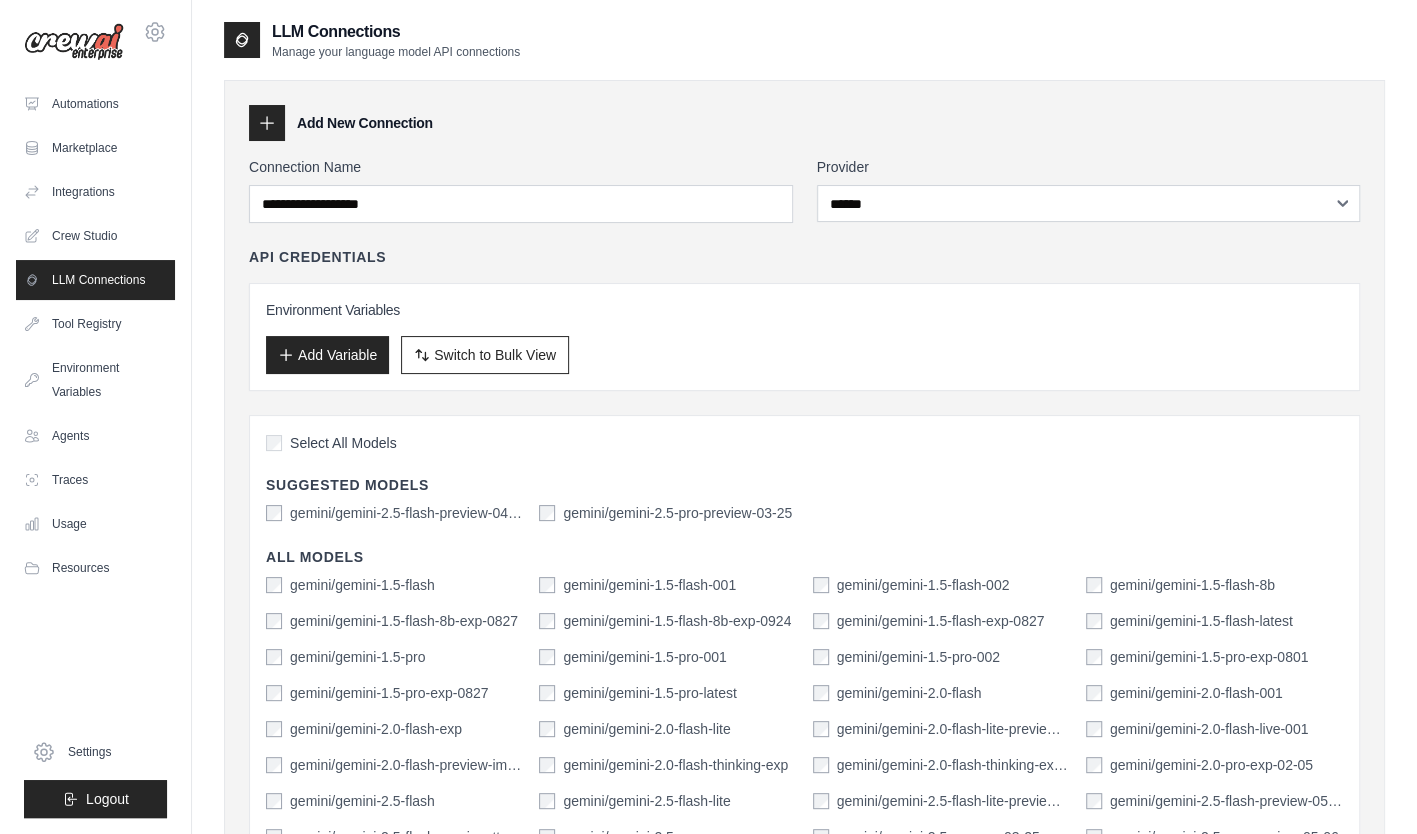 click on "Add Variable" at bounding box center [327, 355] 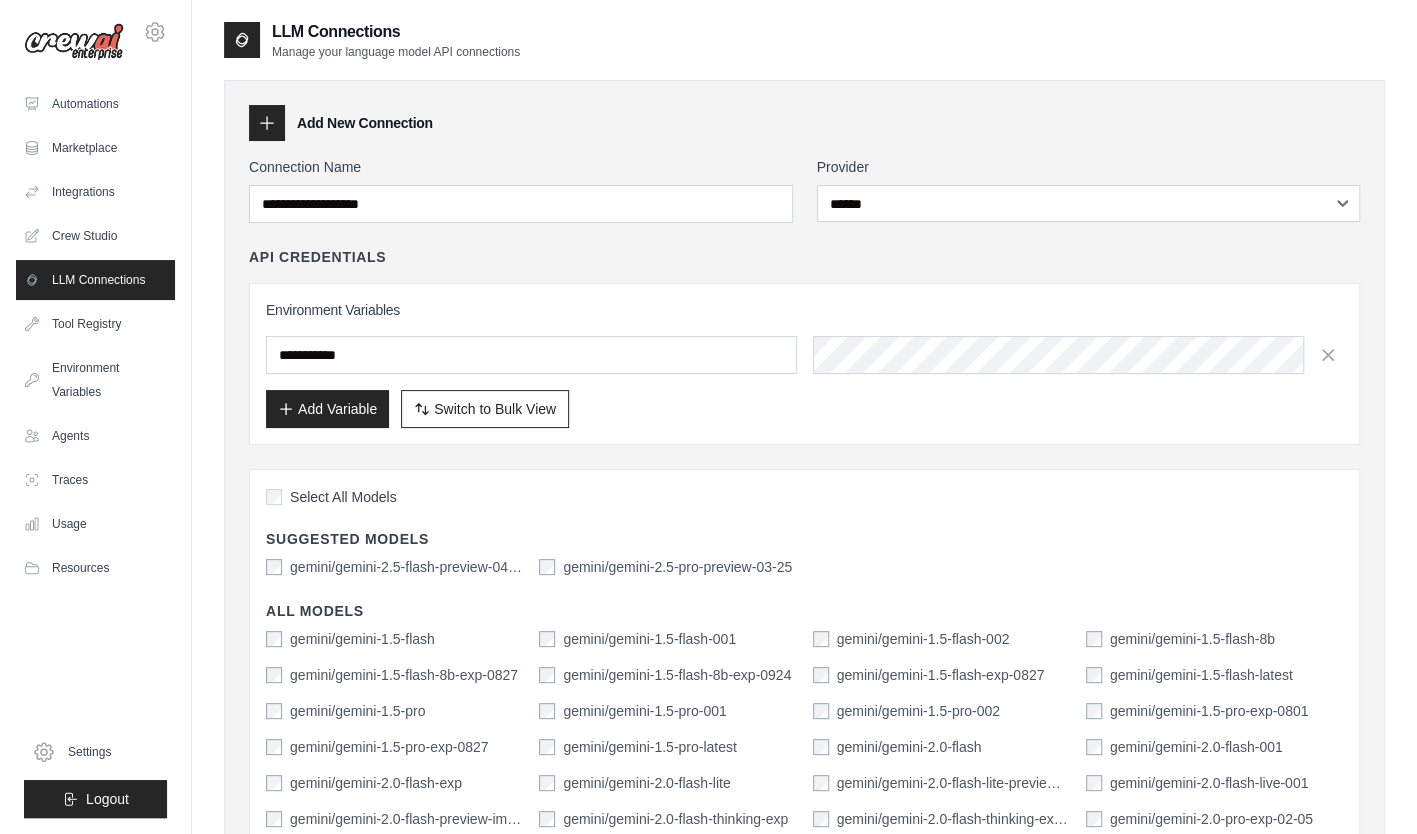 click at bounding box center [531, 355] 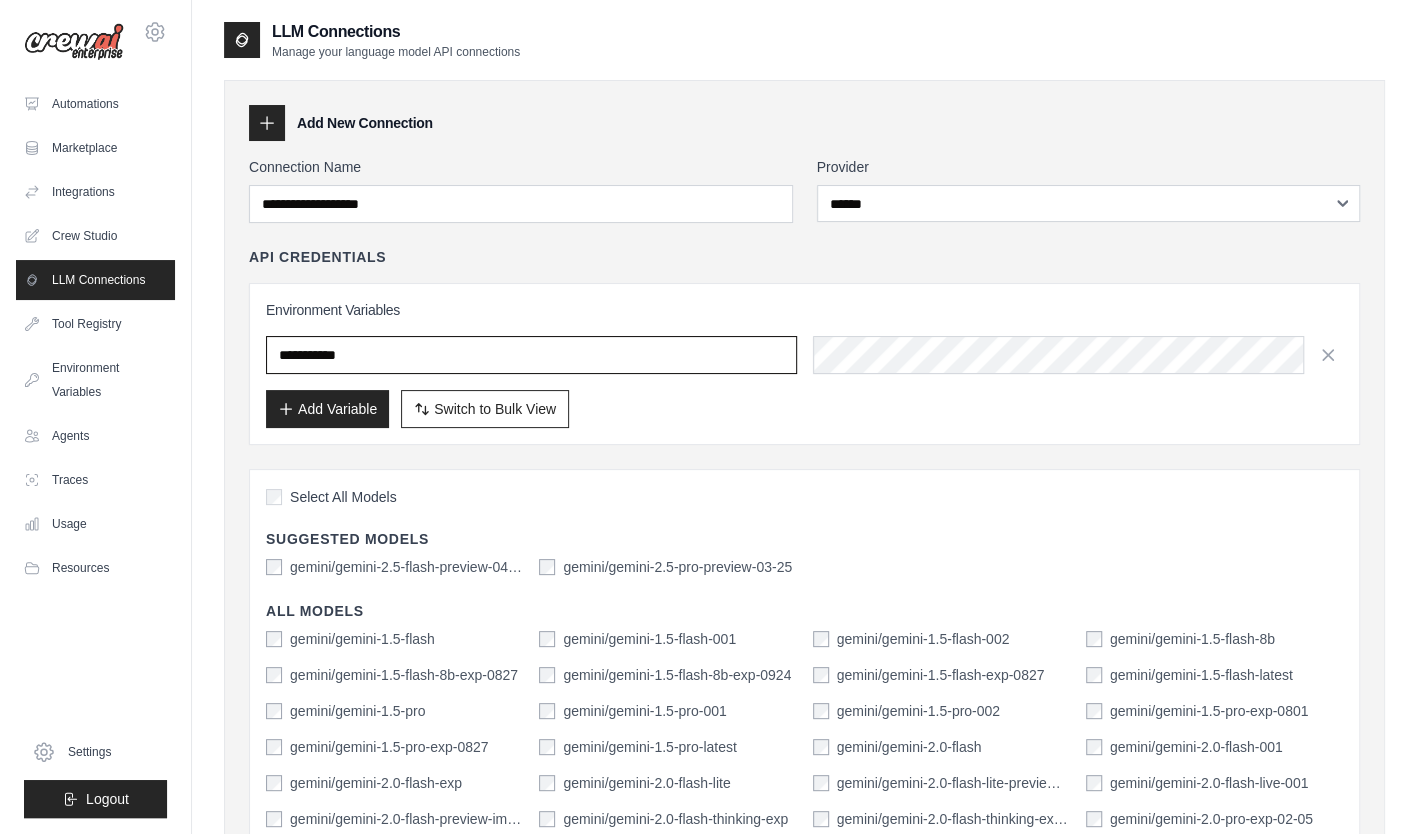click at bounding box center (531, 355) 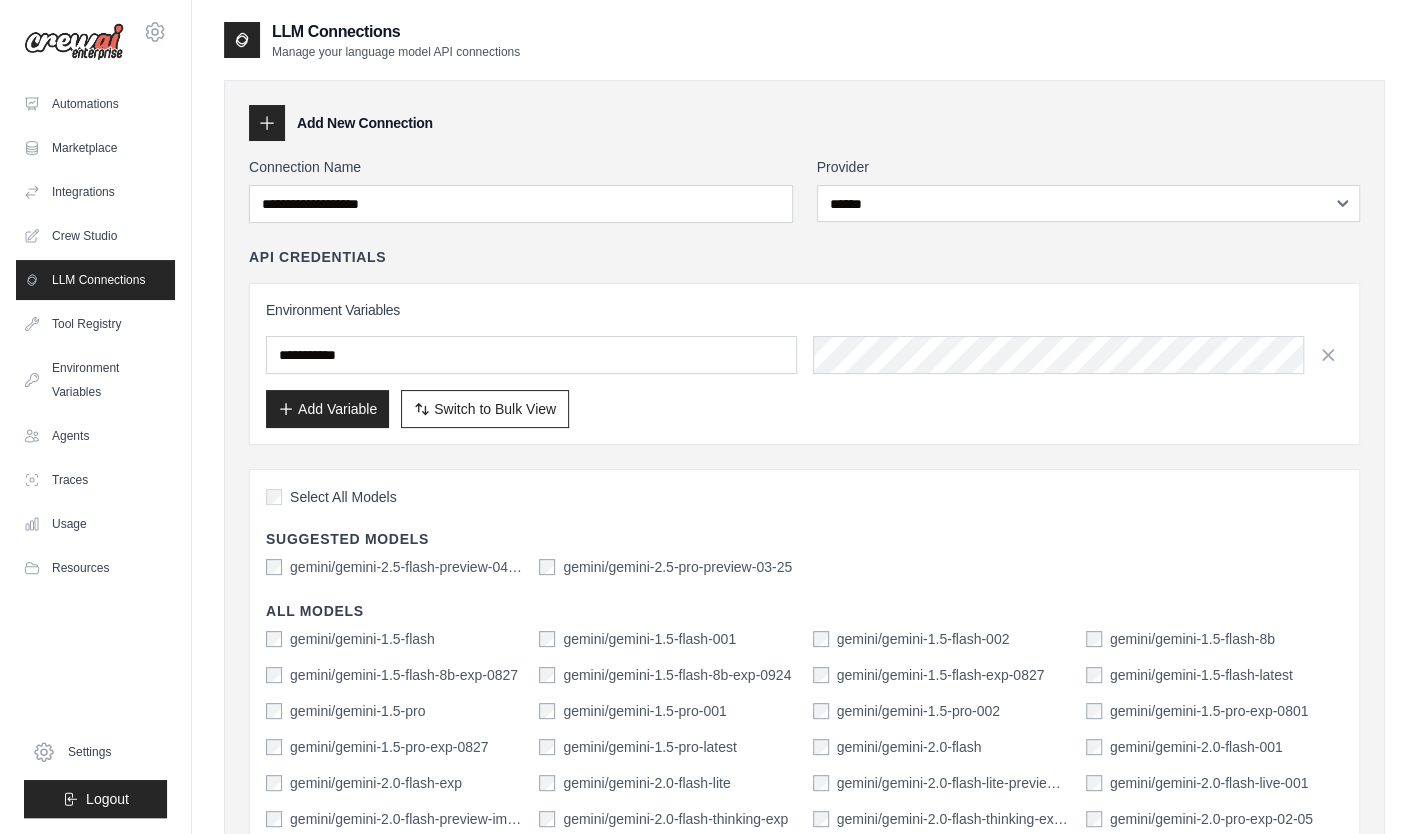 click on "Add Variable
Switch to Bulk View
Switch to Table View" at bounding box center [804, 409] 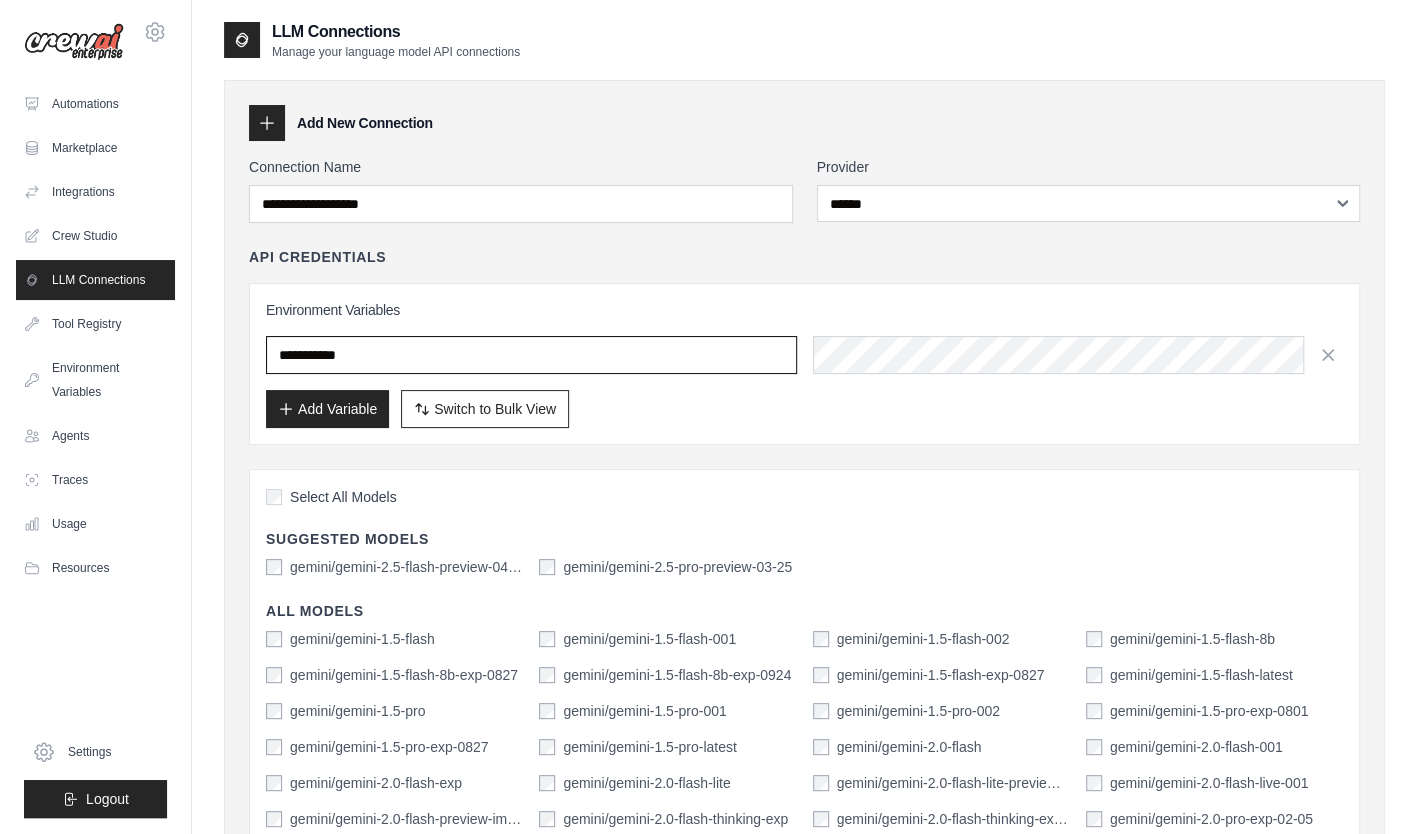 click at bounding box center [531, 355] 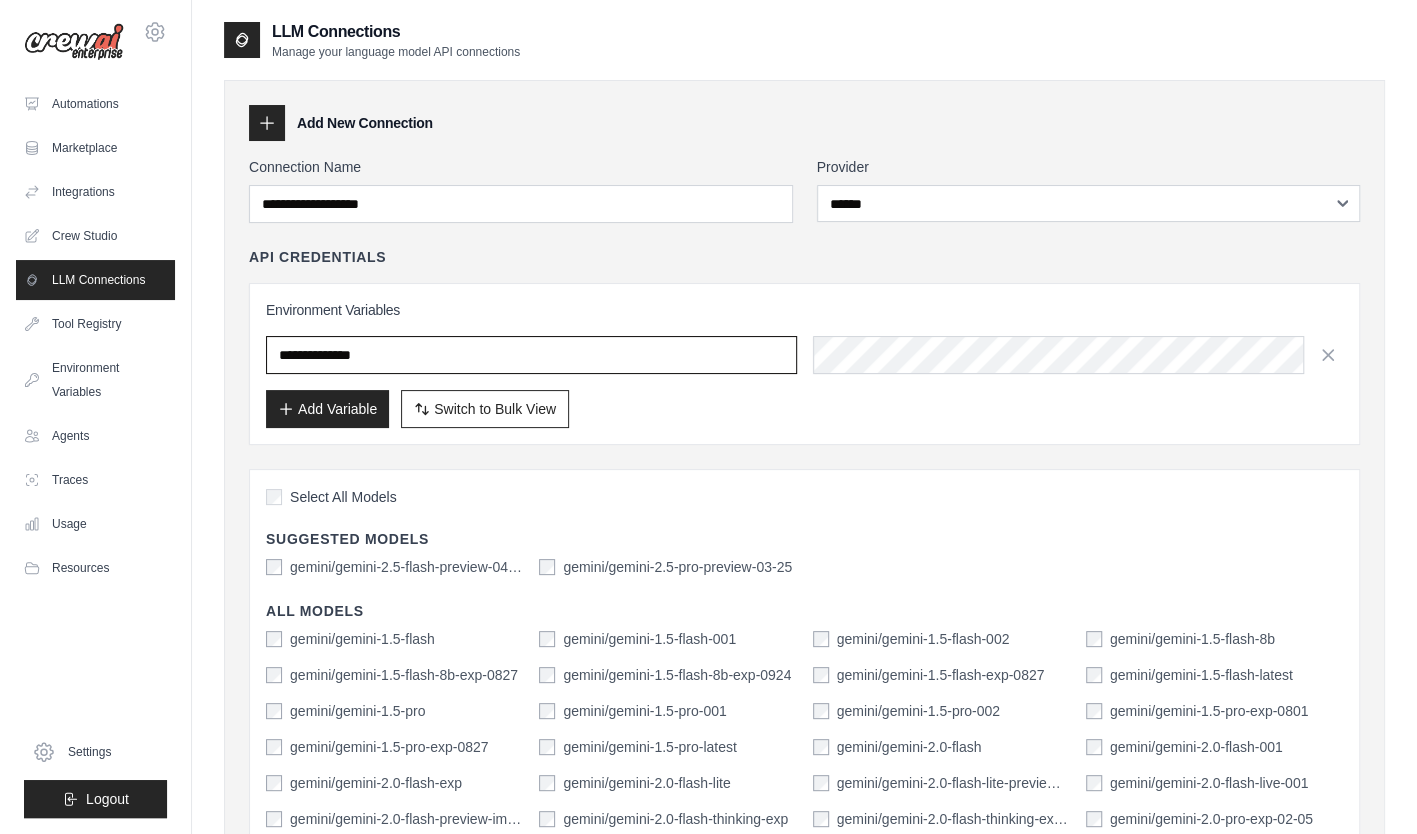 type on "**********" 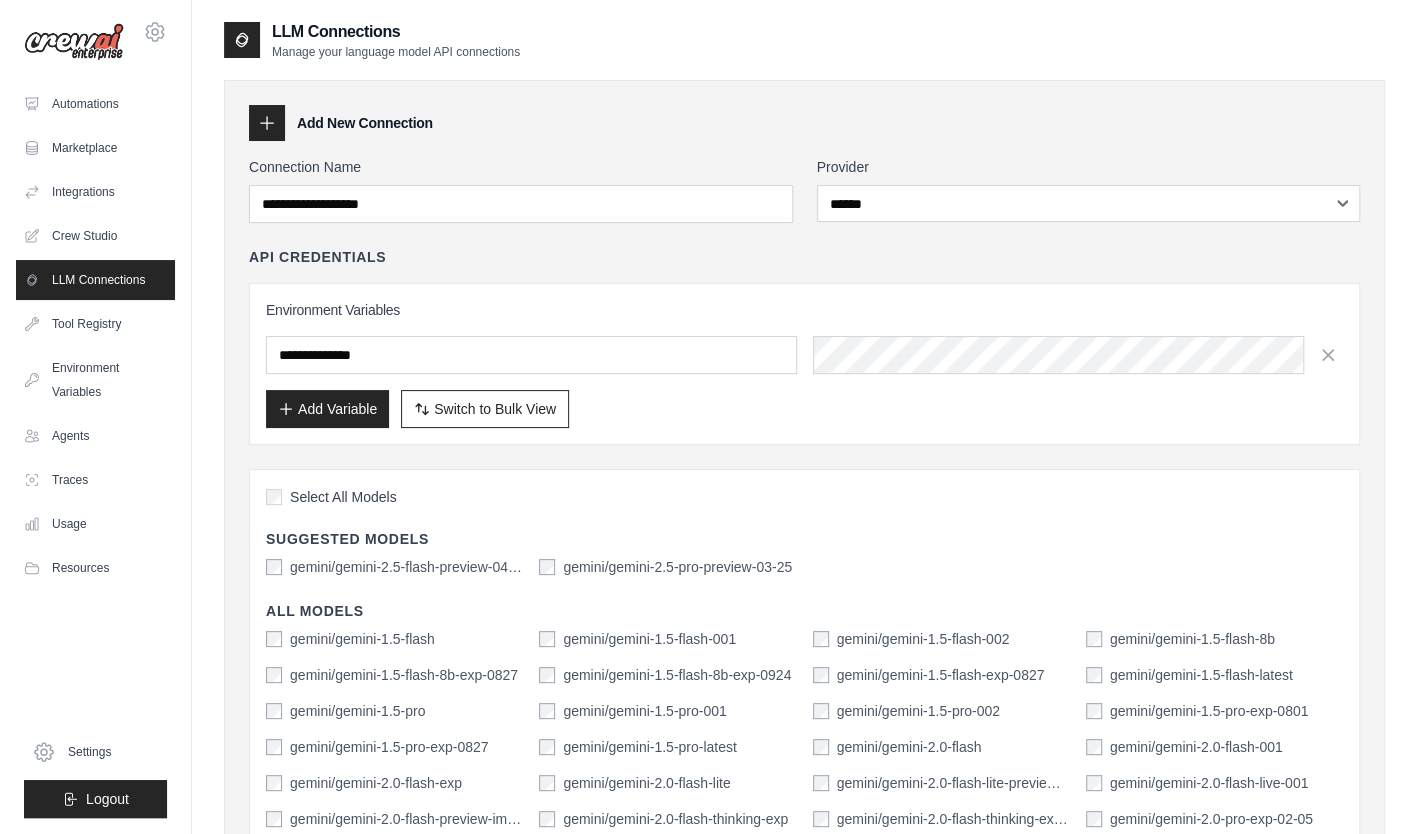 click on "Add Variable
Switch to Bulk View
Switch to Table View" at bounding box center [804, 409] 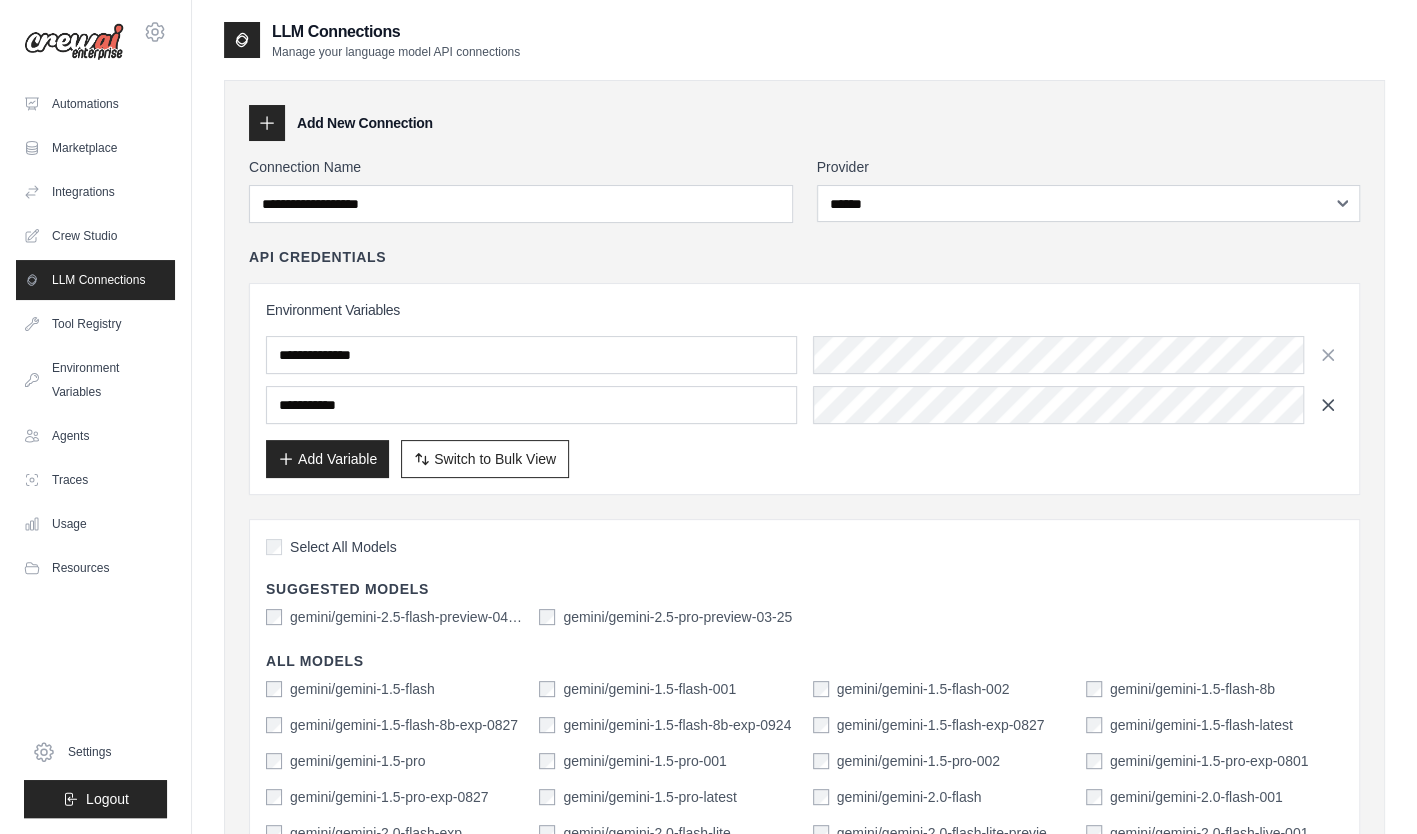 click 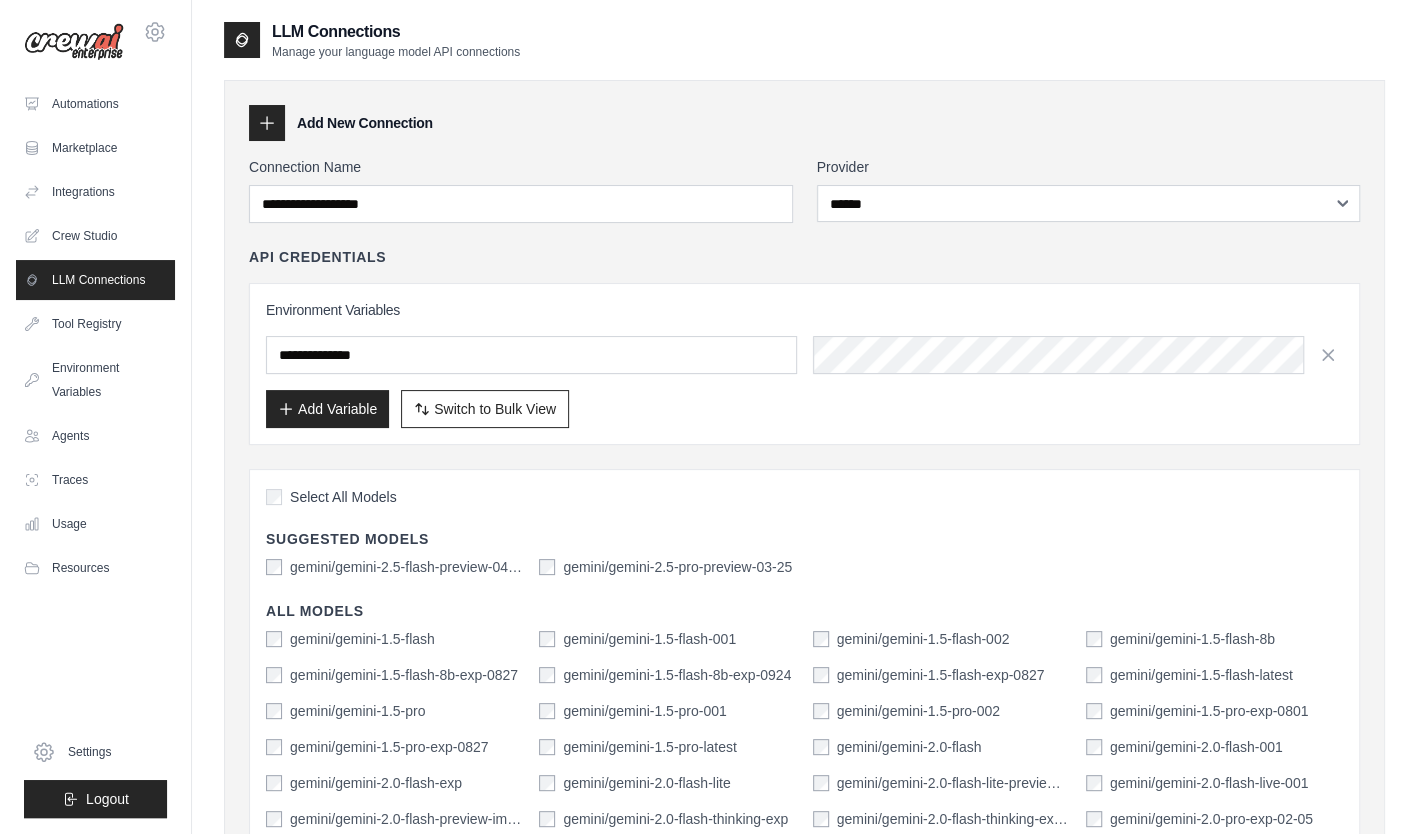 click on "Add Variable
Switch to Bulk View
Switch to Table View" at bounding box center (804, 409) 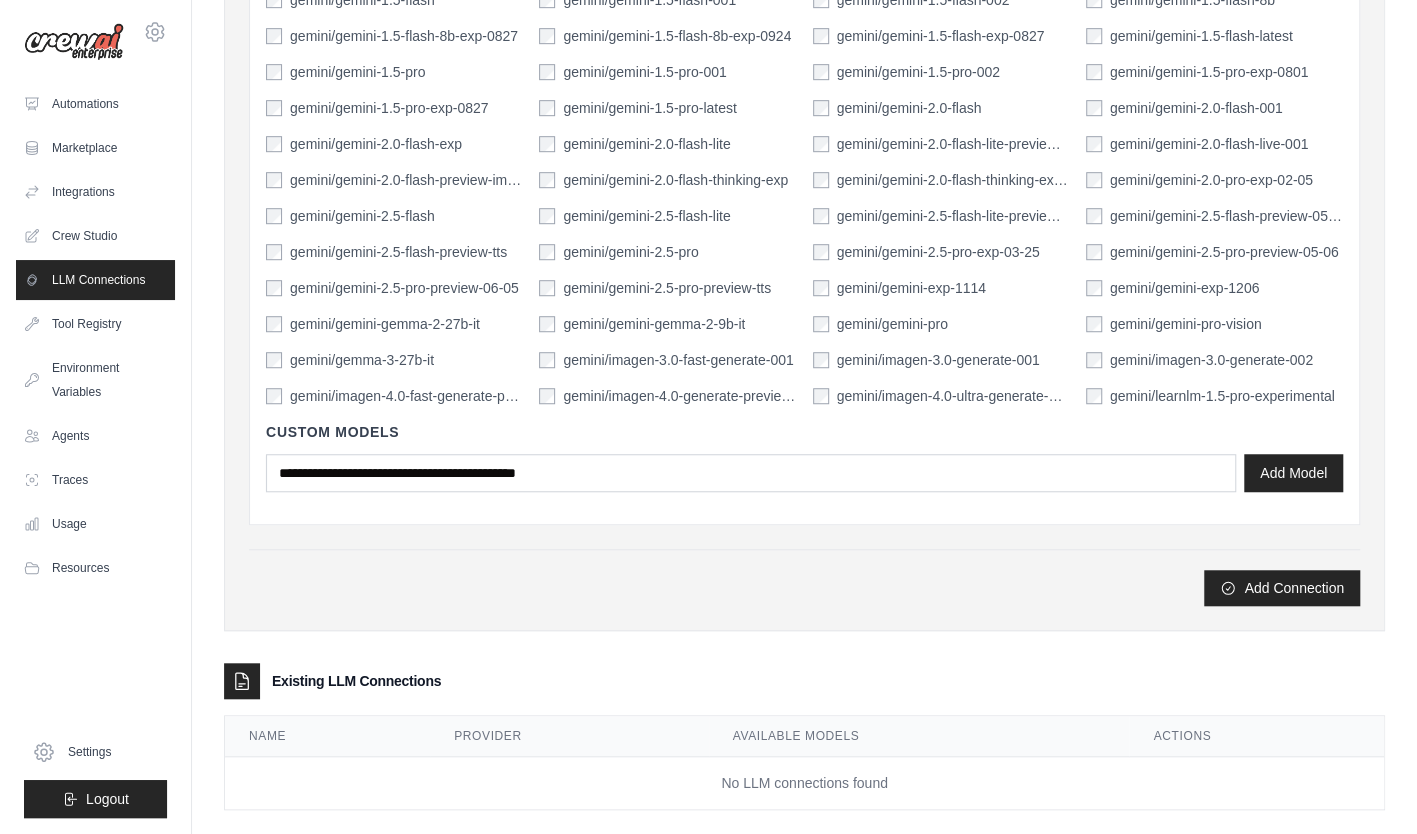 scroll, scrollTop: 661, scrollLeft: 0, axis: vertical 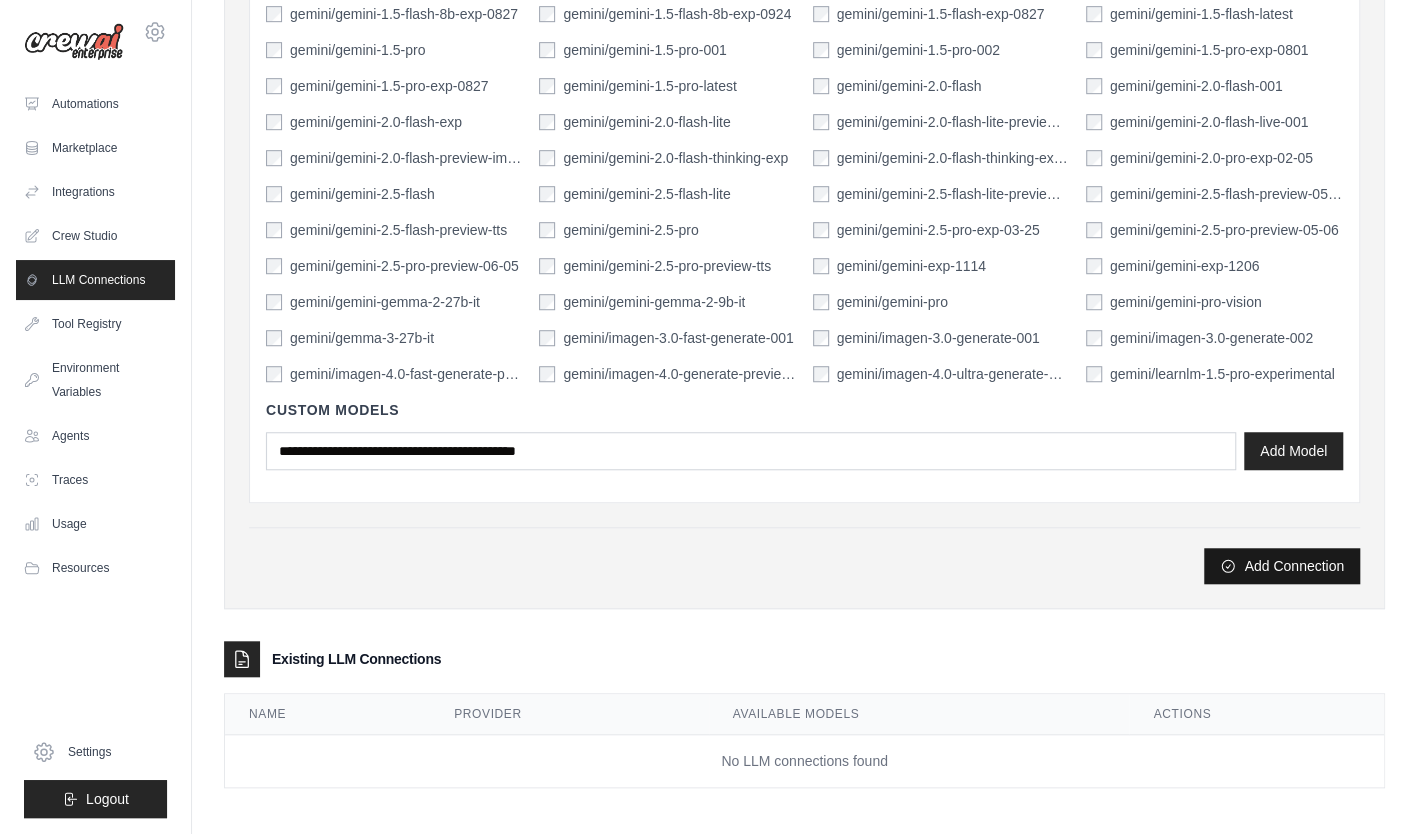 click on "Add Connection" at bounding box center [1294, 566] 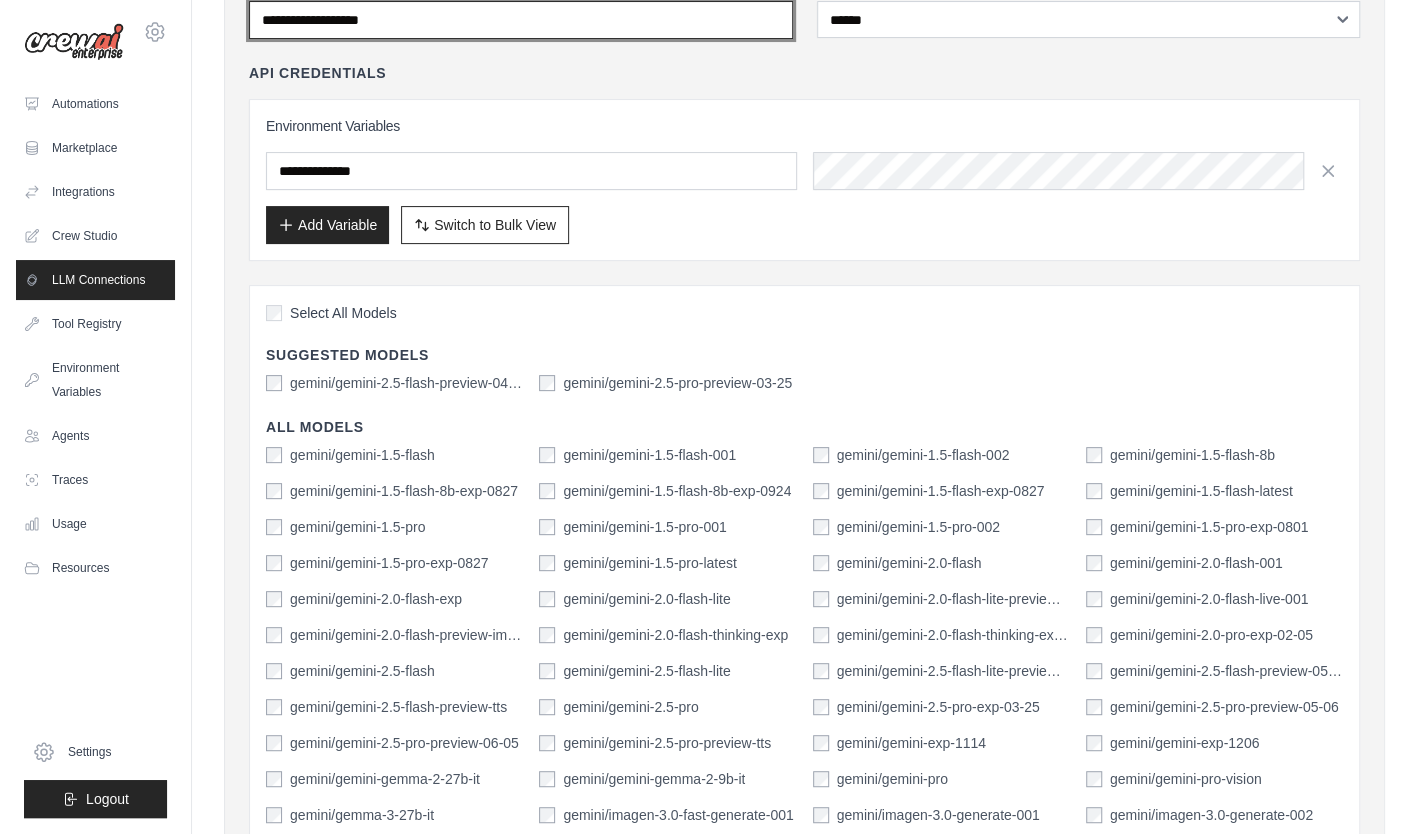 scroll, scrollTop: 0, scrollLeft: 0, axis: both 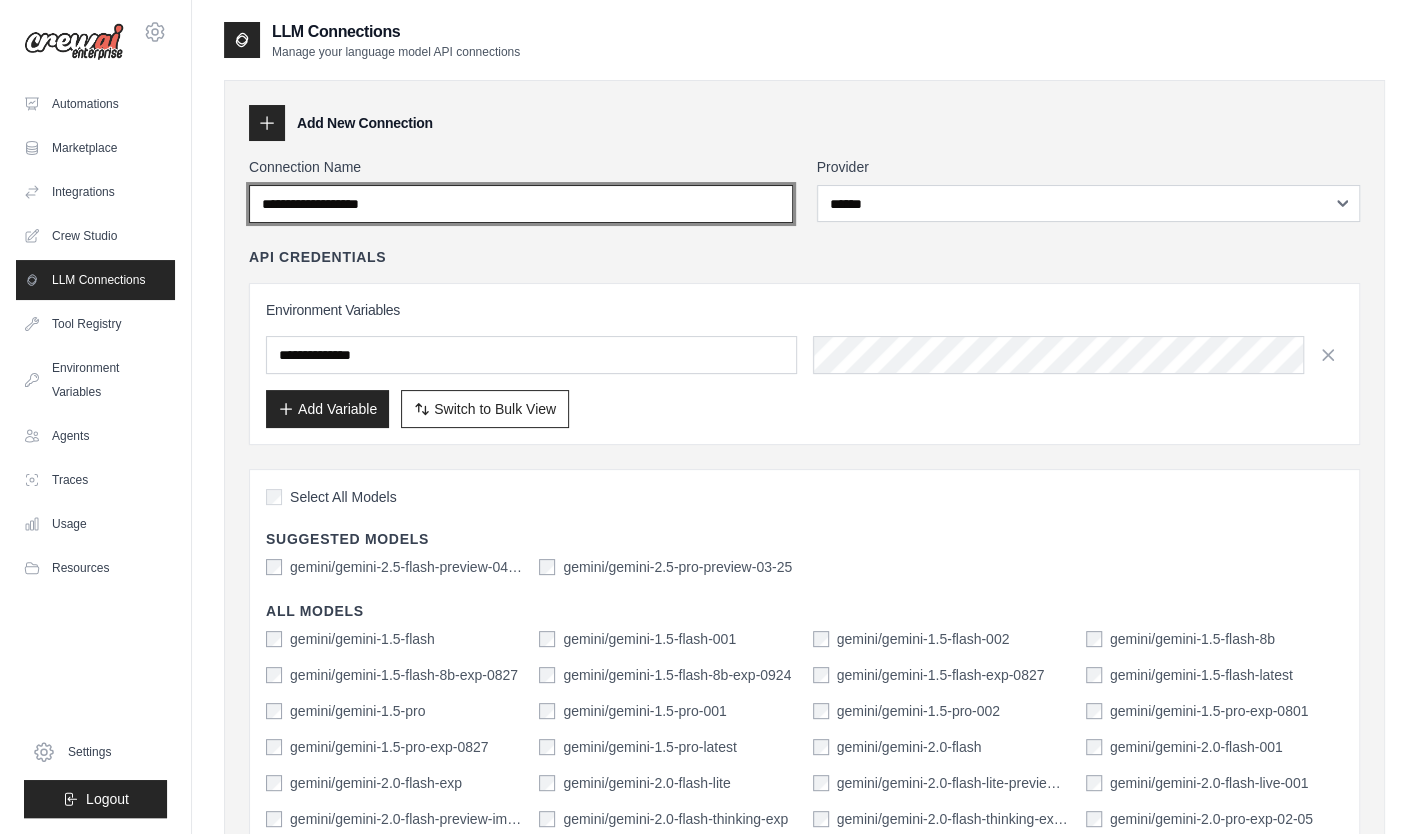 click on "Connection Name" at bounding box center (521, 204) 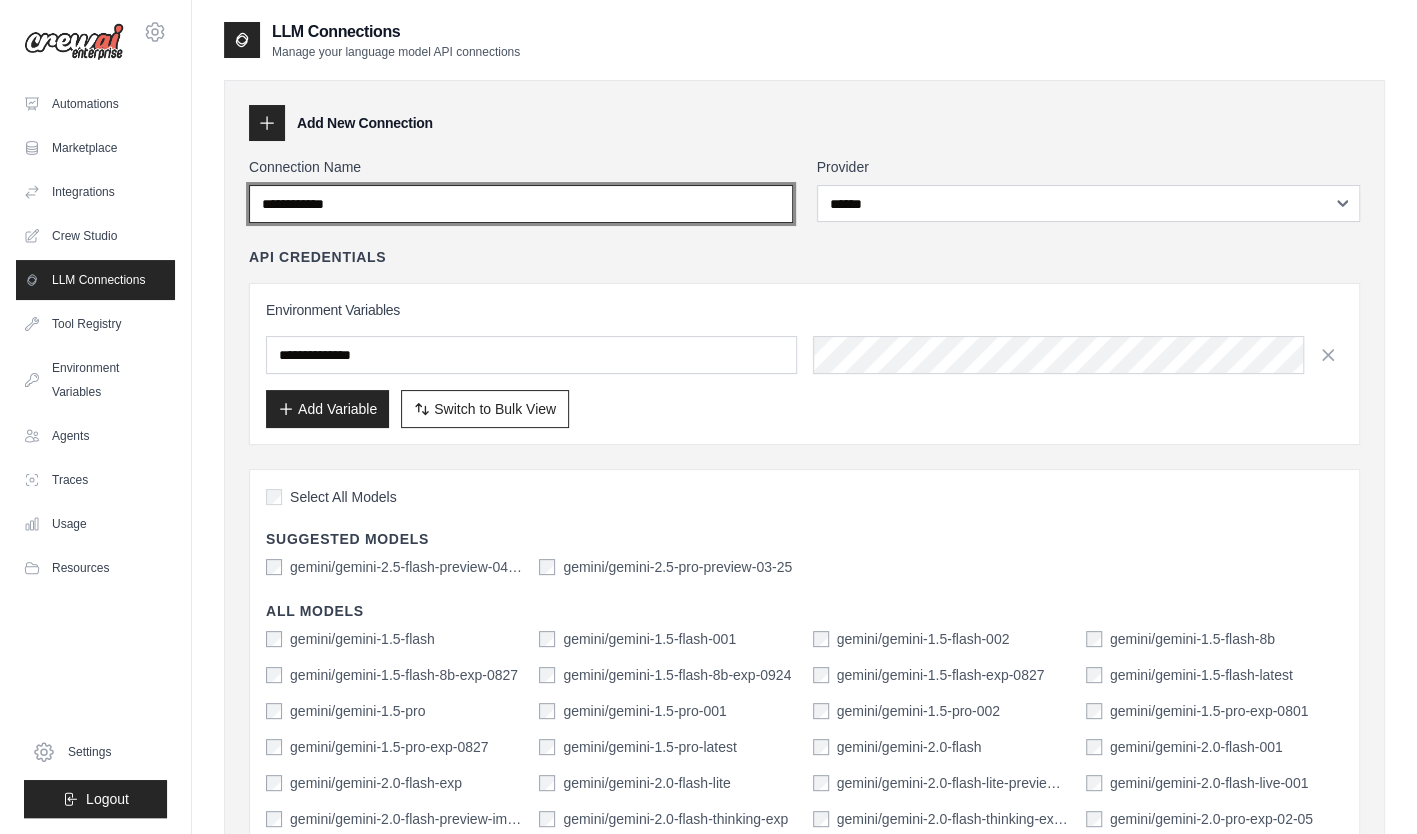 type on "**********" 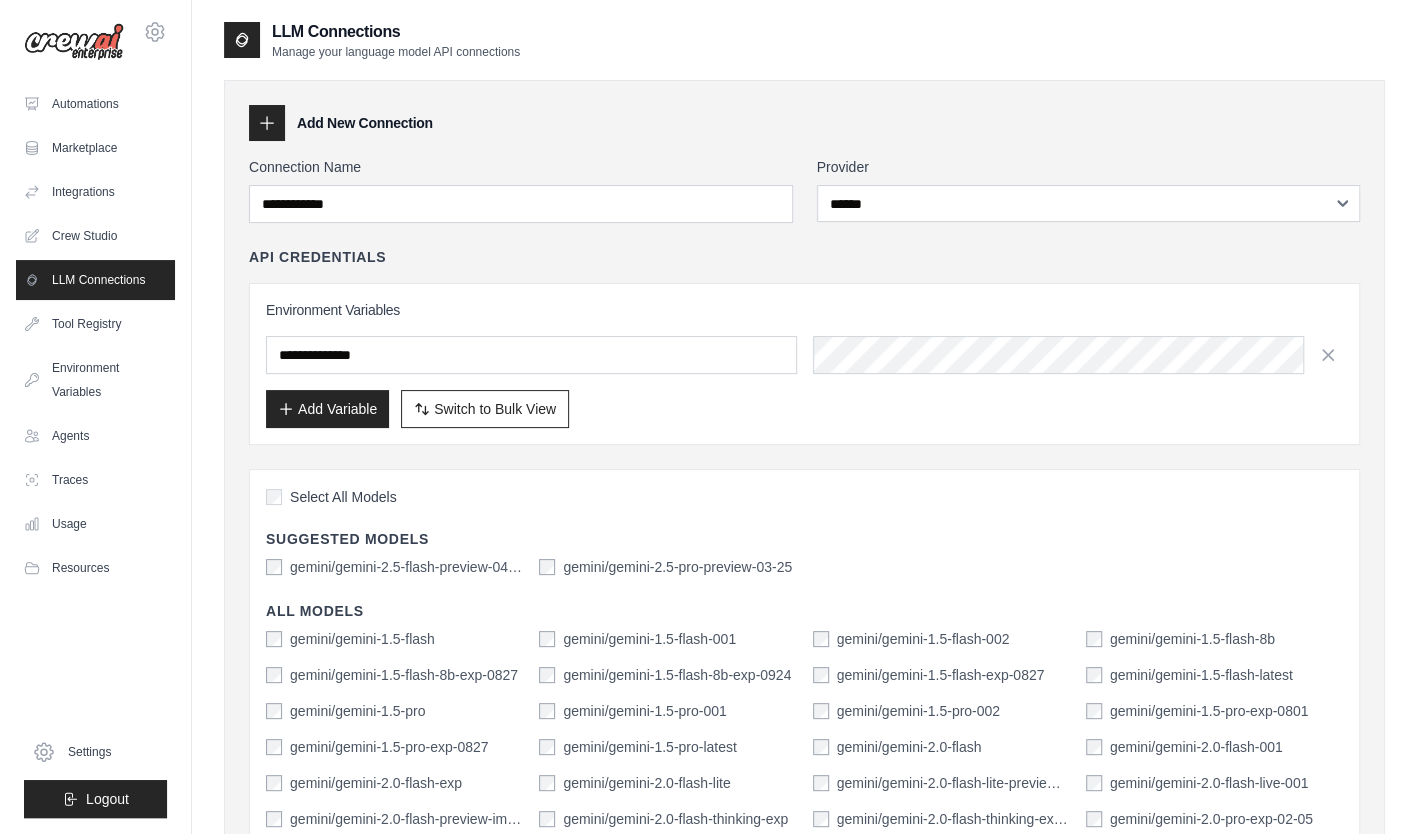 click on "Add Variable
Switch to Bulk View
Switch to Table View" at bounding box center (804, 409) 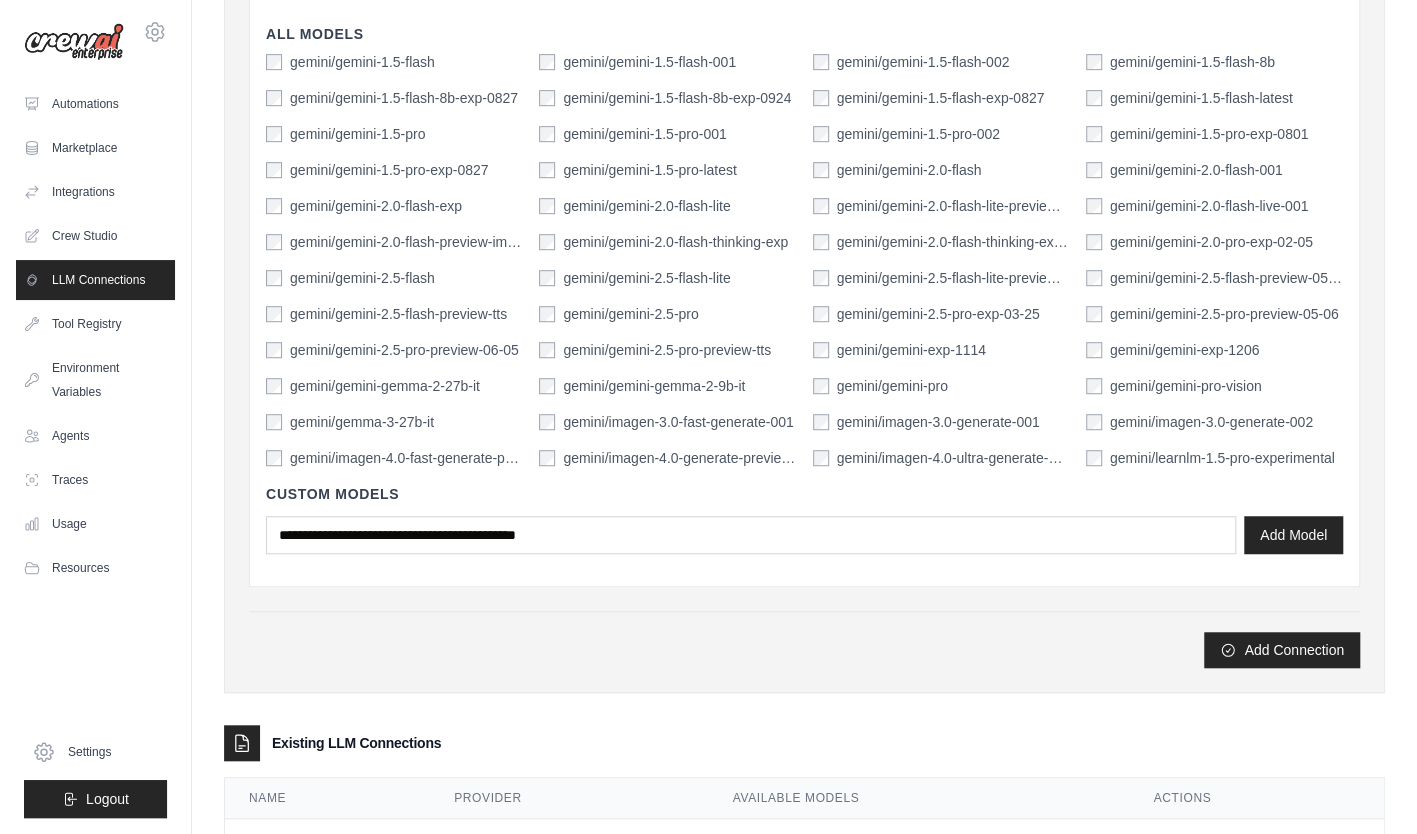 scroll, scrollTop: 661, scrollLeft: 0, axis: vertical 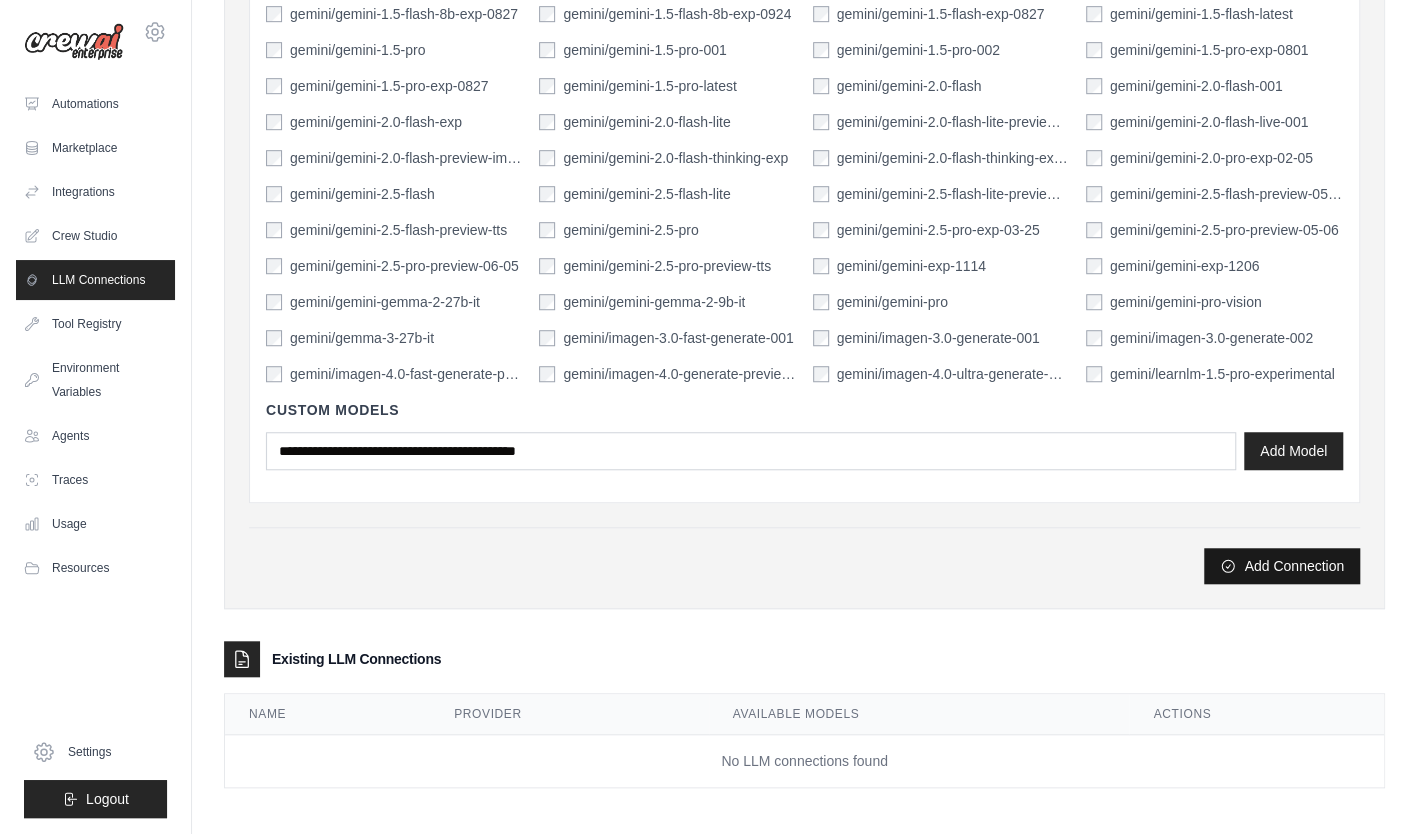 click on "Add Connection" at bounding box center (1294, 566) 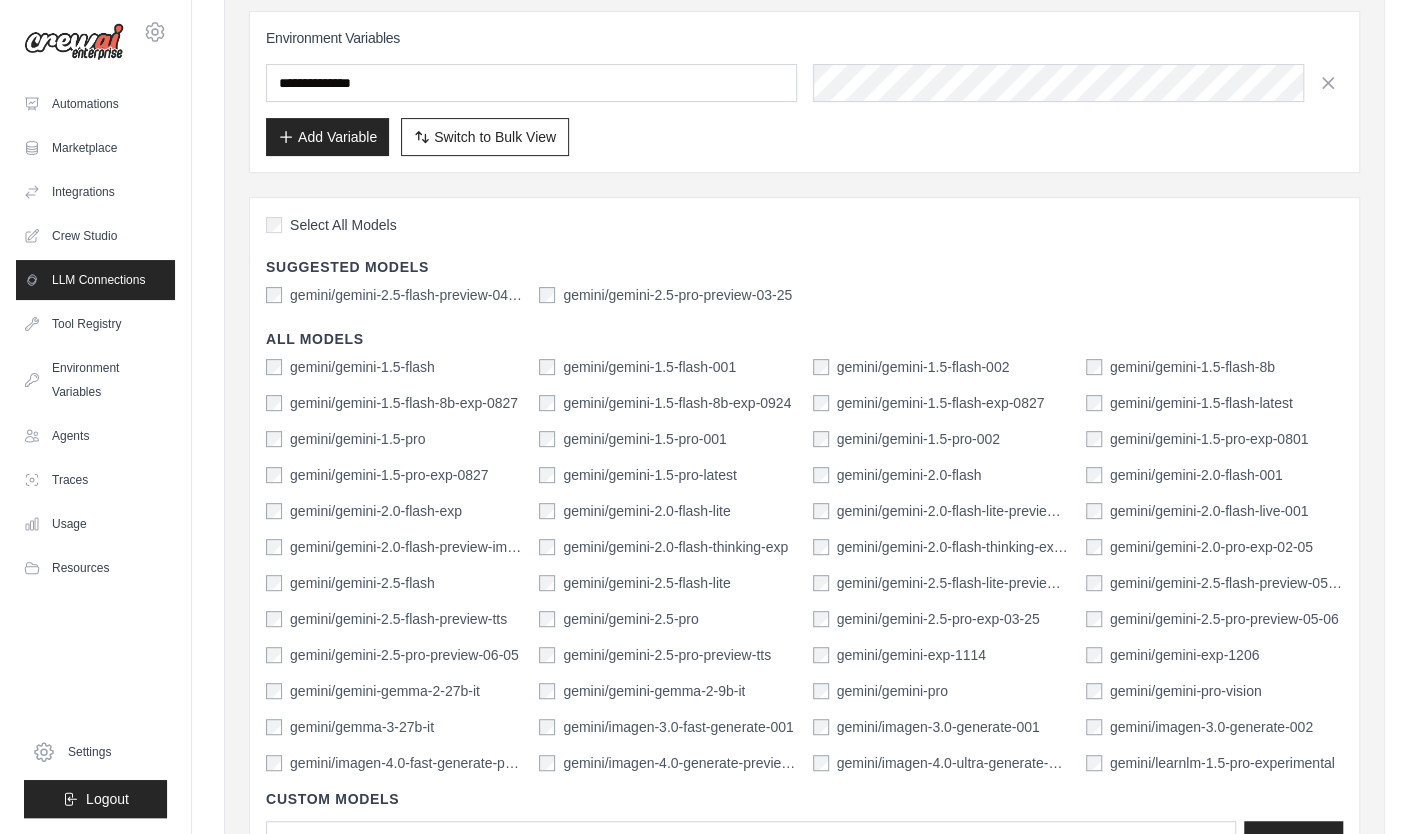 scroll, scrollTop: 261, scrollLeft: 0, axis: vertical 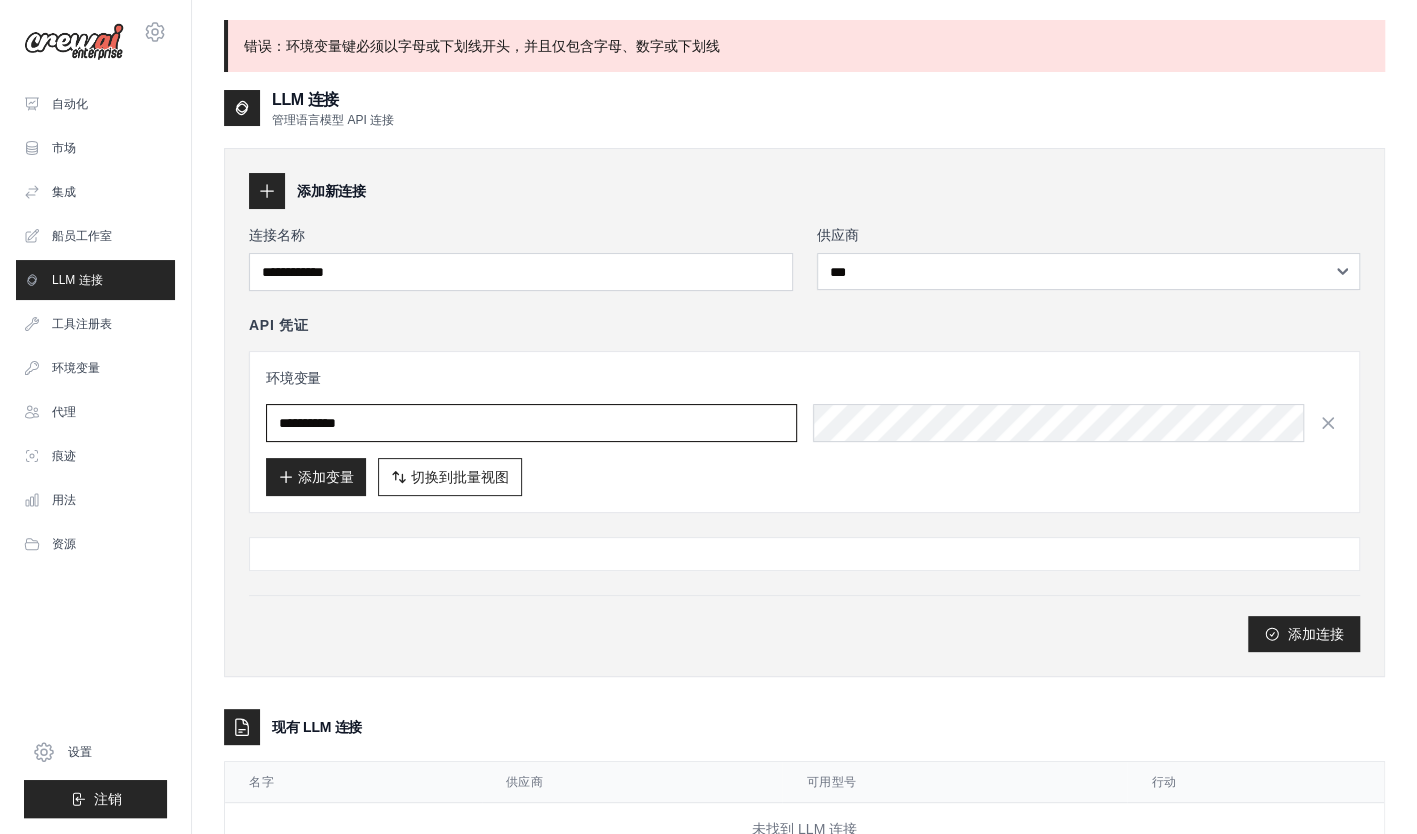 click at bounding box center (531, 423) 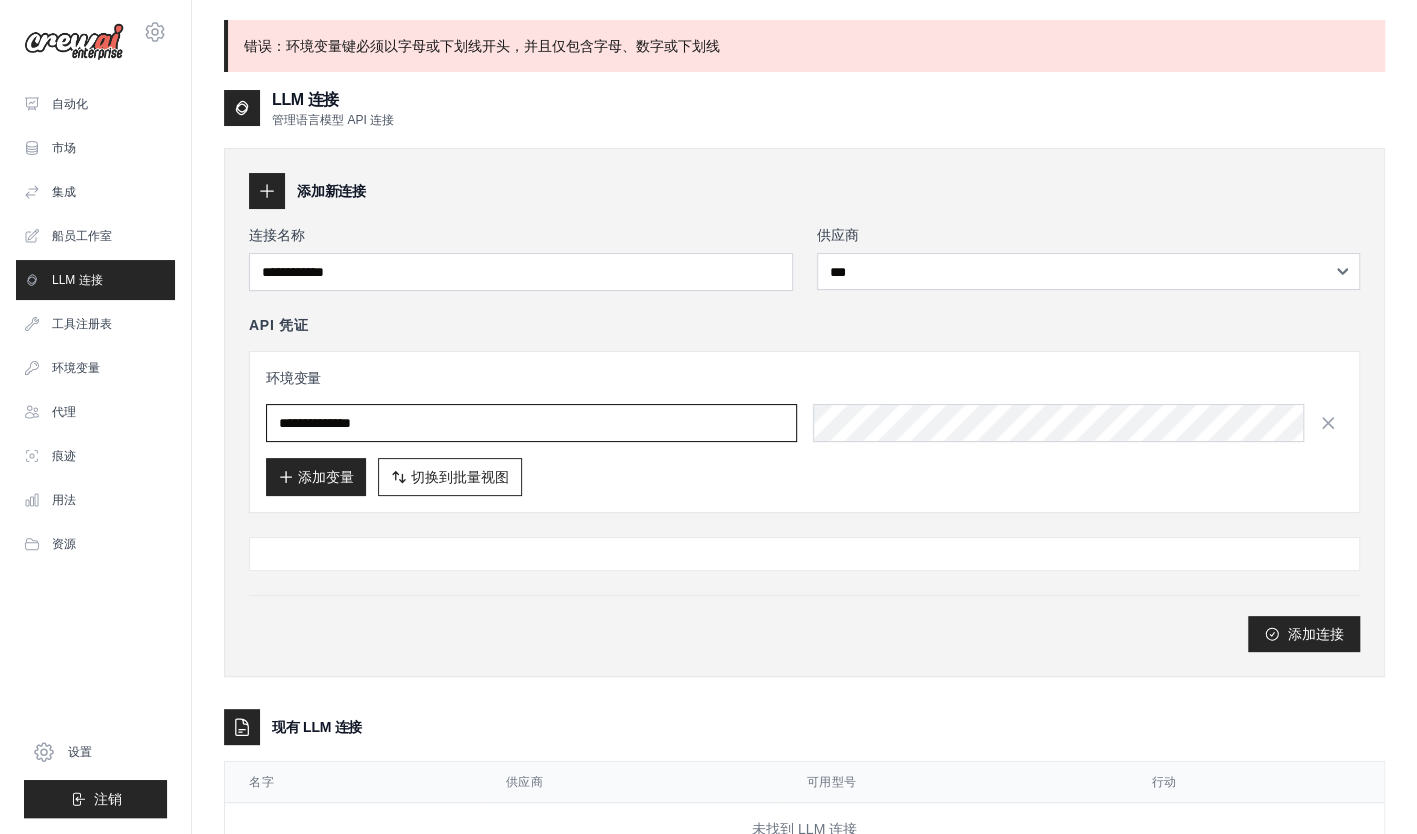 type 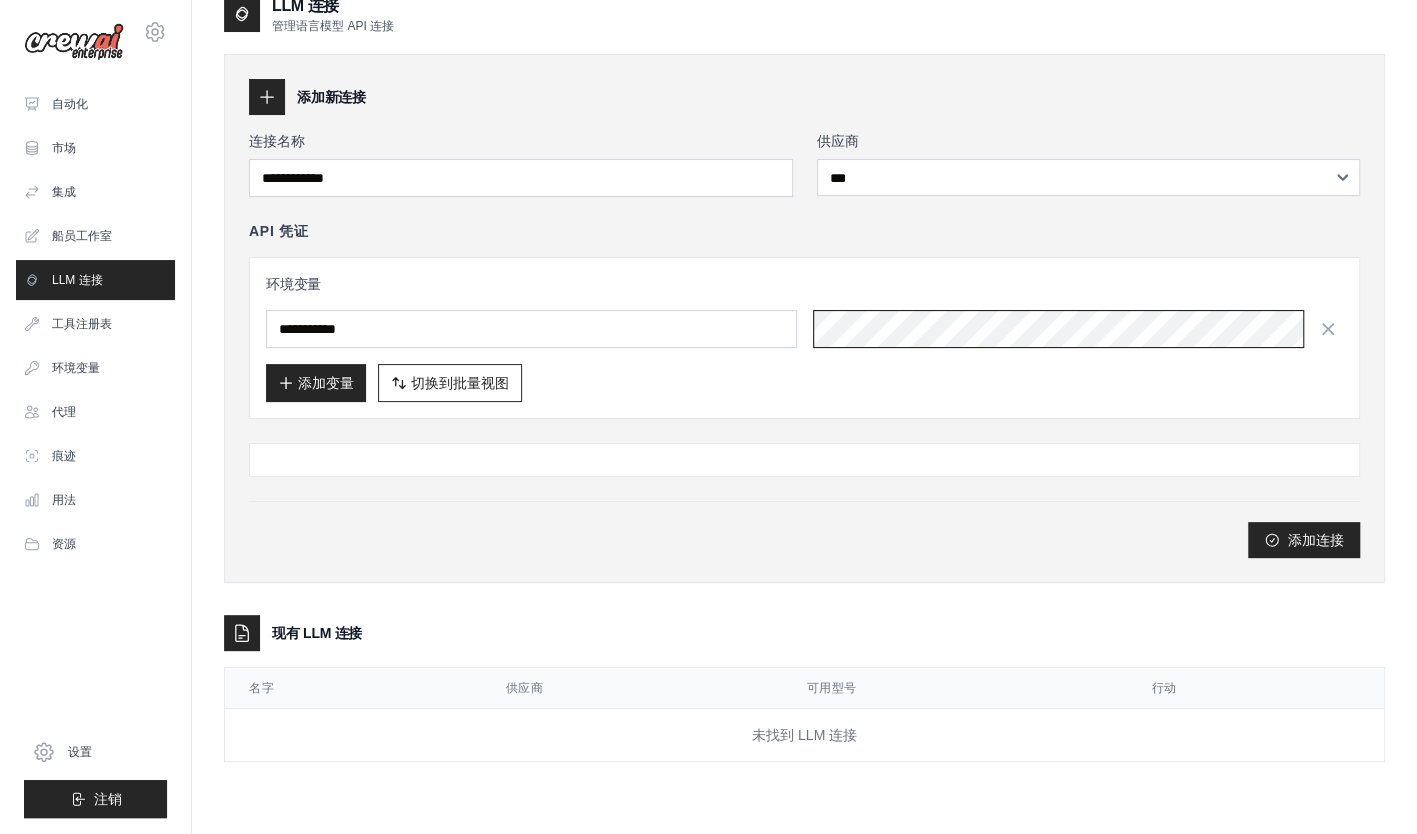 scroll, scrollTop: 0, scrollLeft: 0, axis: both 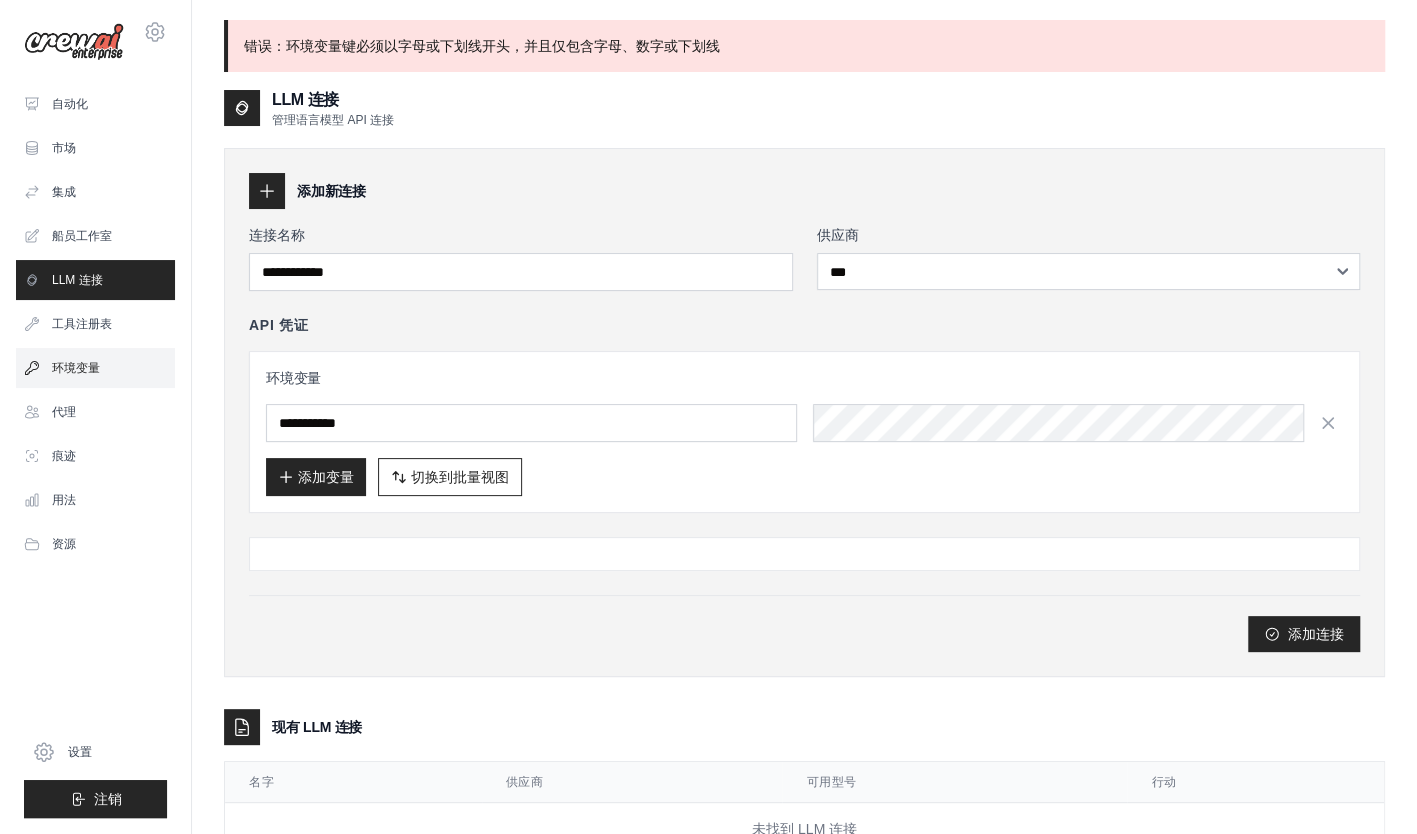 click on "环境变量" at bounding box center [95, 368] 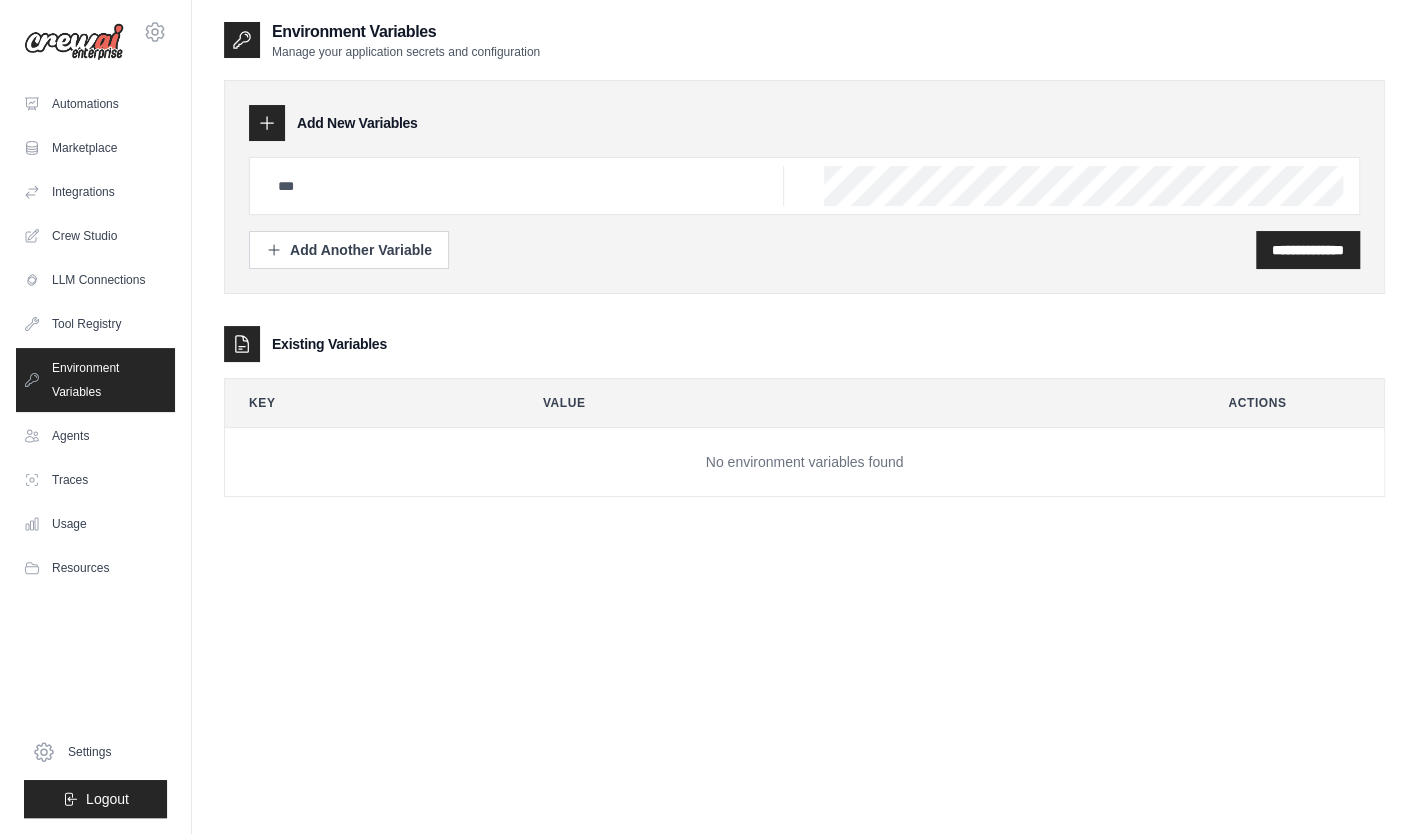 click 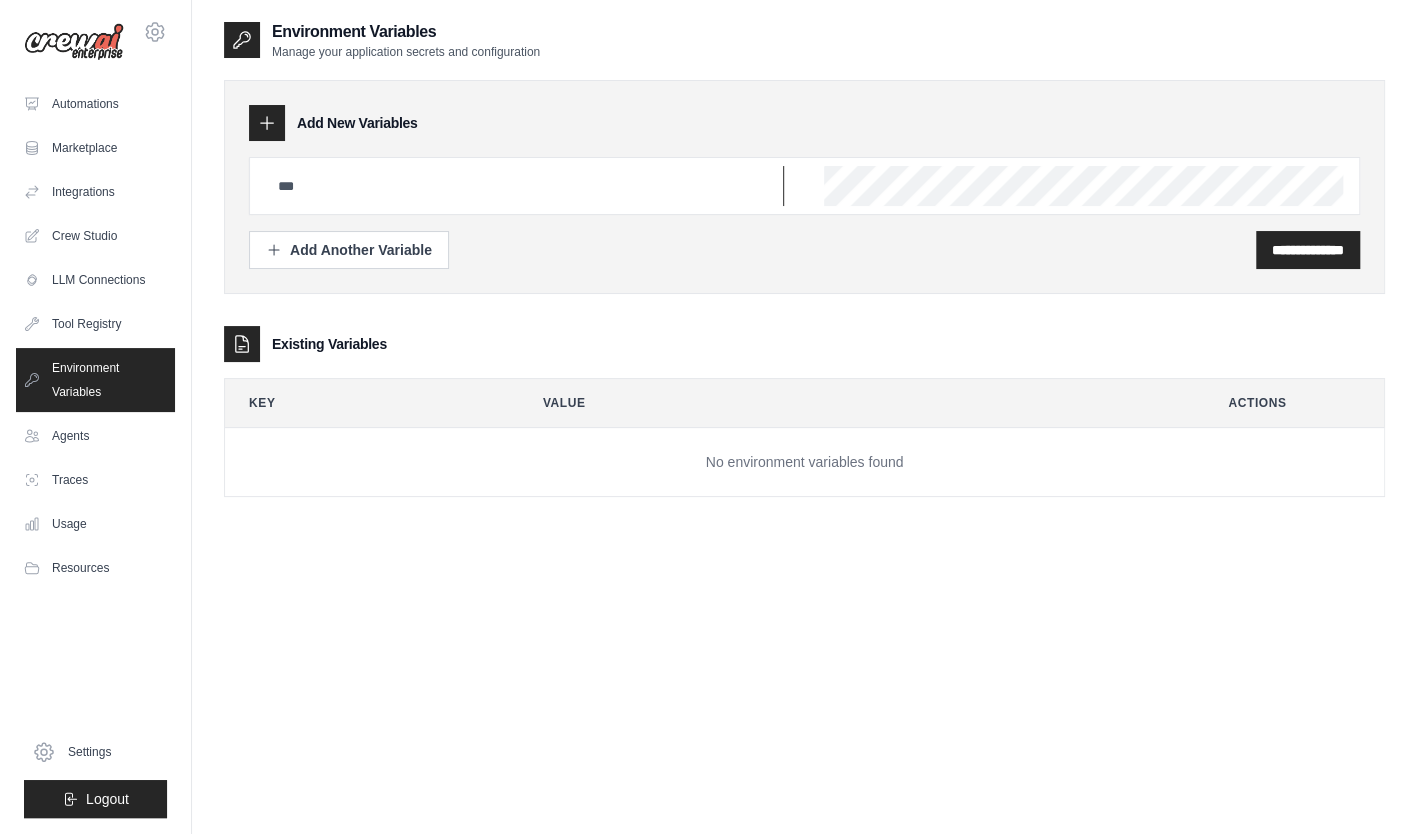 click at bounding box center [525, 186] 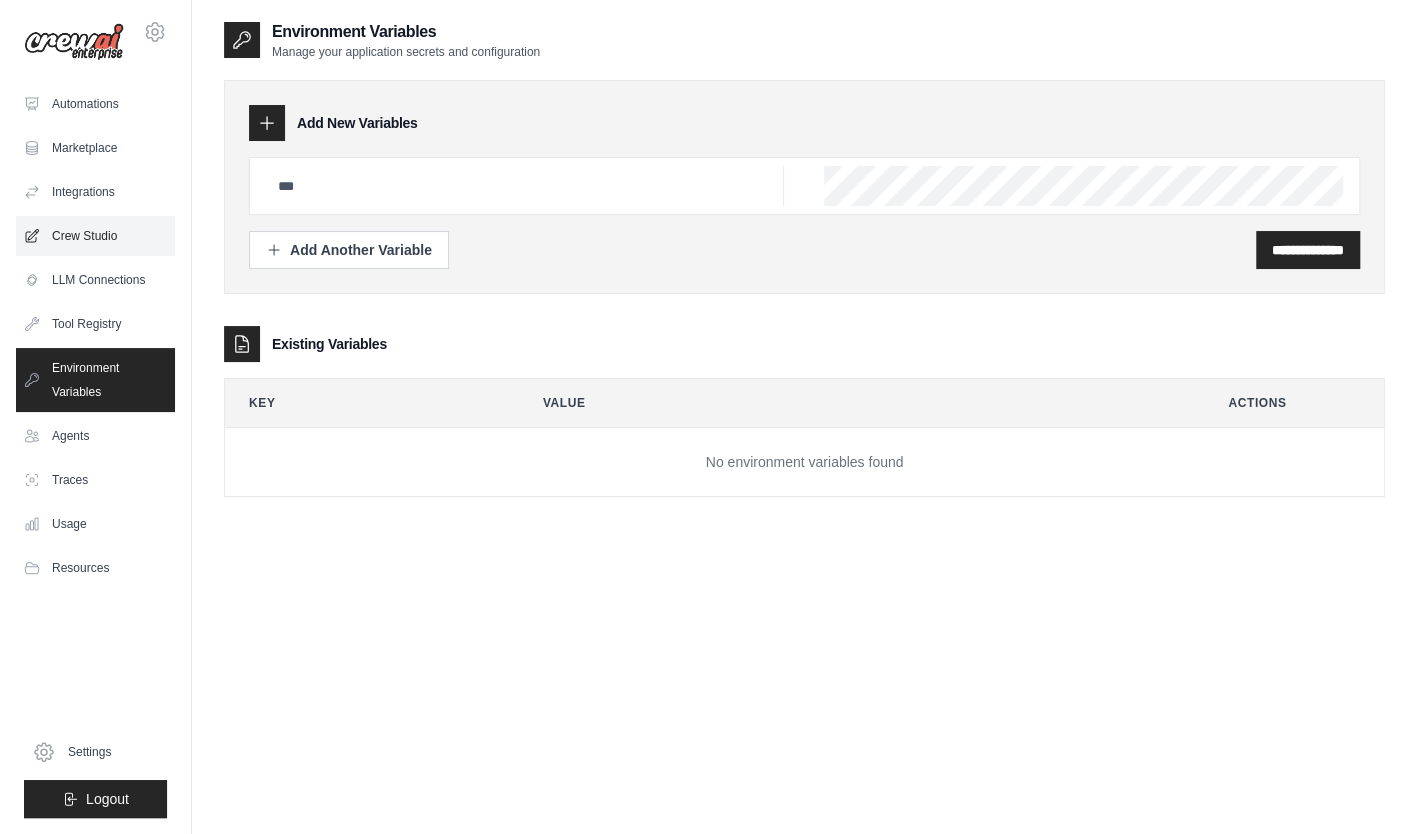 click on "Crew Studio" at bounding box center [95, 236] 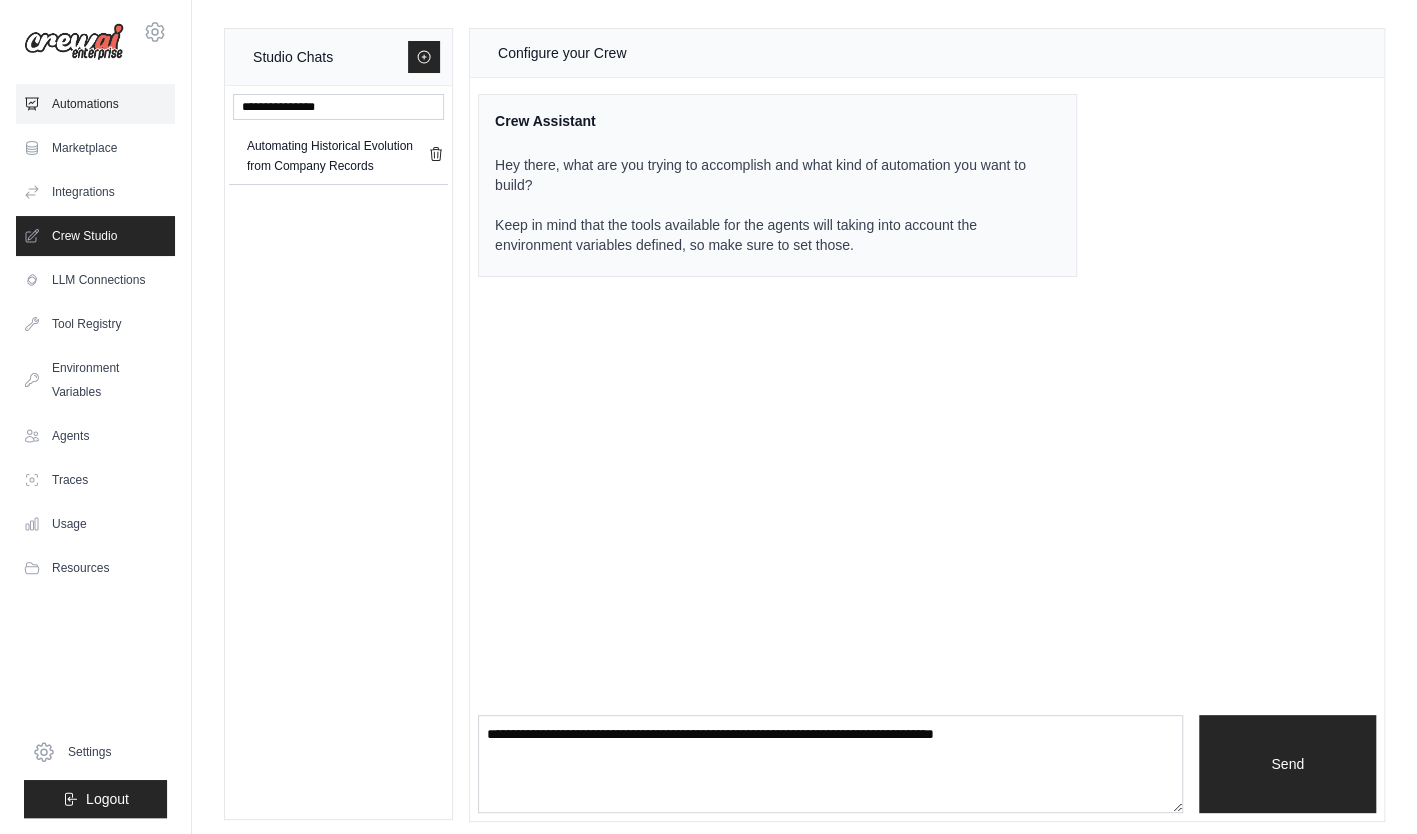 click on "Automations" at bounding box center [95, 104] 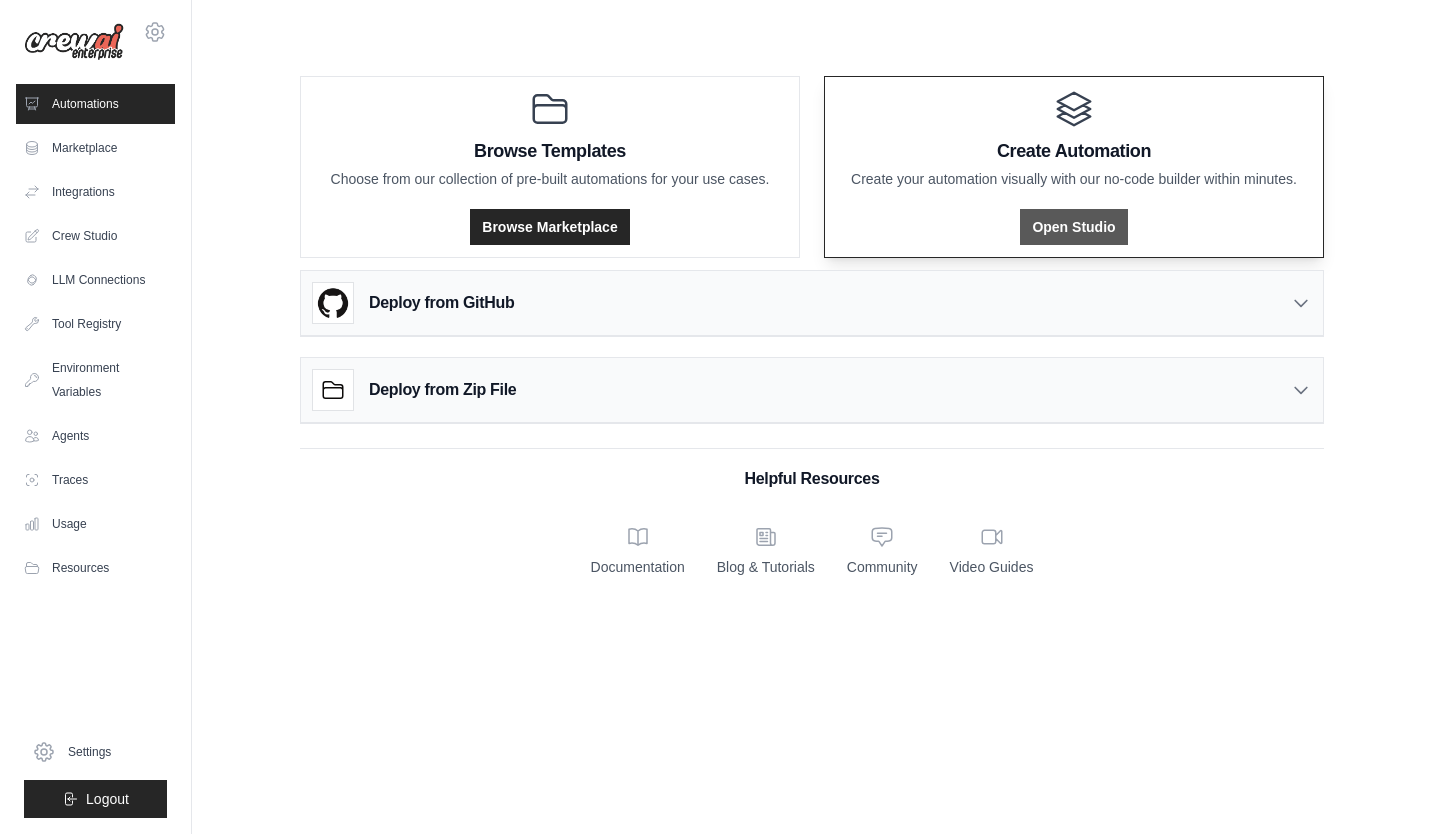 click on "Open Studio" at bounding box center [1073, 227] 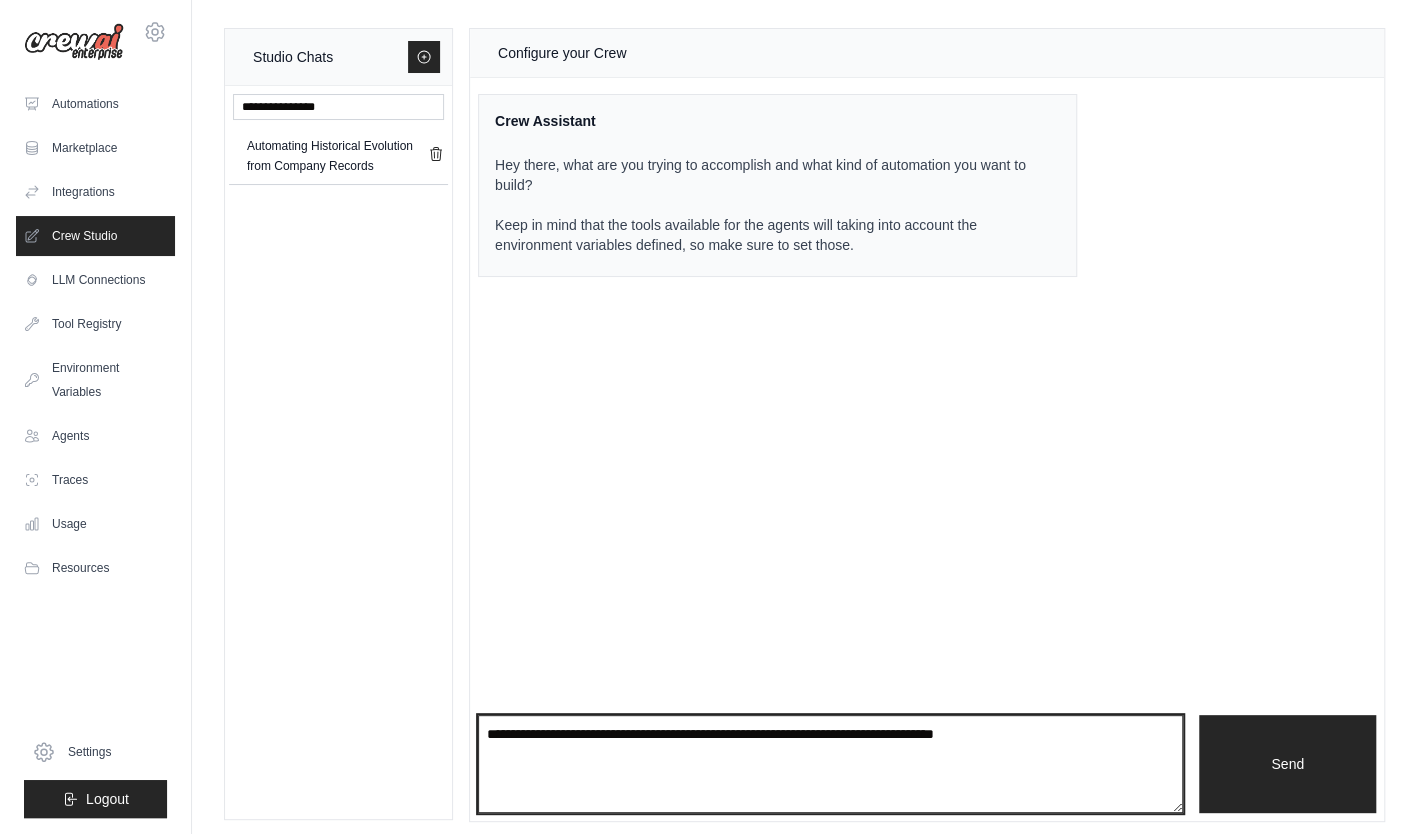 click at bounding box center (830, 764) 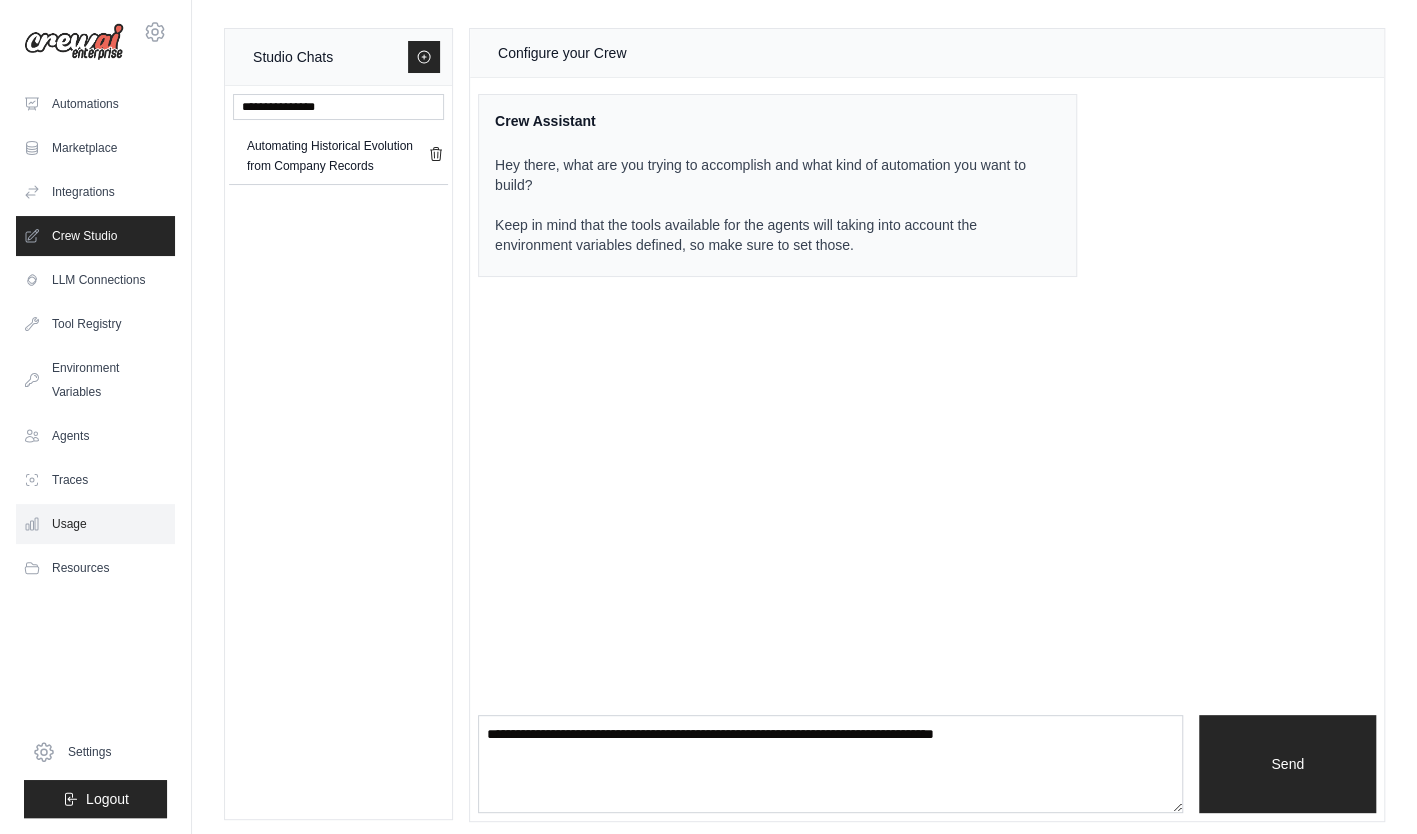 click on "Usage" at bounding box center [95, 524] 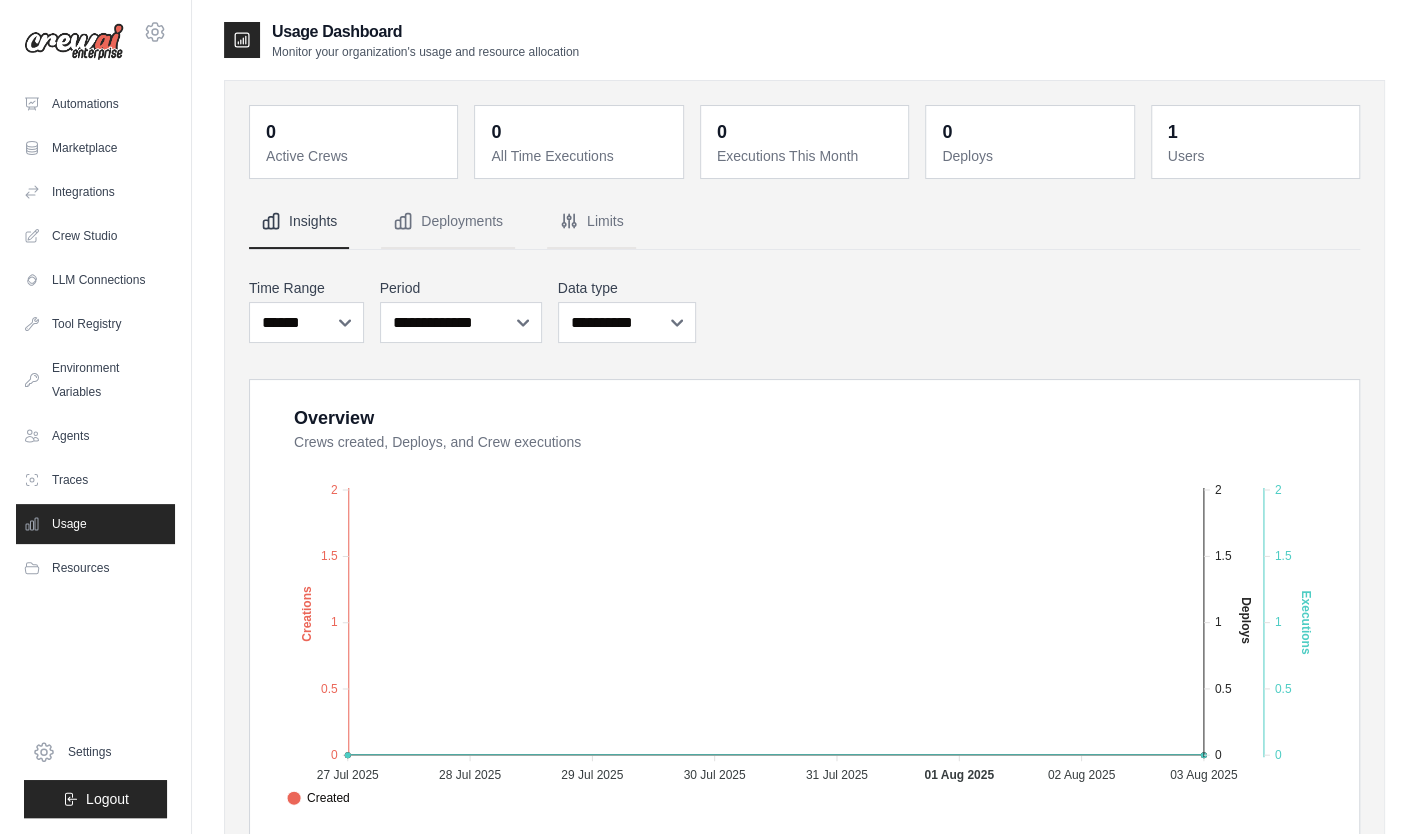 click 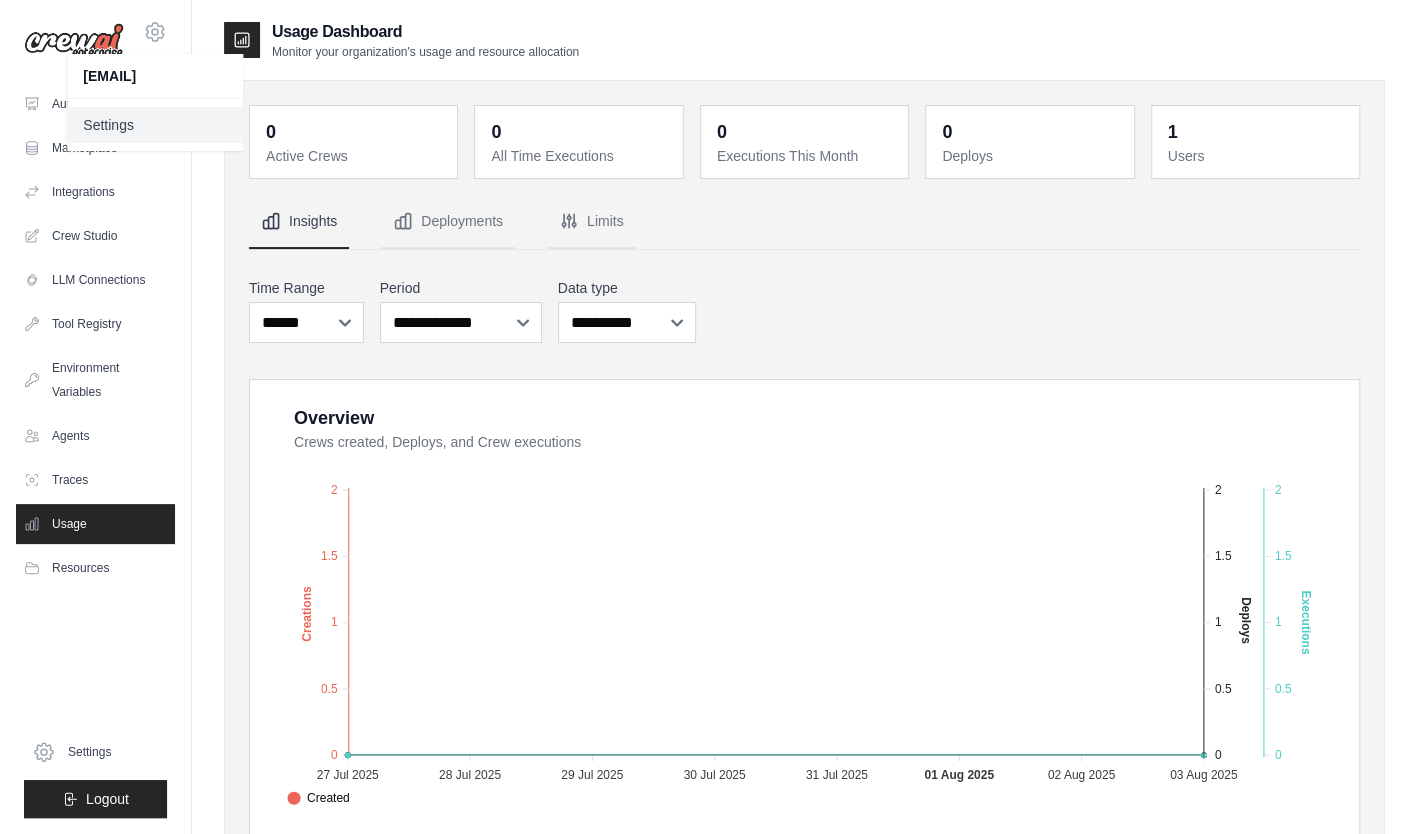 click on "Settings" at bounding box center [155, 125] 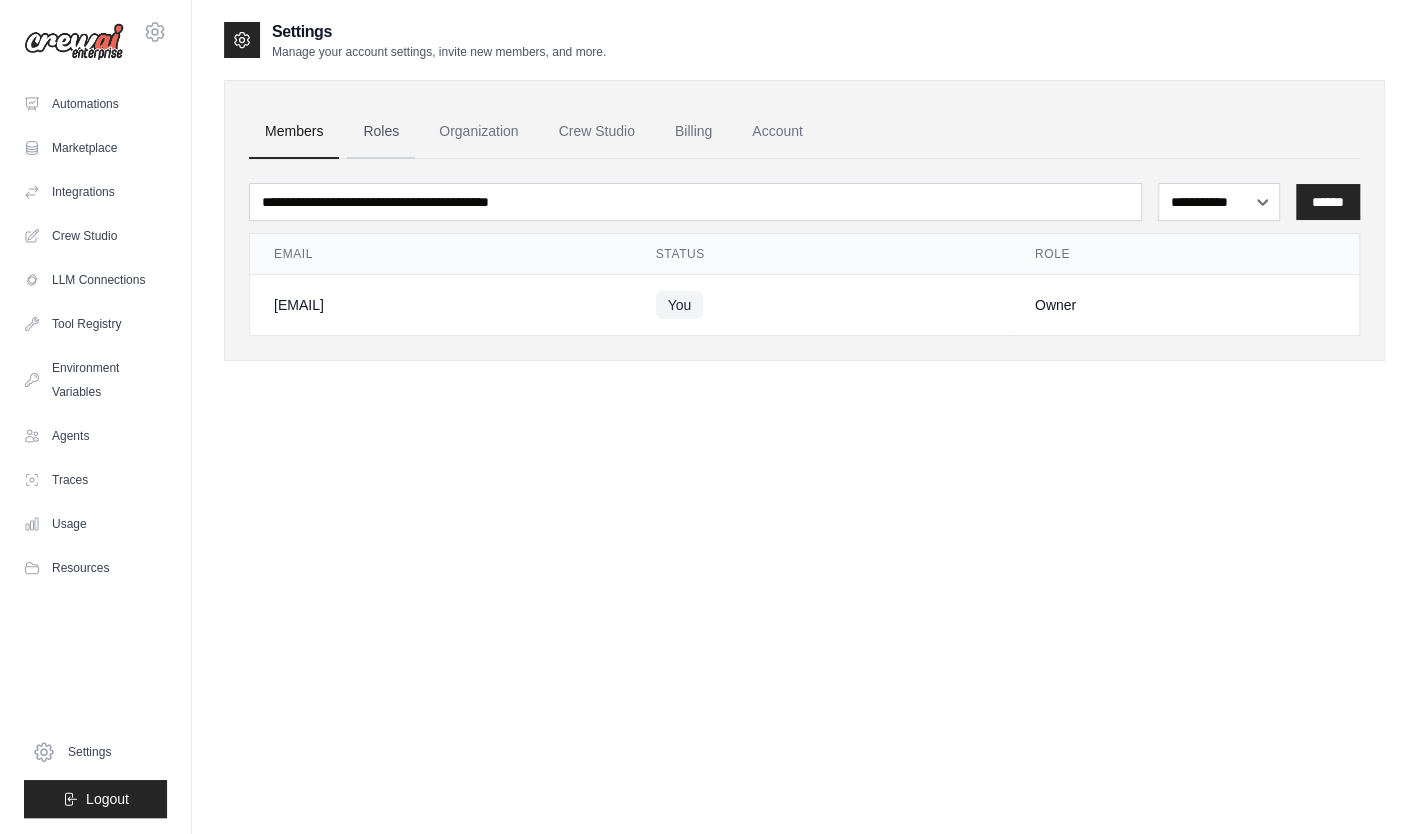 click on "Roles" at bounding box center [381, 132] 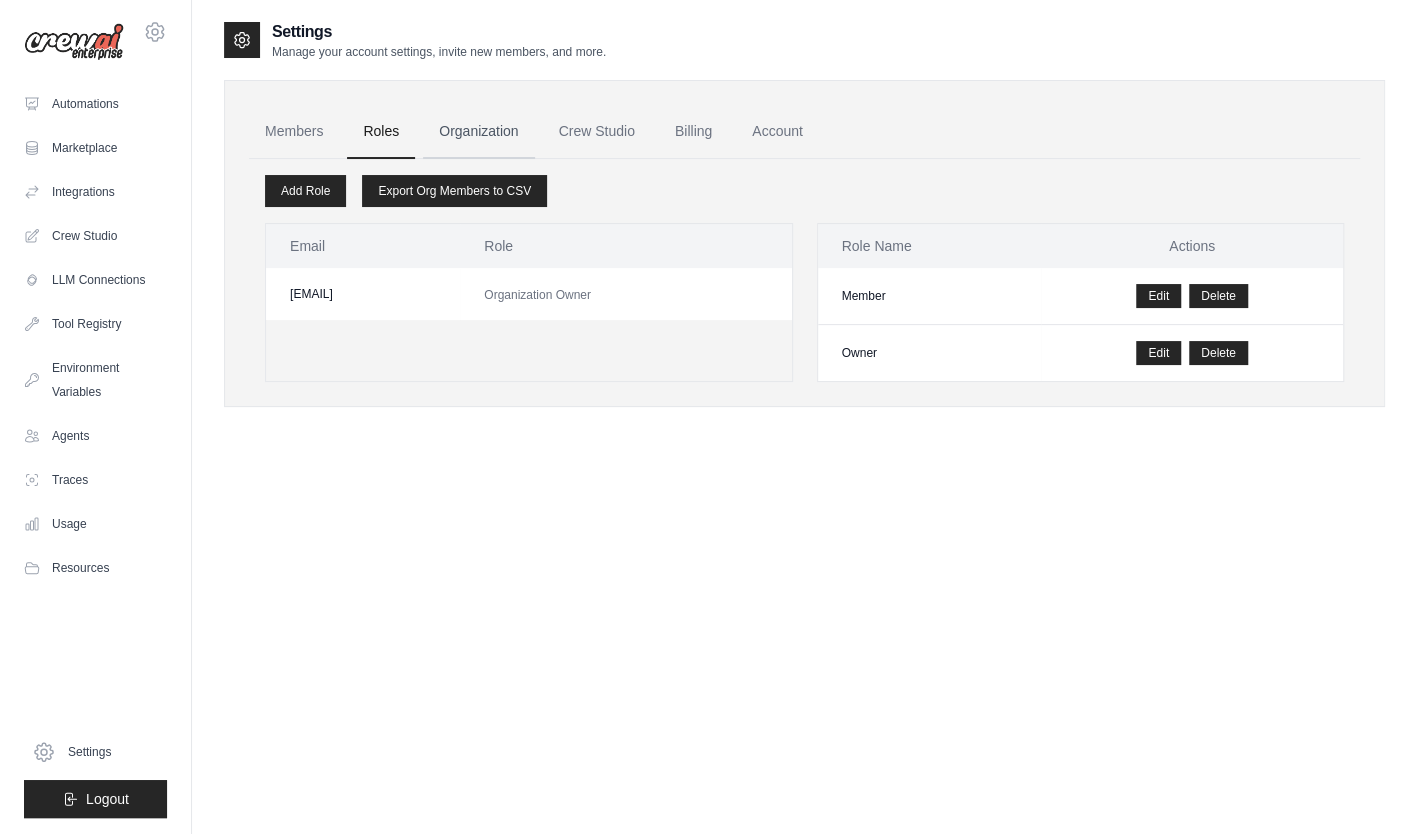 click on "Organization" at bounding box center (478, 132) 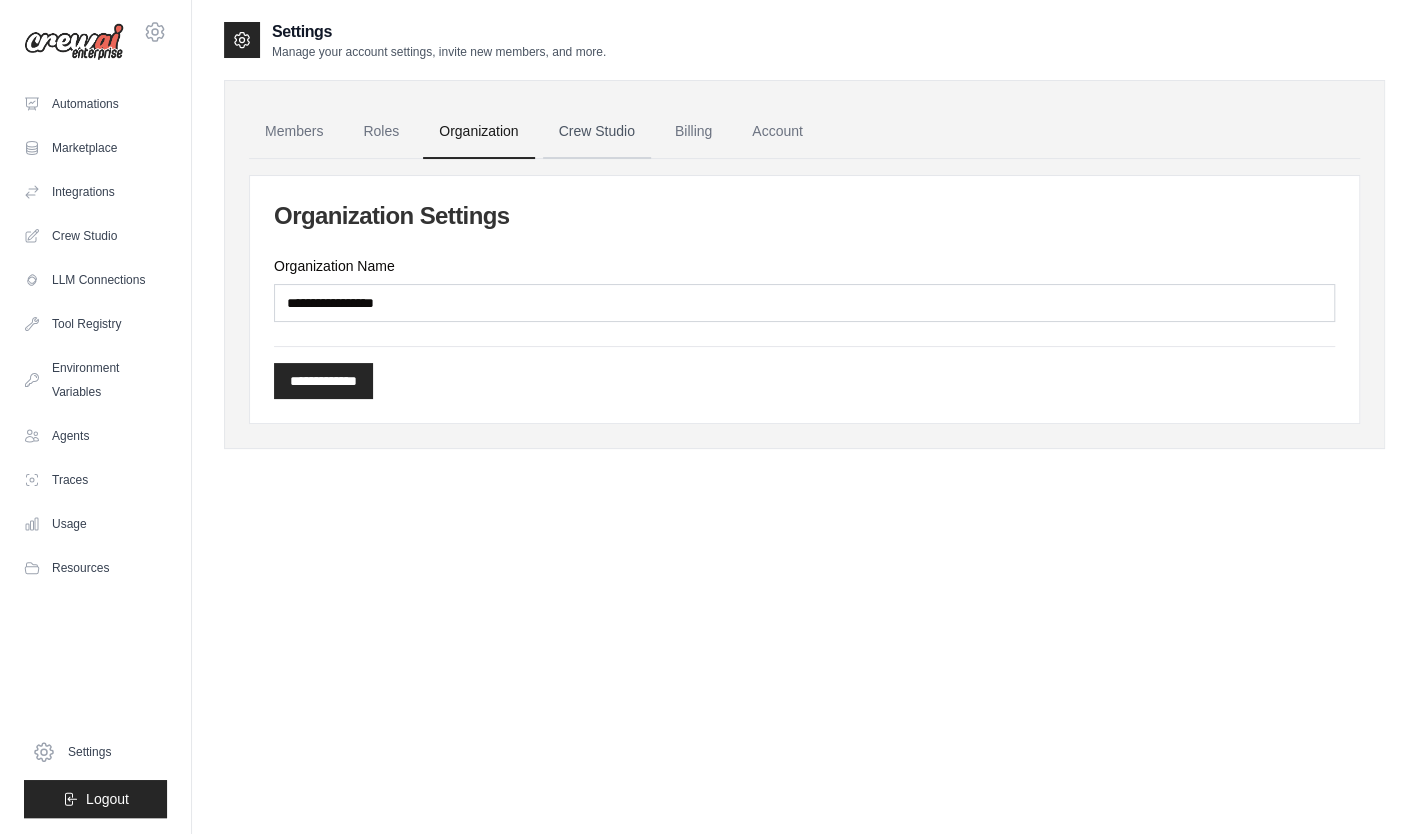 click on "Crew Studio" at bounding box center [597, 132] 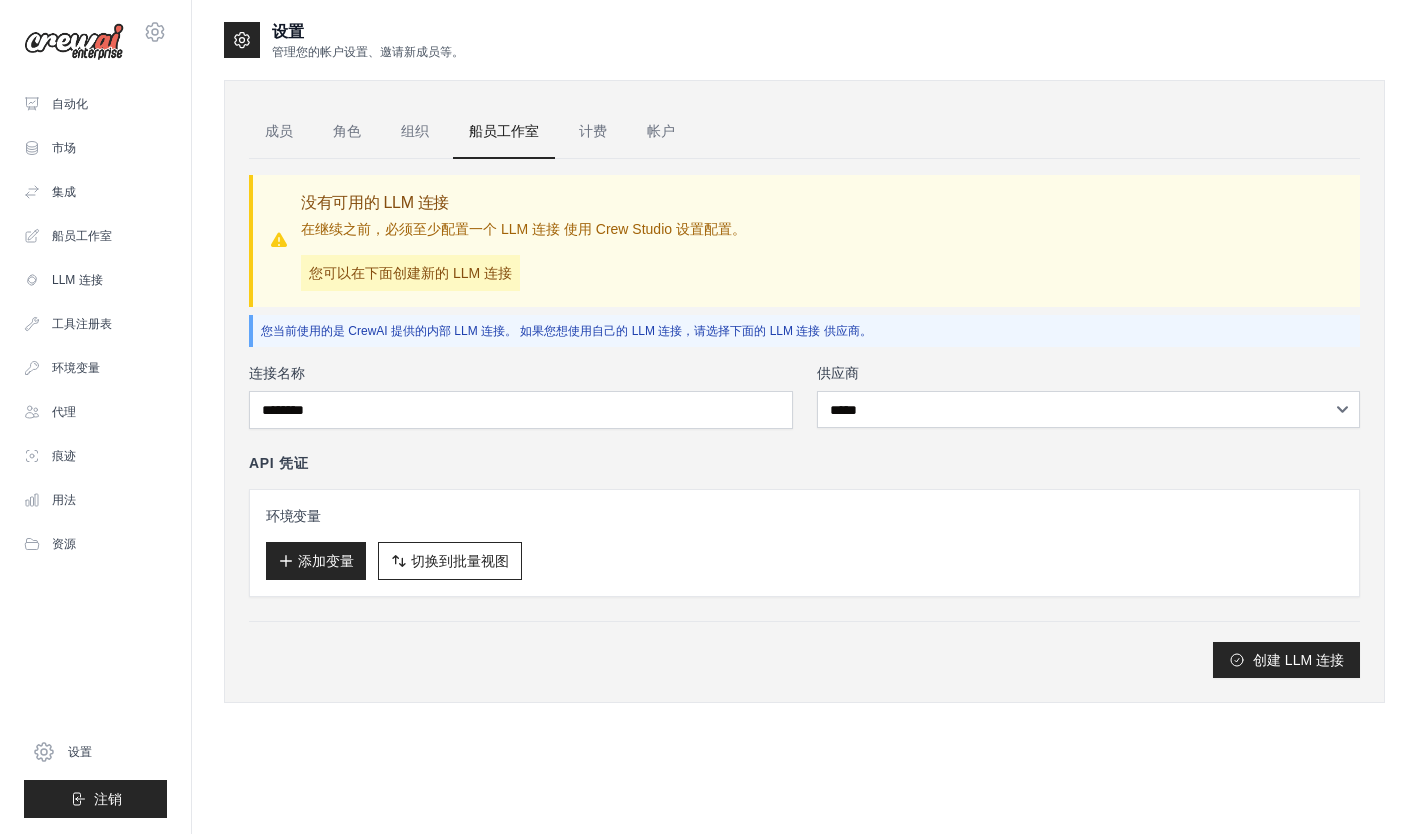 scroll, scrollTop: 0, scrollLeft: 0, axis: both 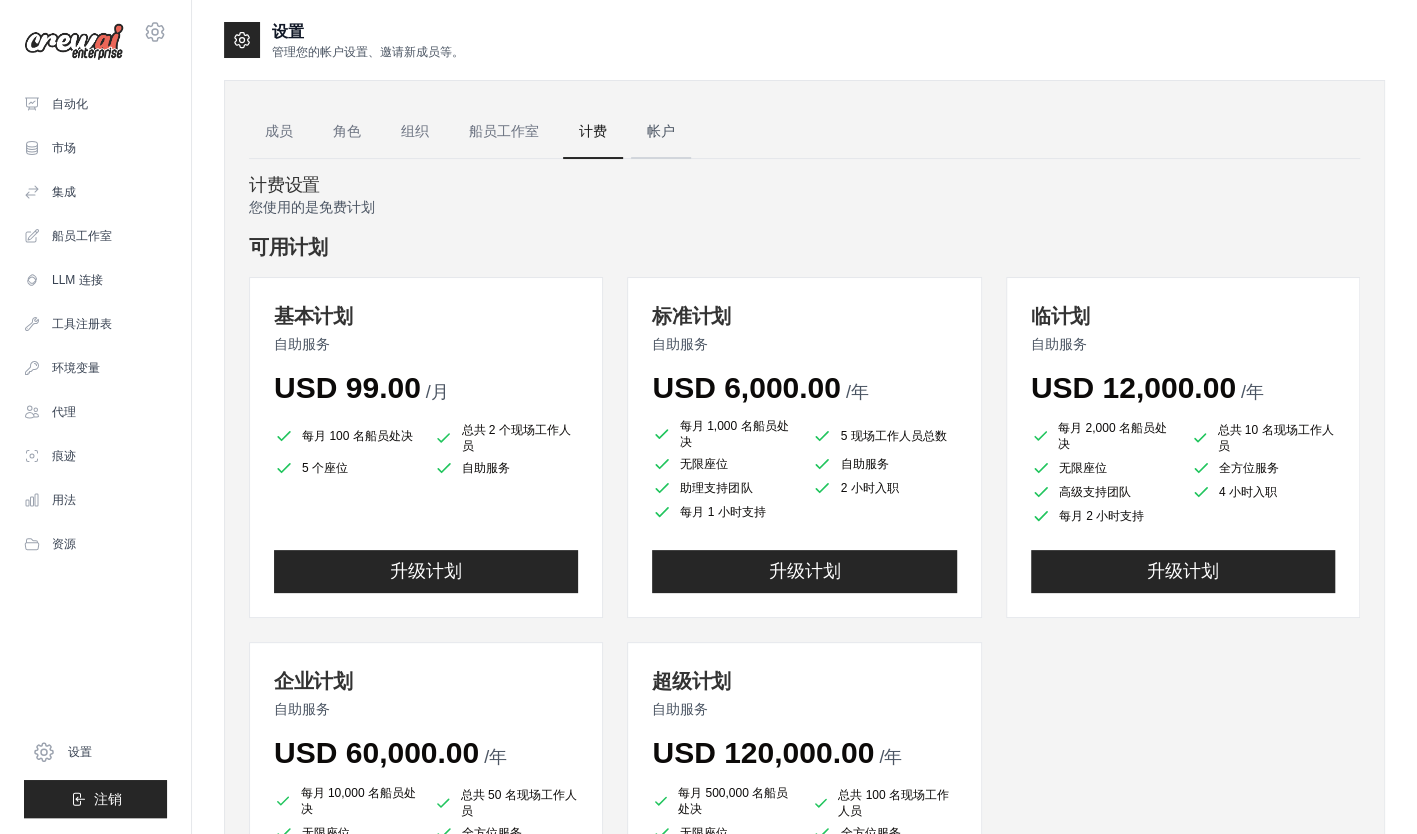 click on "帐户" at bounding box center (661, 132) 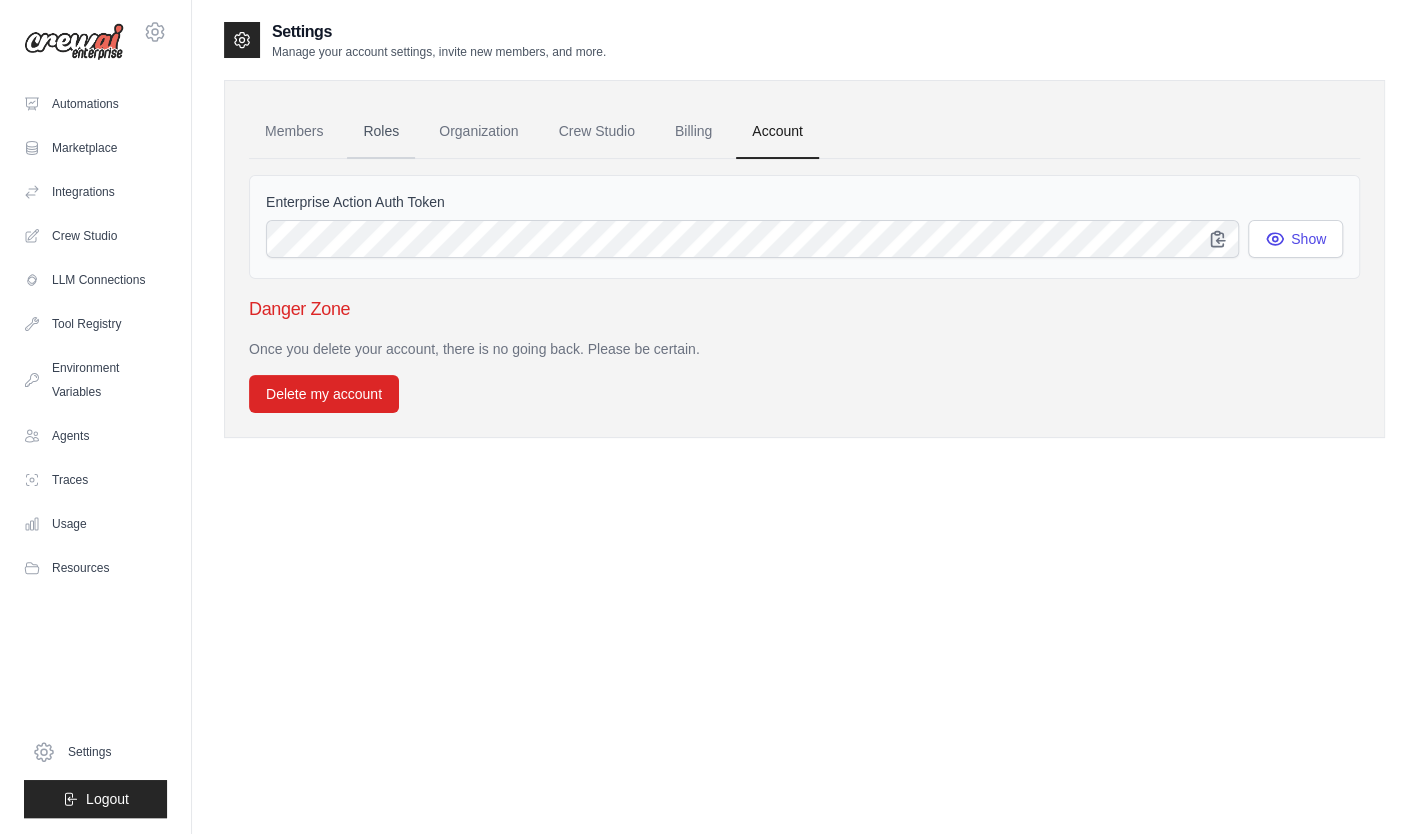 click on "Roles" at bounding box center (381, 132) 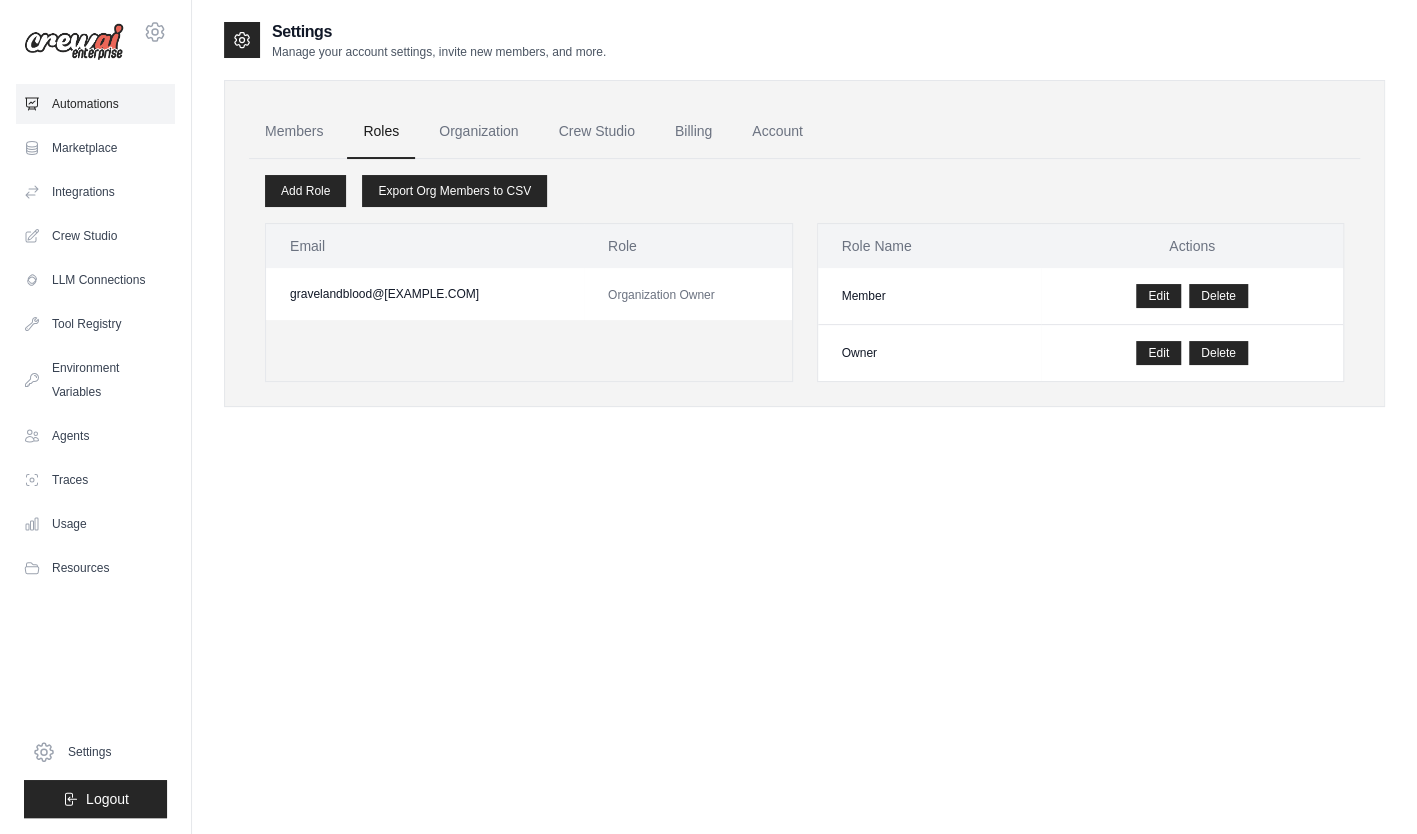 click on "Automations" at bounding box center [95, 104] 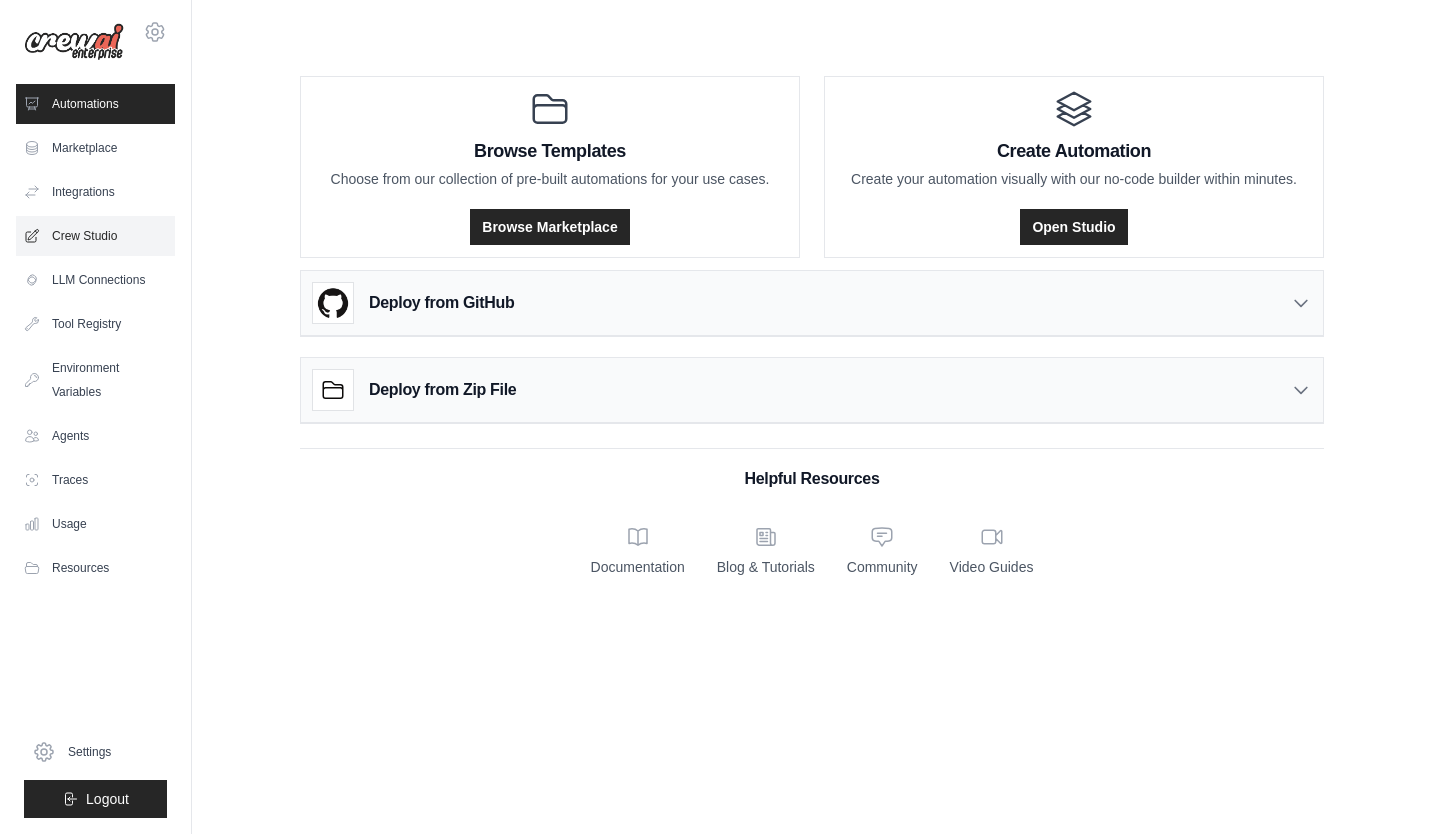 click on "Crew Studio" at bounding box center [95, 236] 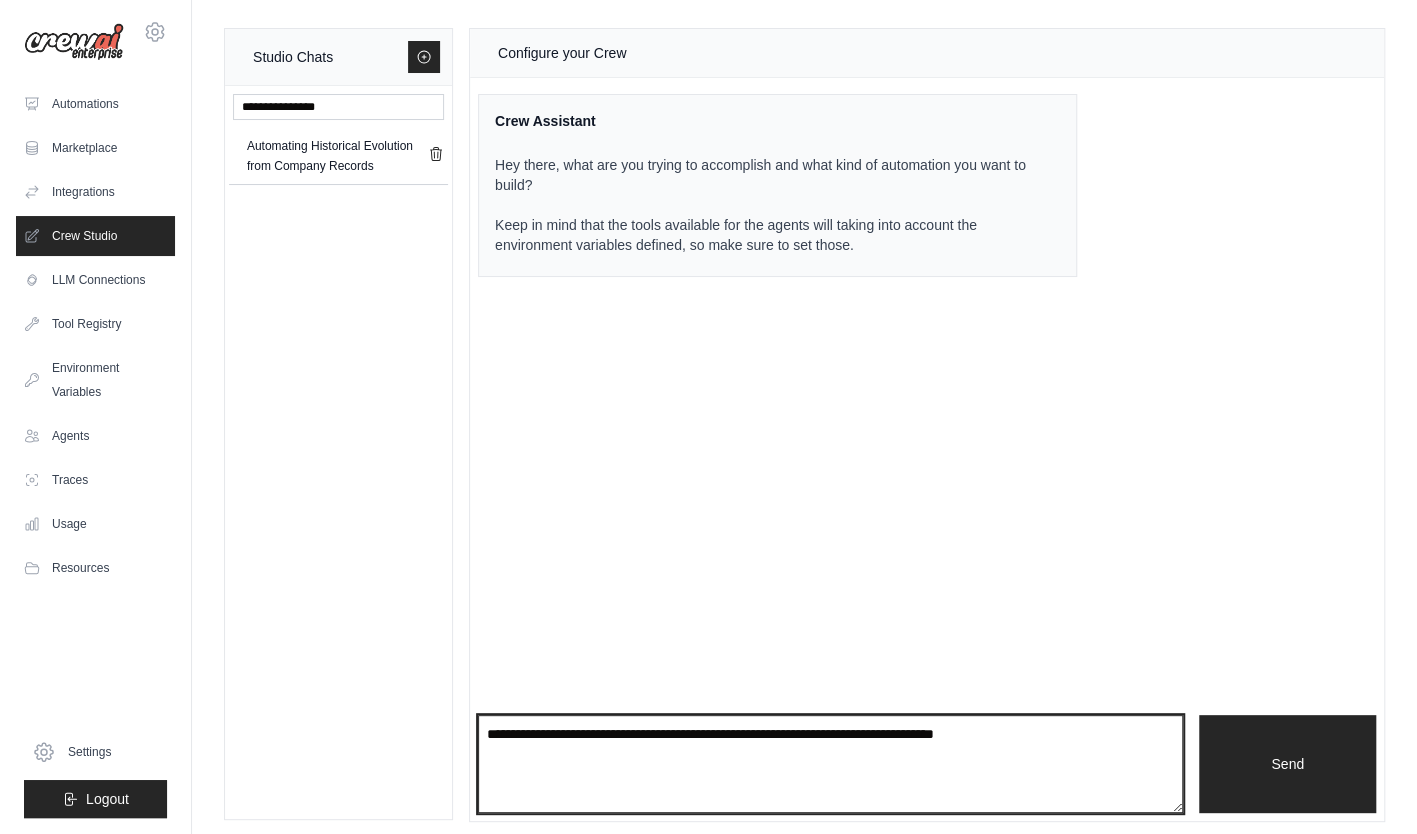 click at bounding box center (830, 764) 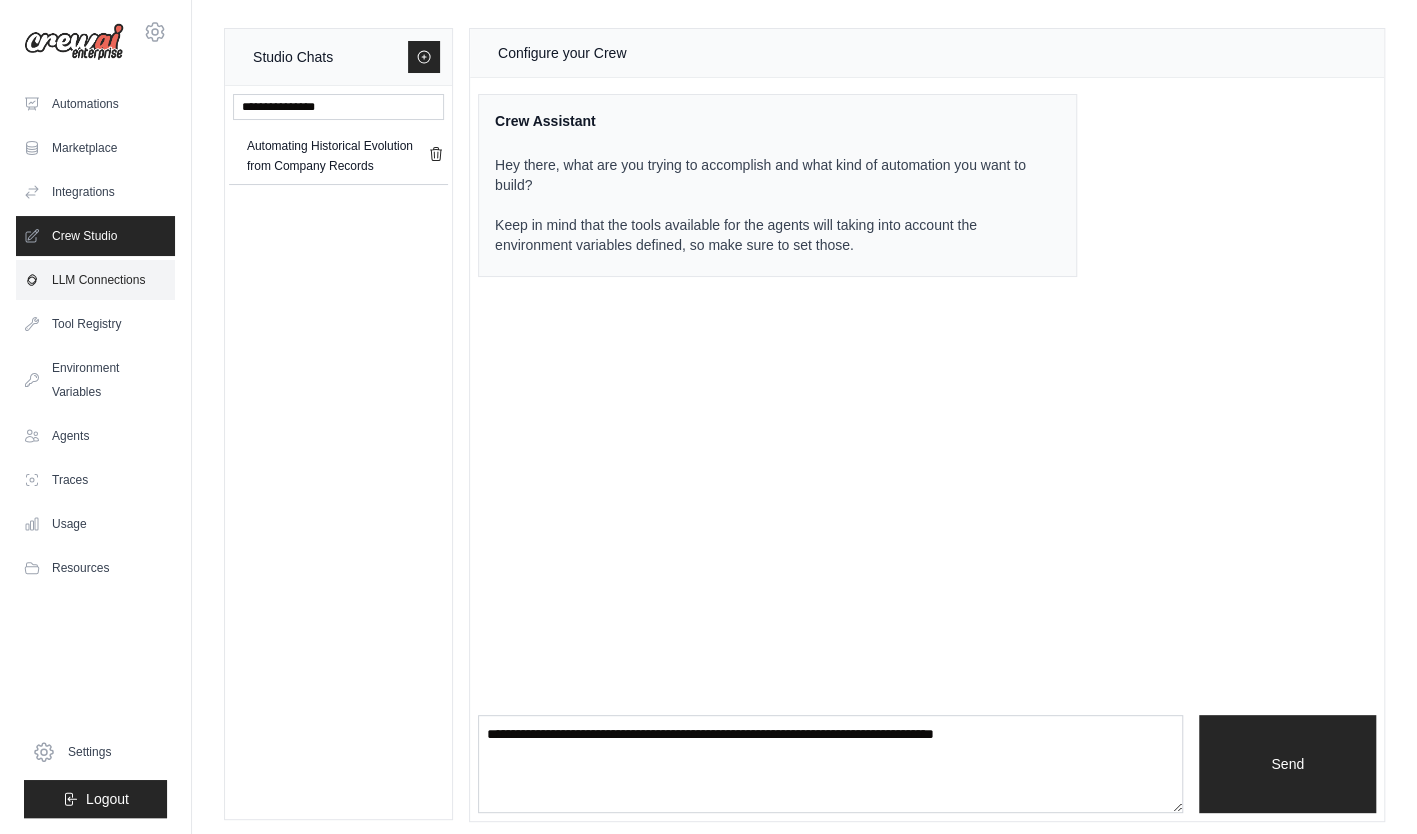 click on "LLM Connections" at bounding box center (95, 280) 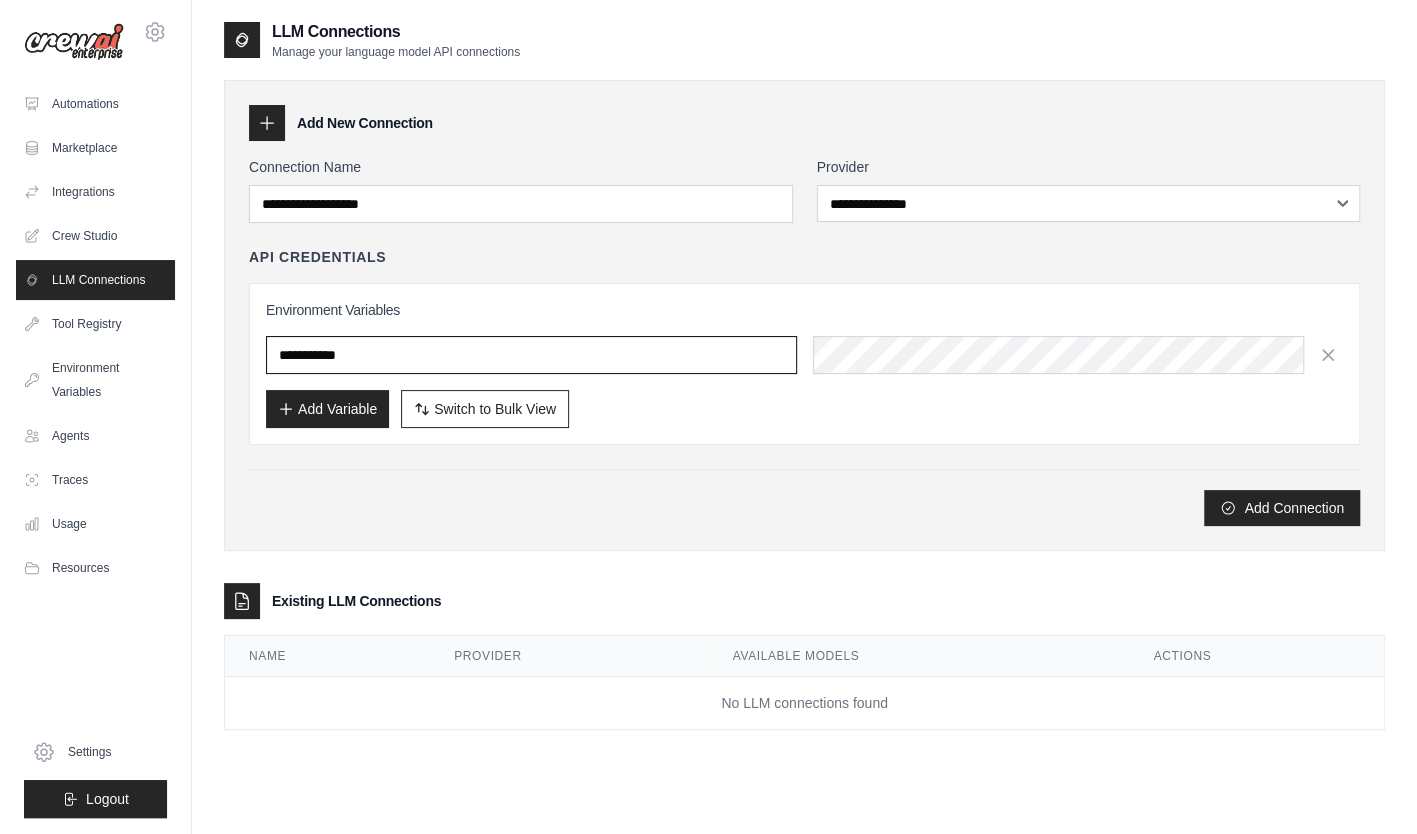 click at bounding box center [531, 355] 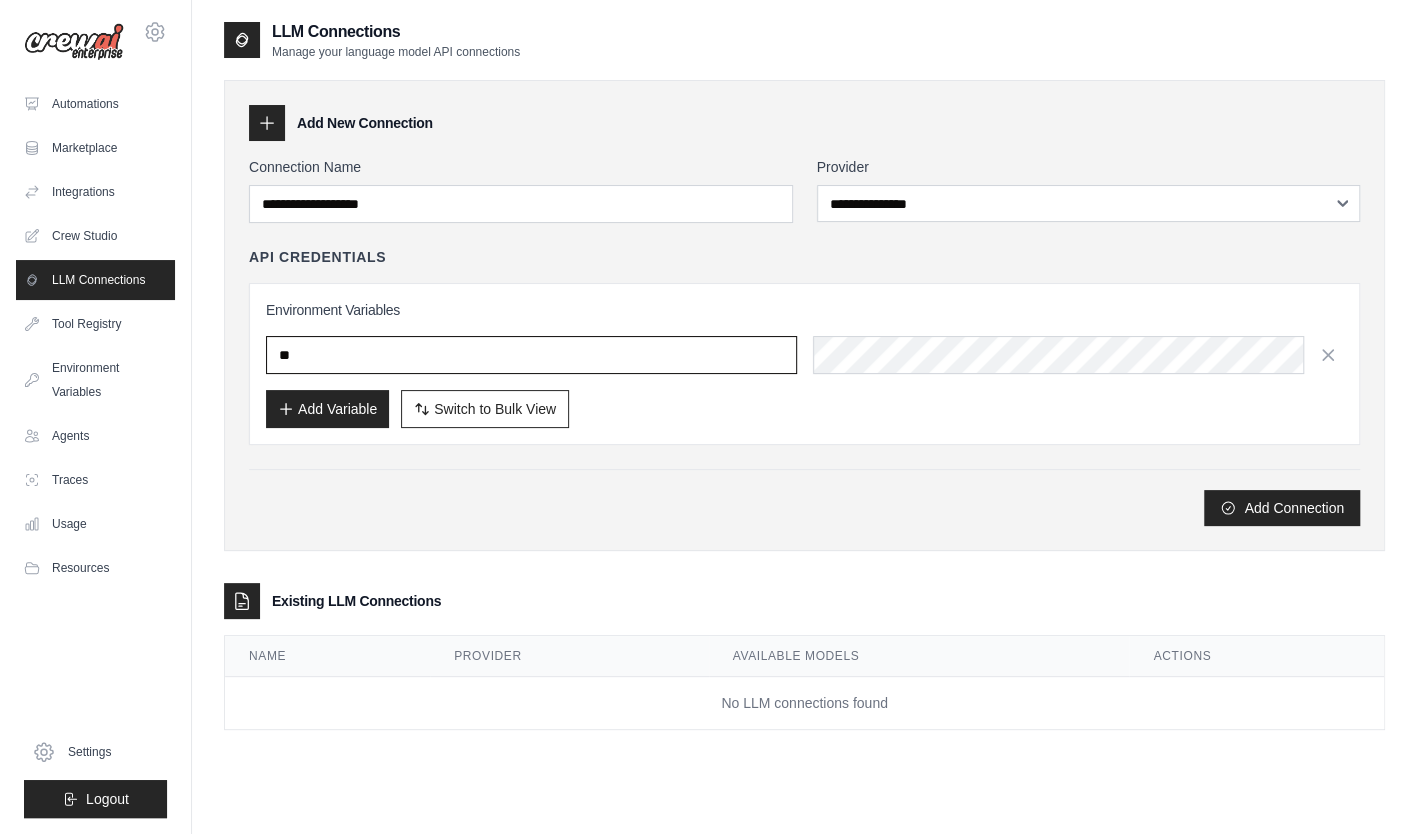 type on "*" 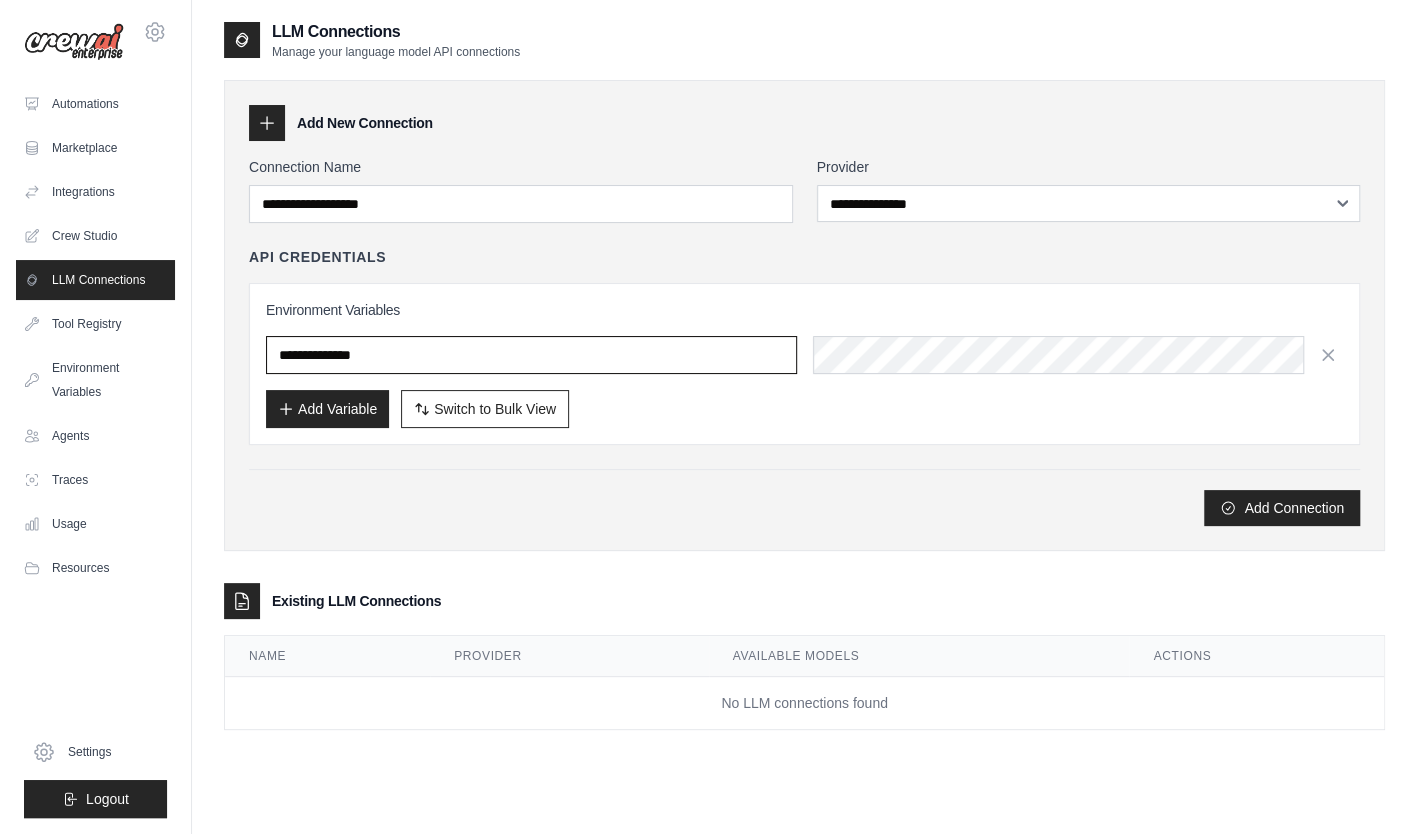 type on "**********" 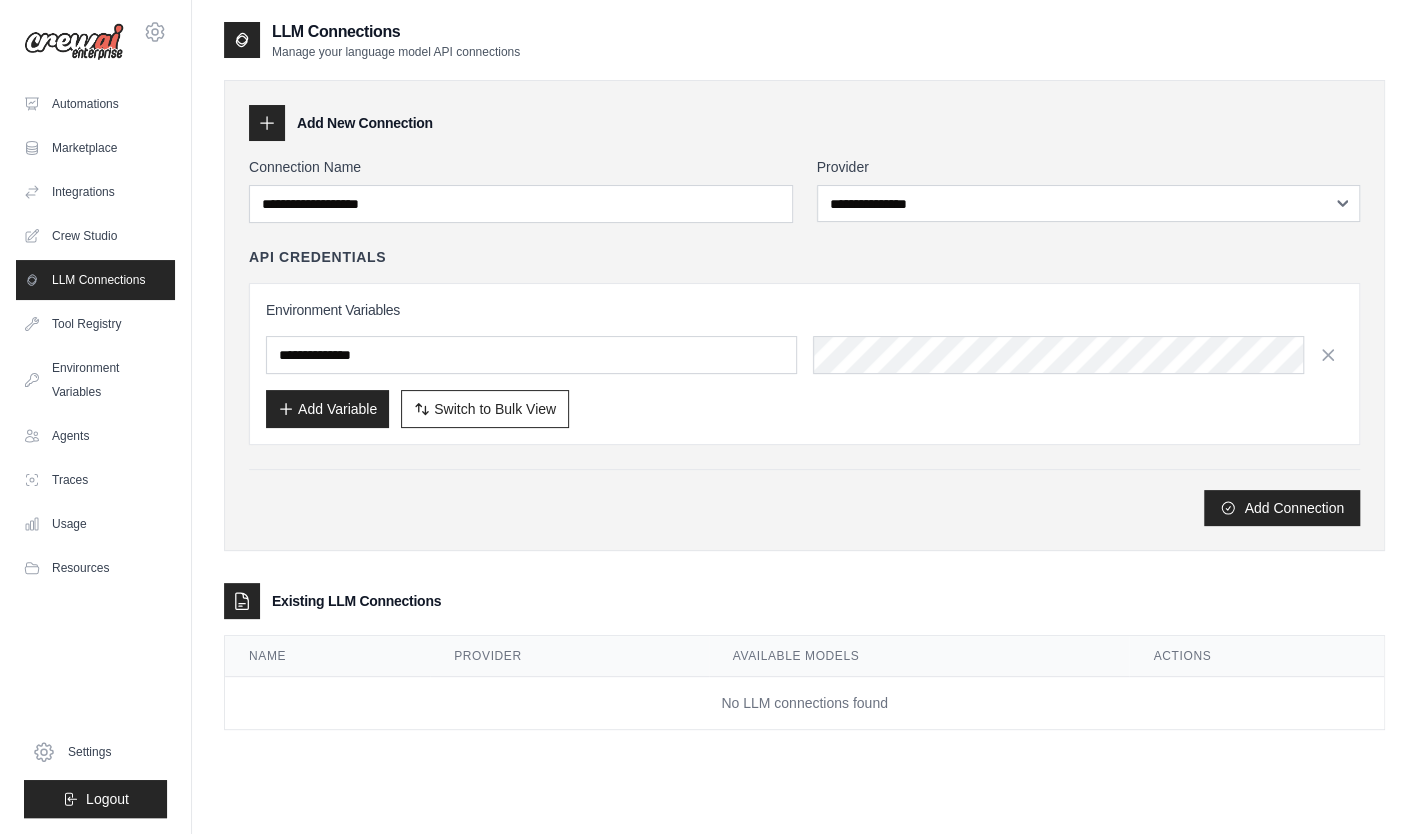 click on "**********" at bounding box center (804, 364) 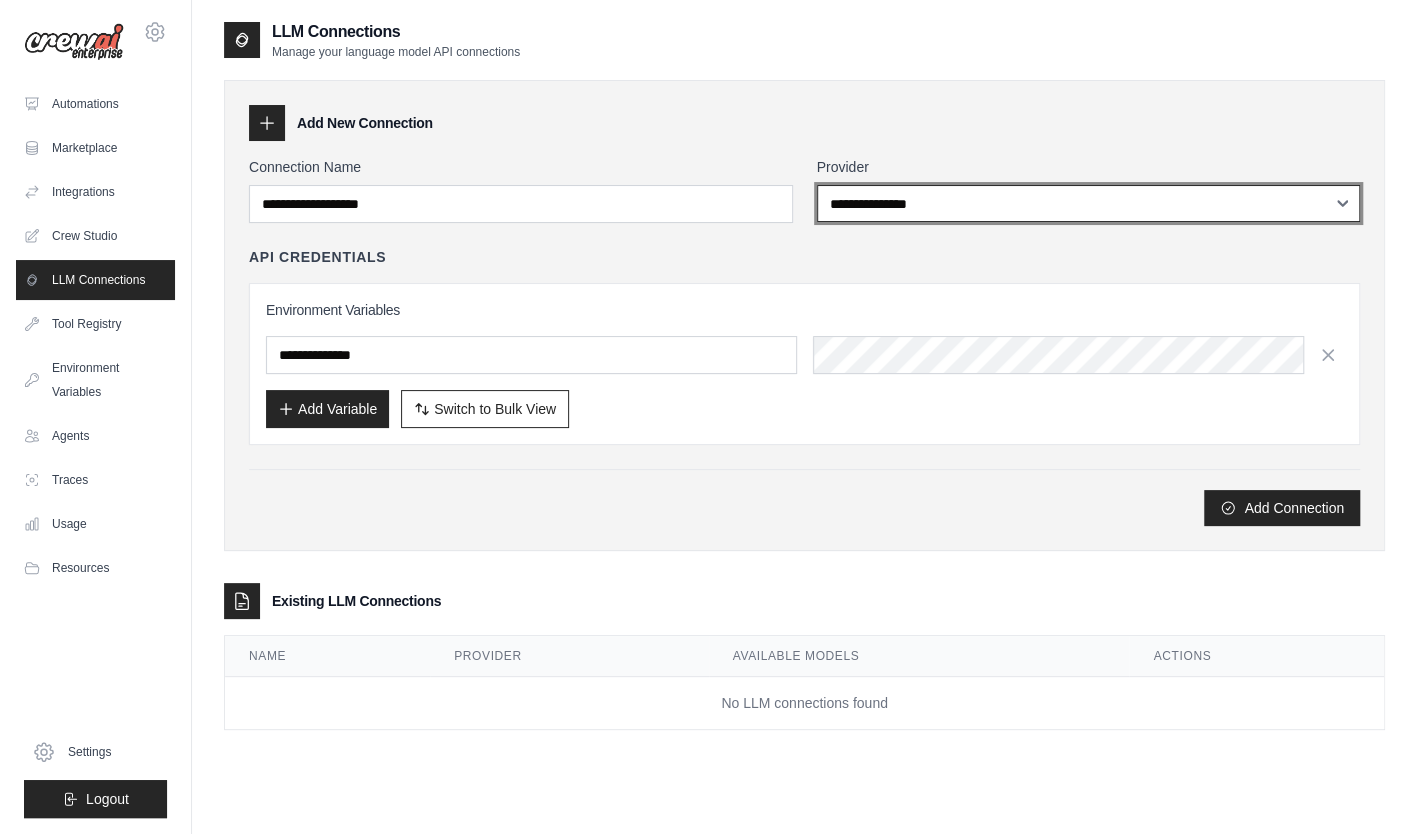 click on "**********" at bounding box center [1089, 203] 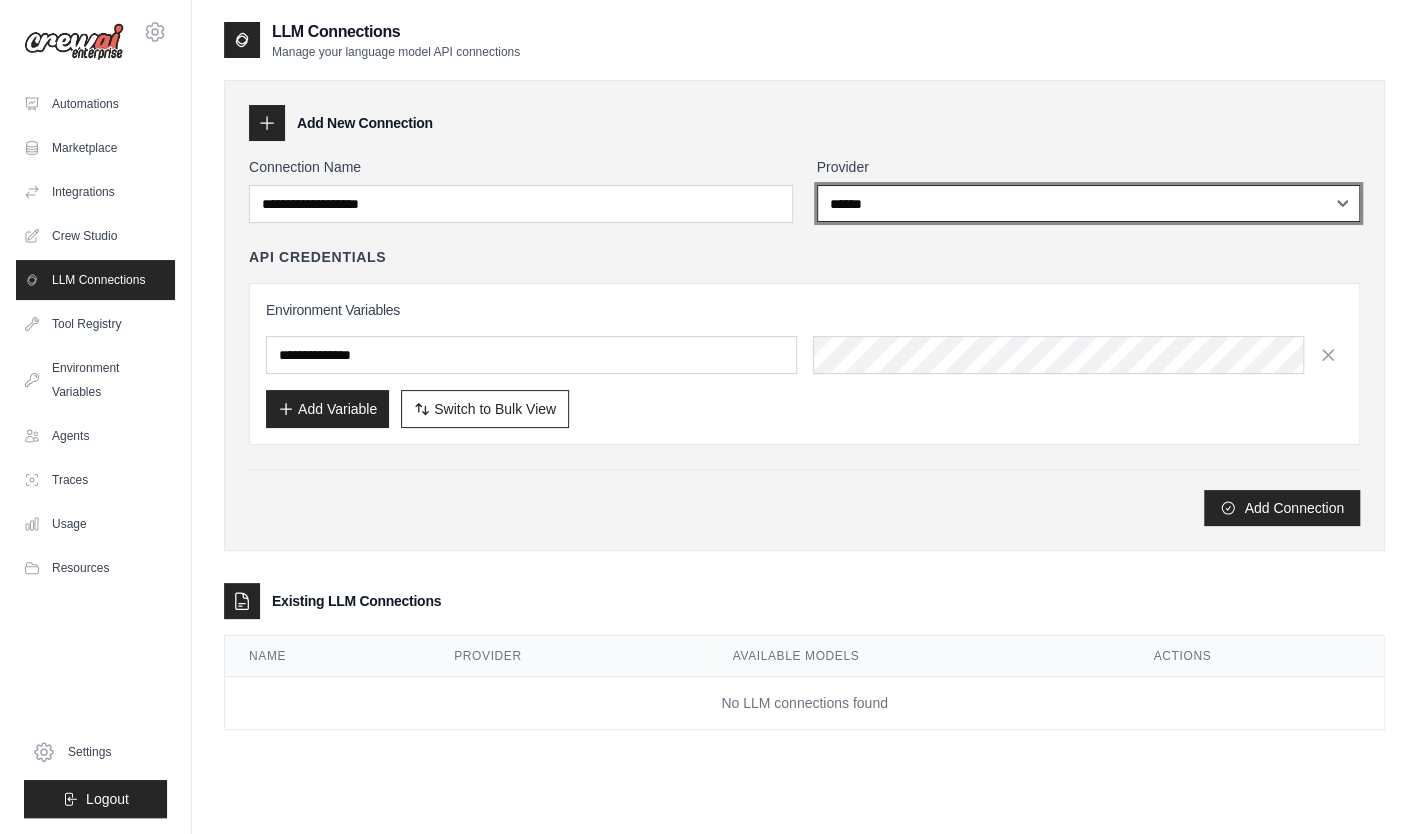click on "**********" at bounding box center (1089, 203) 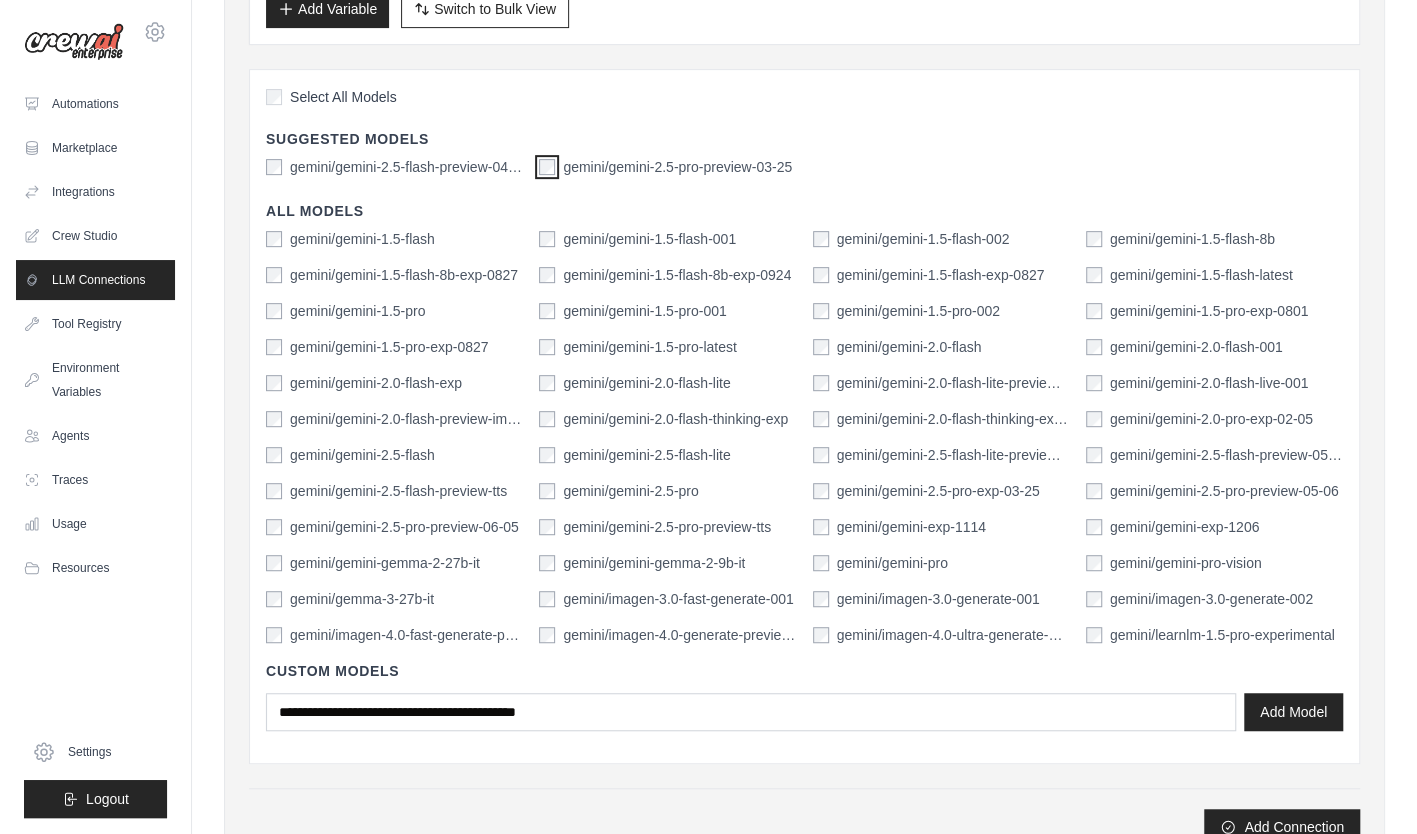 scroll, scrollTop: 661, scrollLeft: 0, axis: vertical 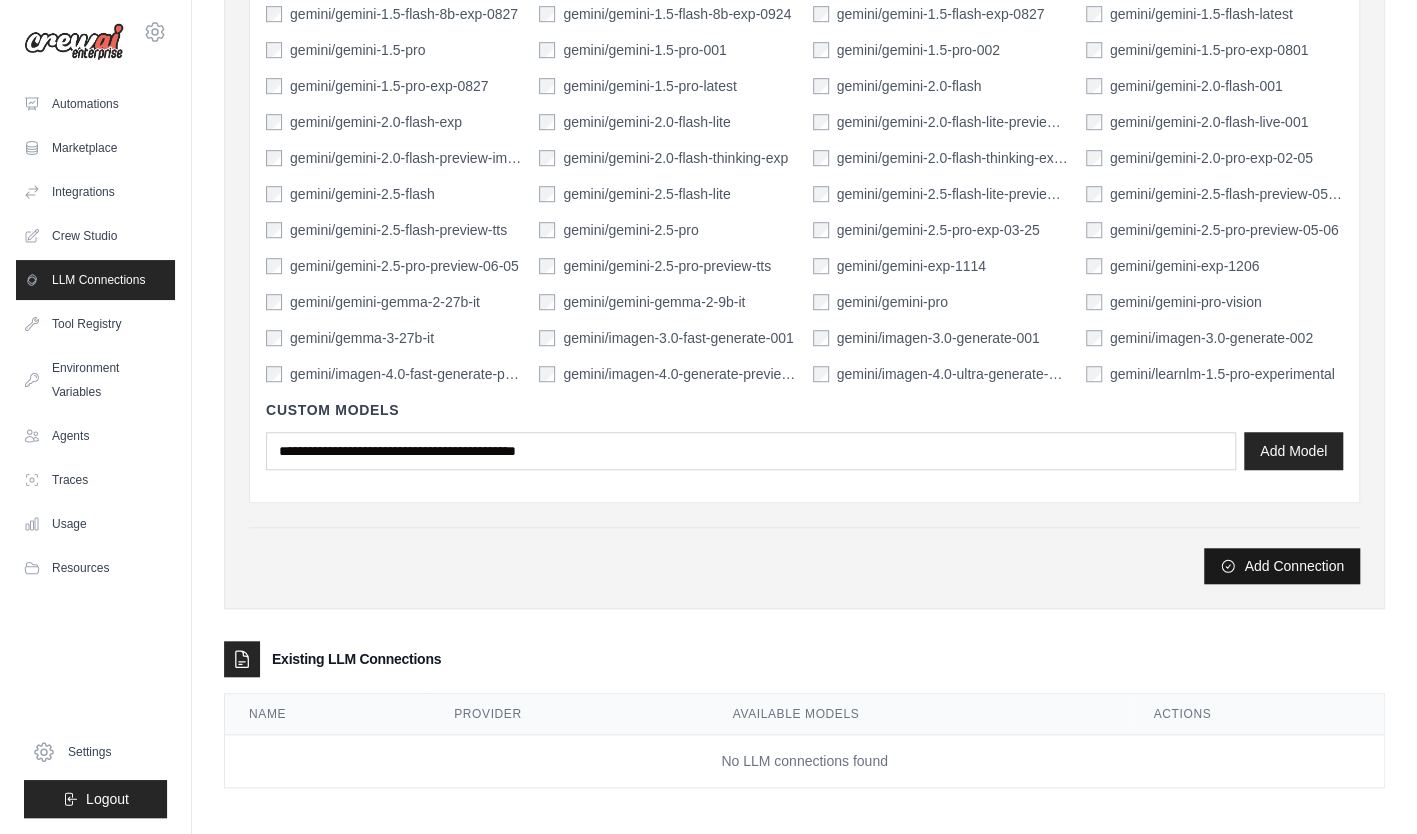 click on "Add Connection" at bounding box center (1282, 566) 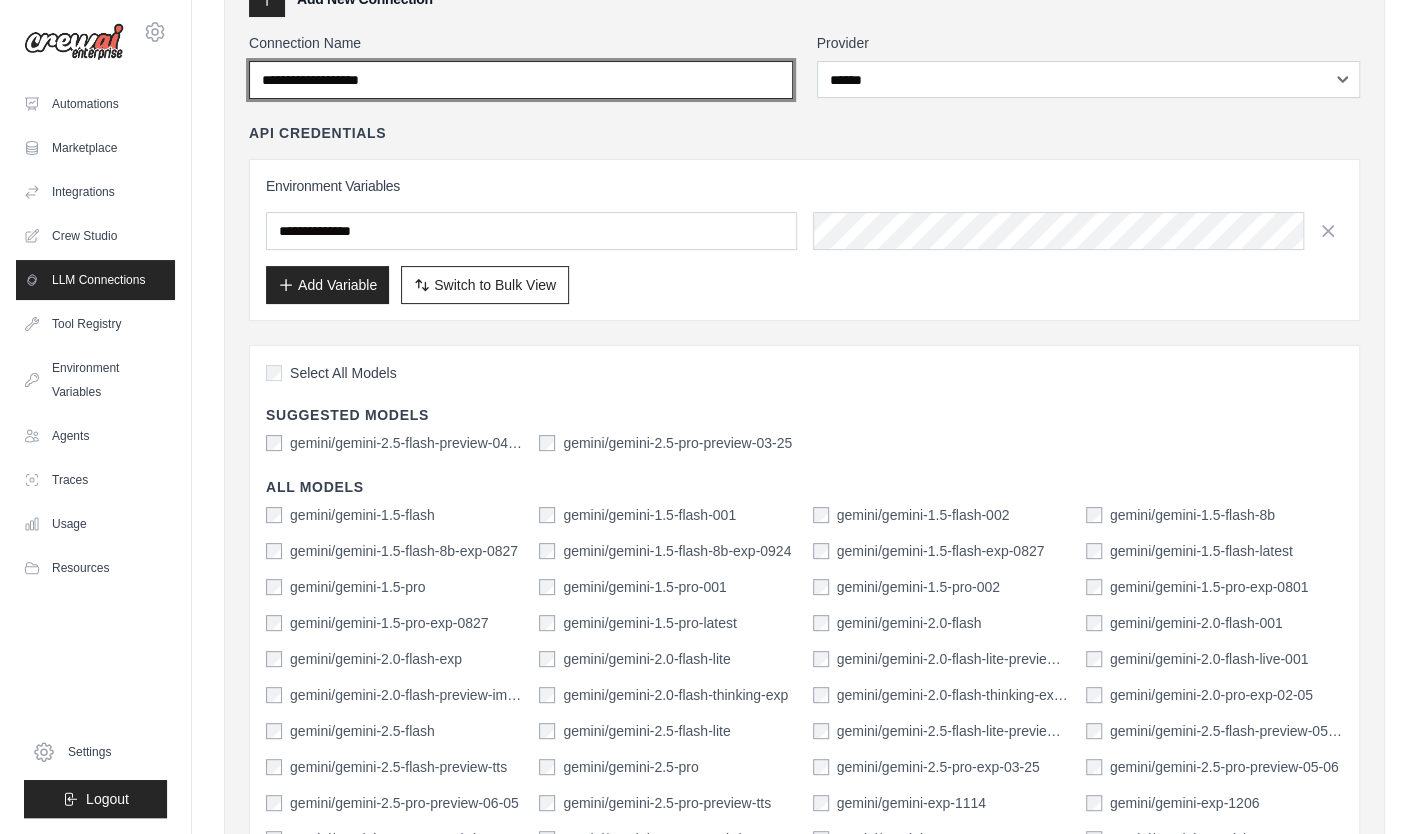 scroll, scrollTop: 0, scrollLeft: 0, axis: both 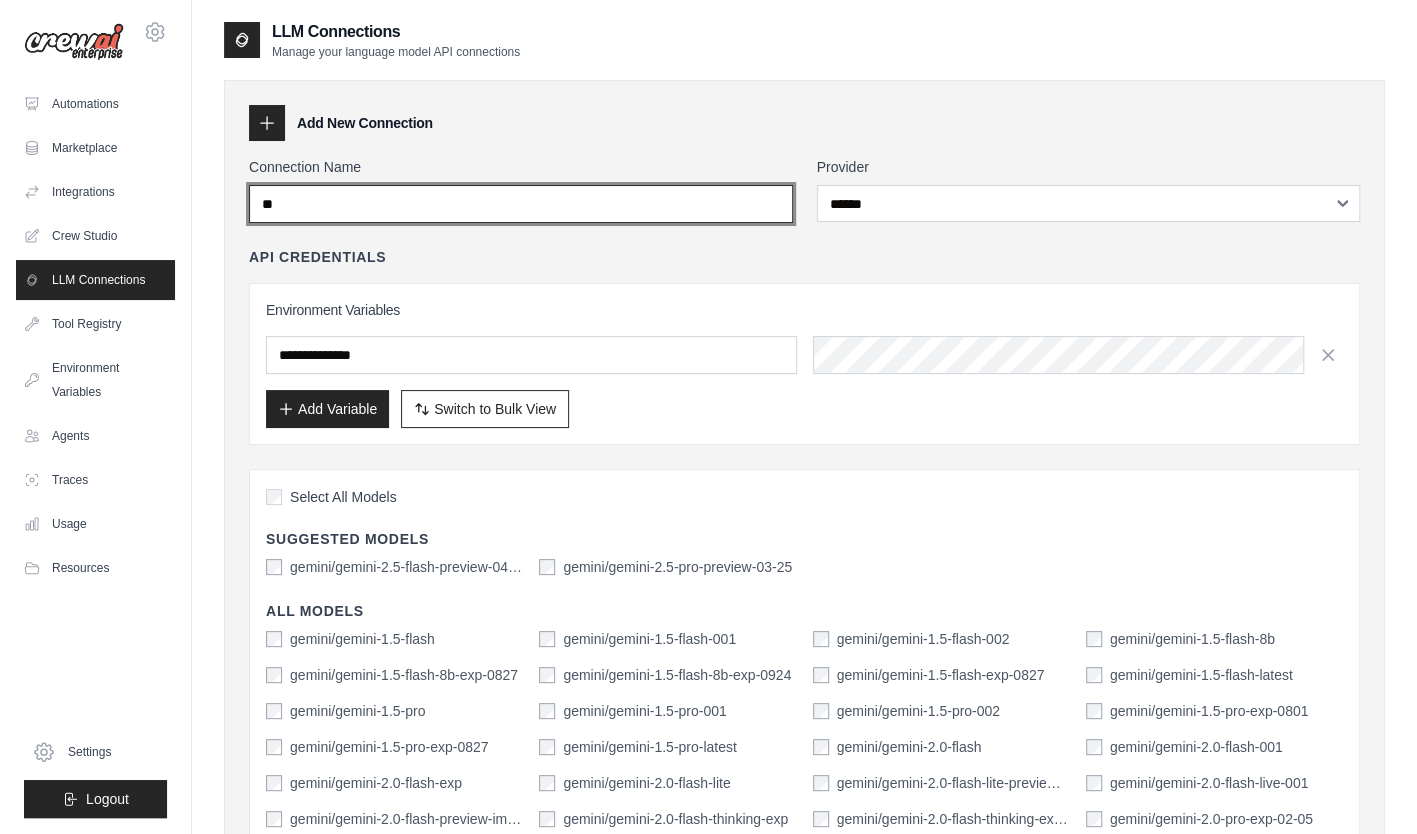 type on "**********" 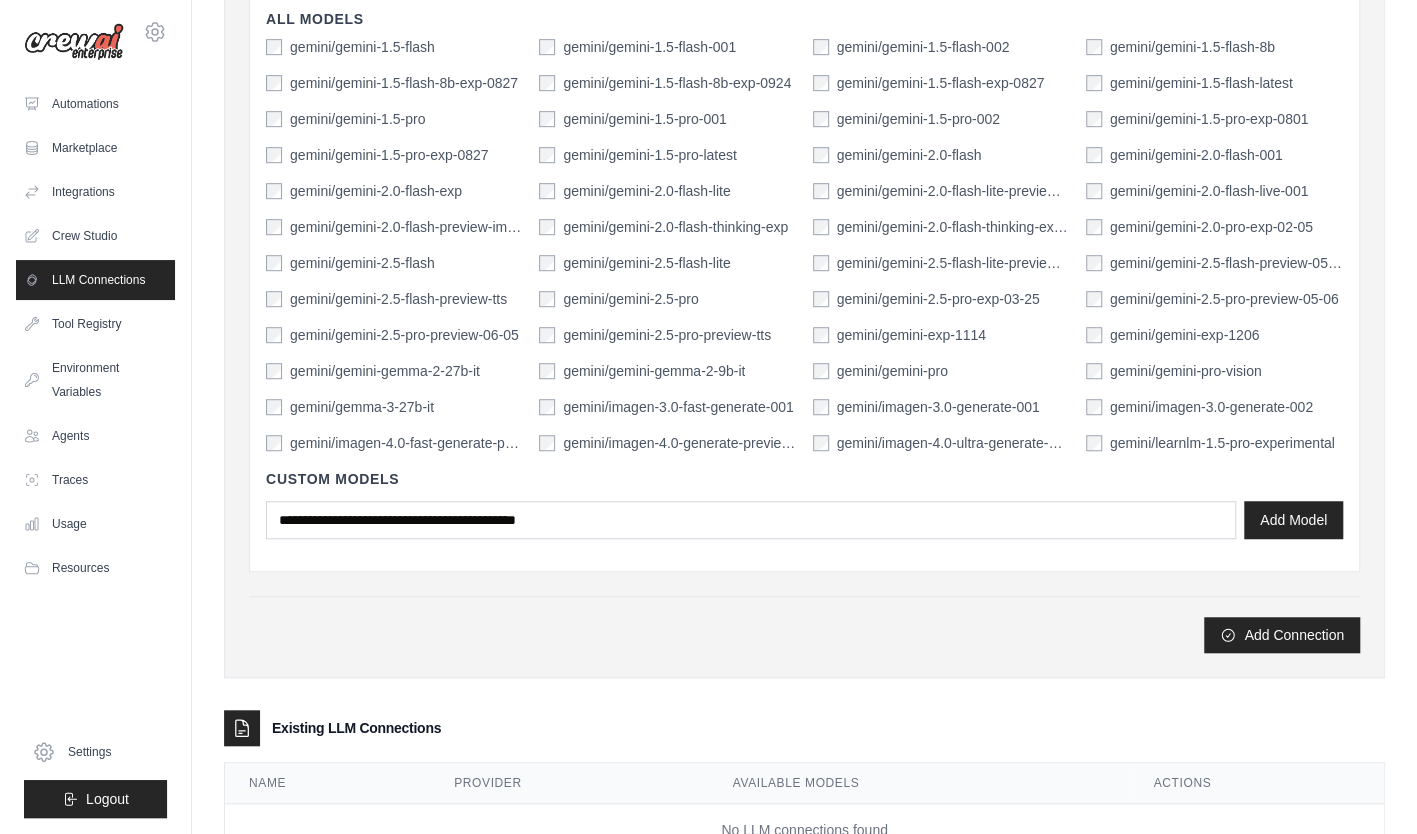 scroll, scrollTop: 661, scrollLeft: 0, axis: vertical 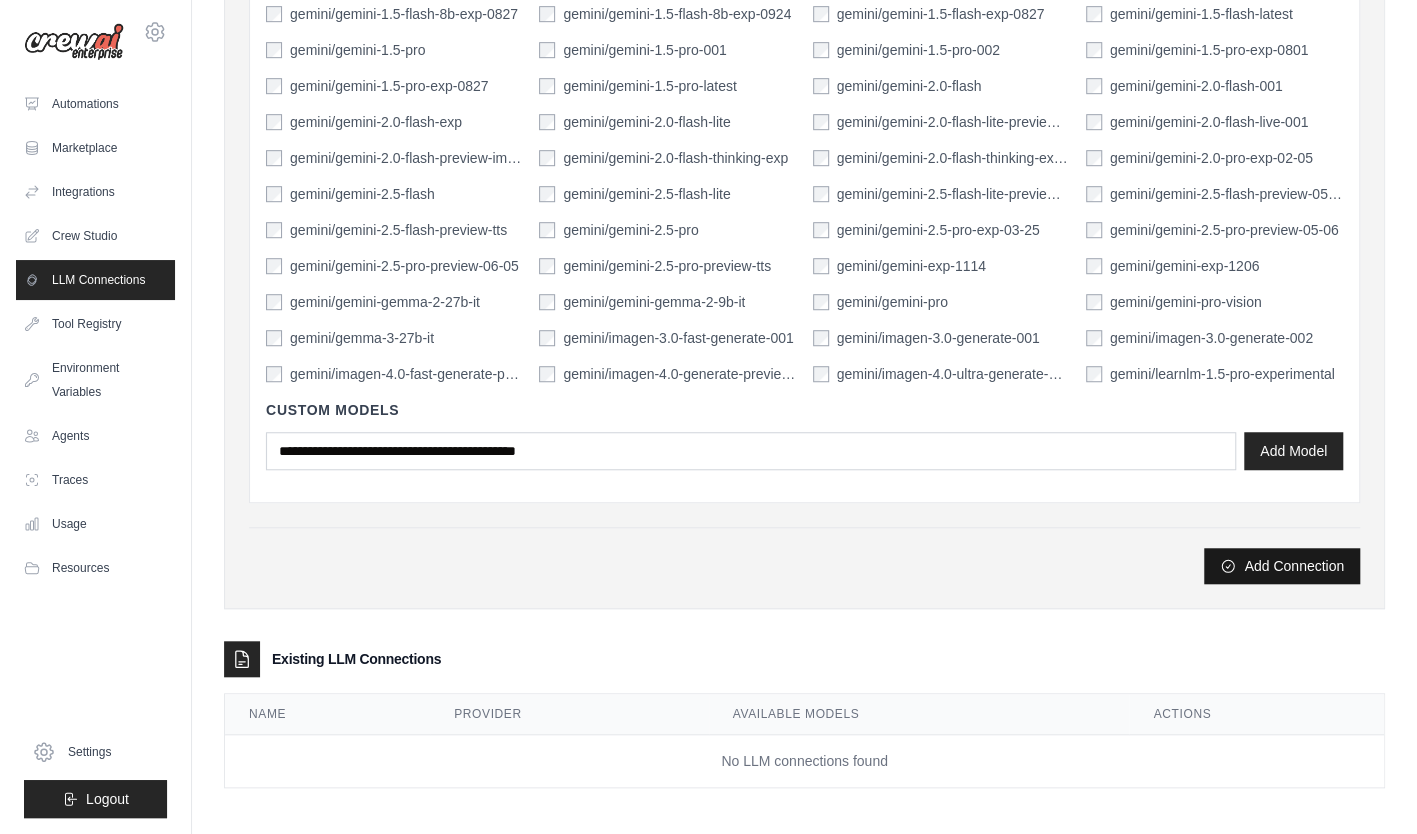 click on "Add Connection" at bounding box center (1282, 566) 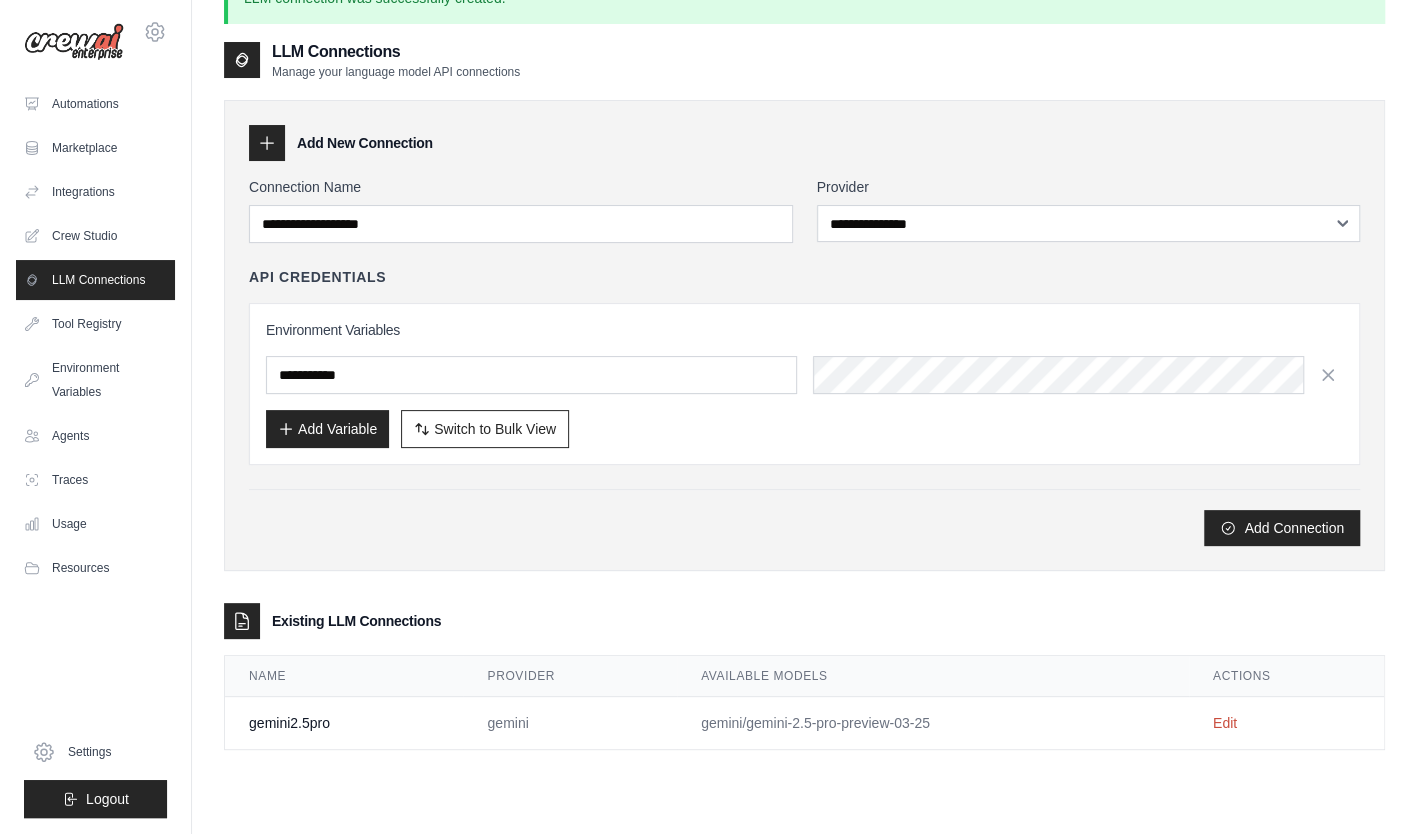 scroll, scrollTop: 108, scrollLeft: 0, axis: vertical 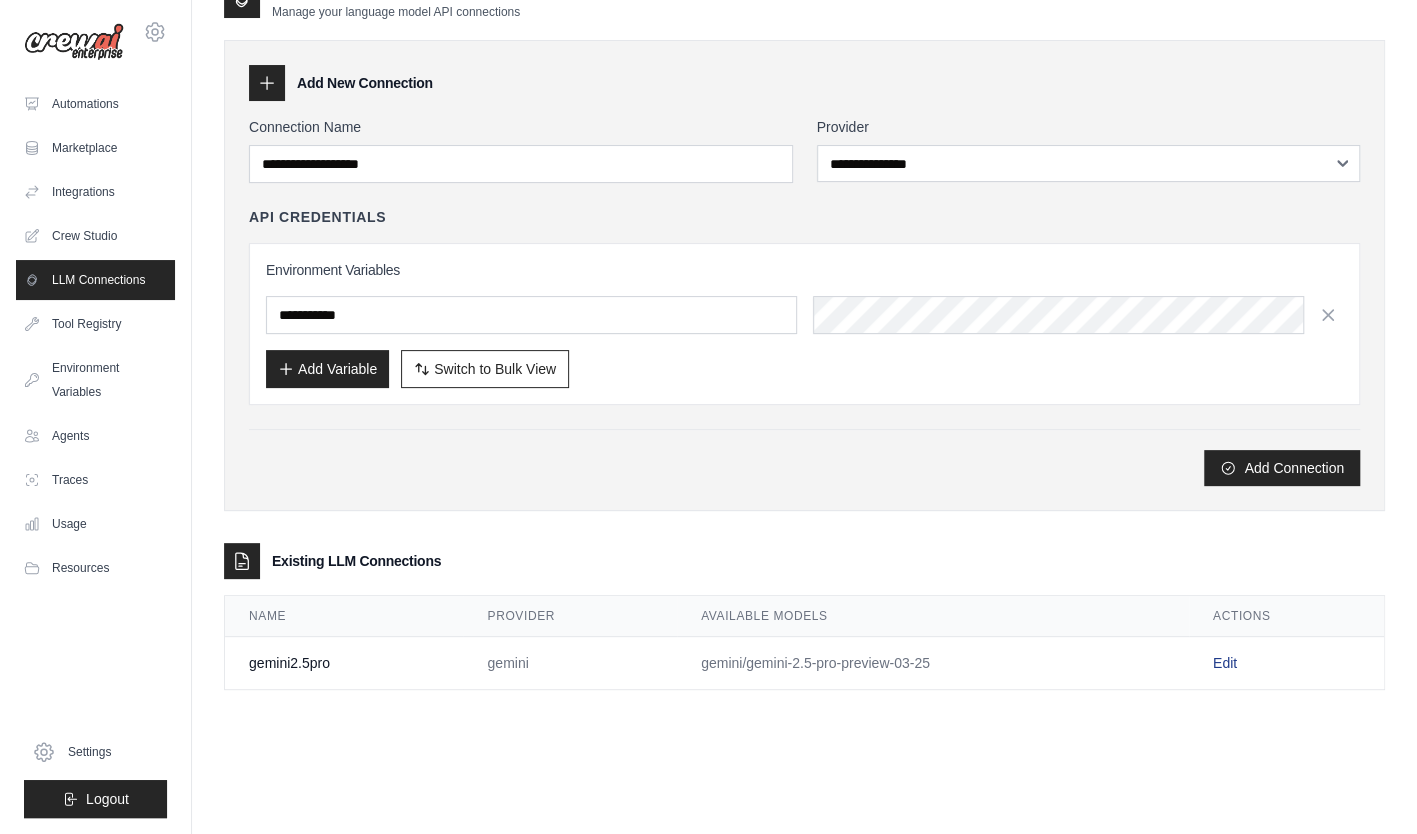 click on "Edit" at bounding box center (1225, 663) 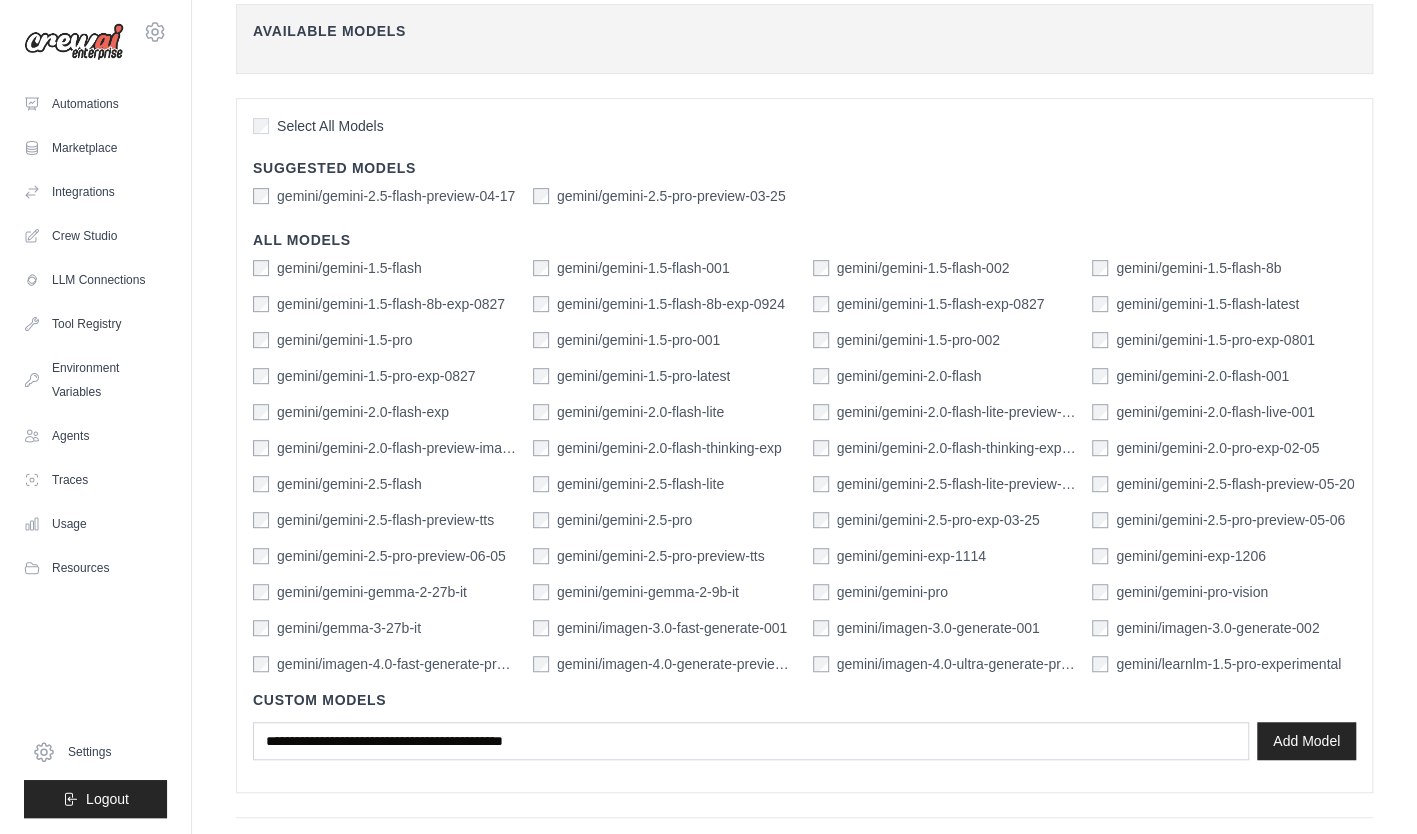 scroll, scrollTop: 400, scrollLeft: 0, axis: vertical 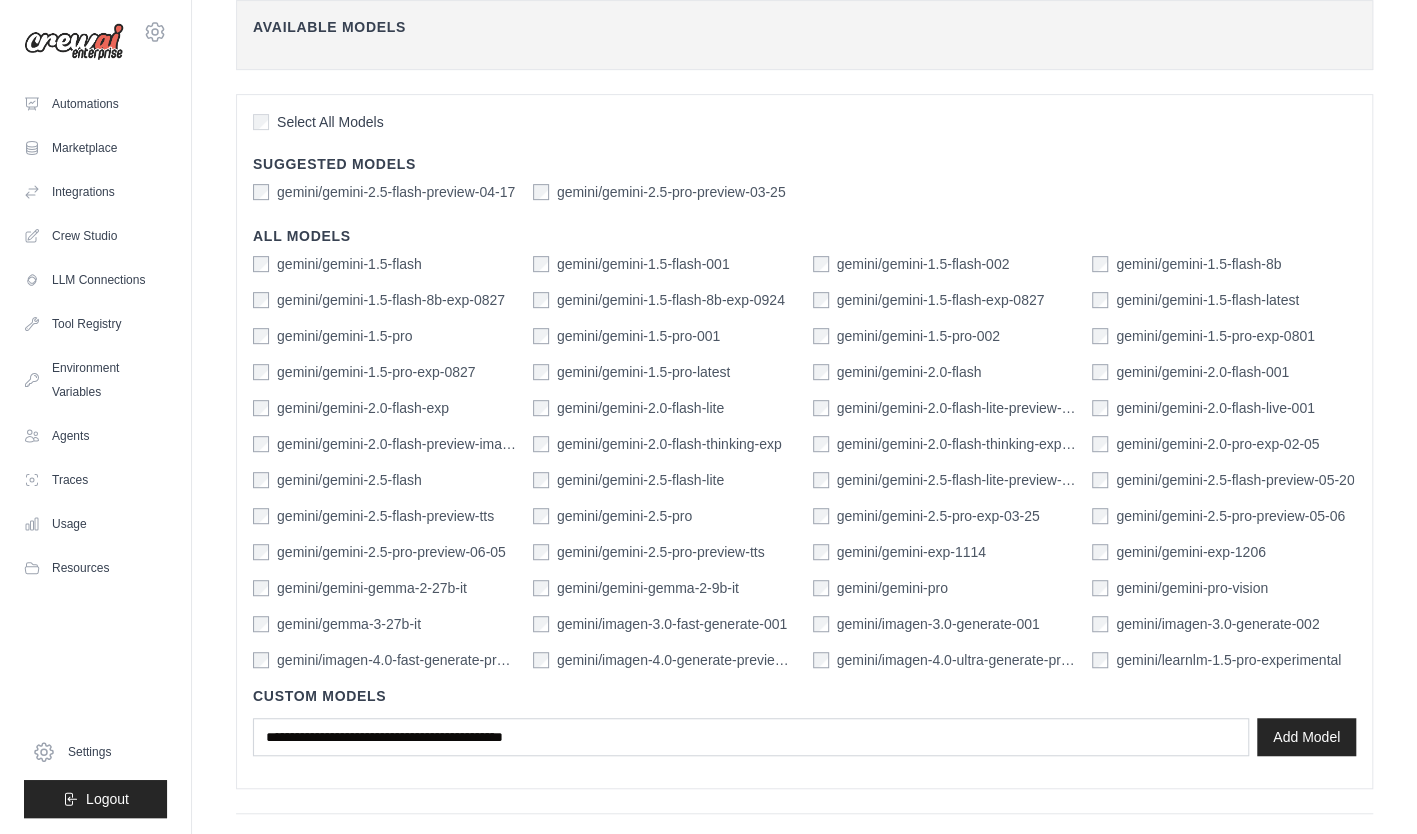 click on "gemini/gemini-2.5-pro-preview-03-25" at bounding box center (671, 192) 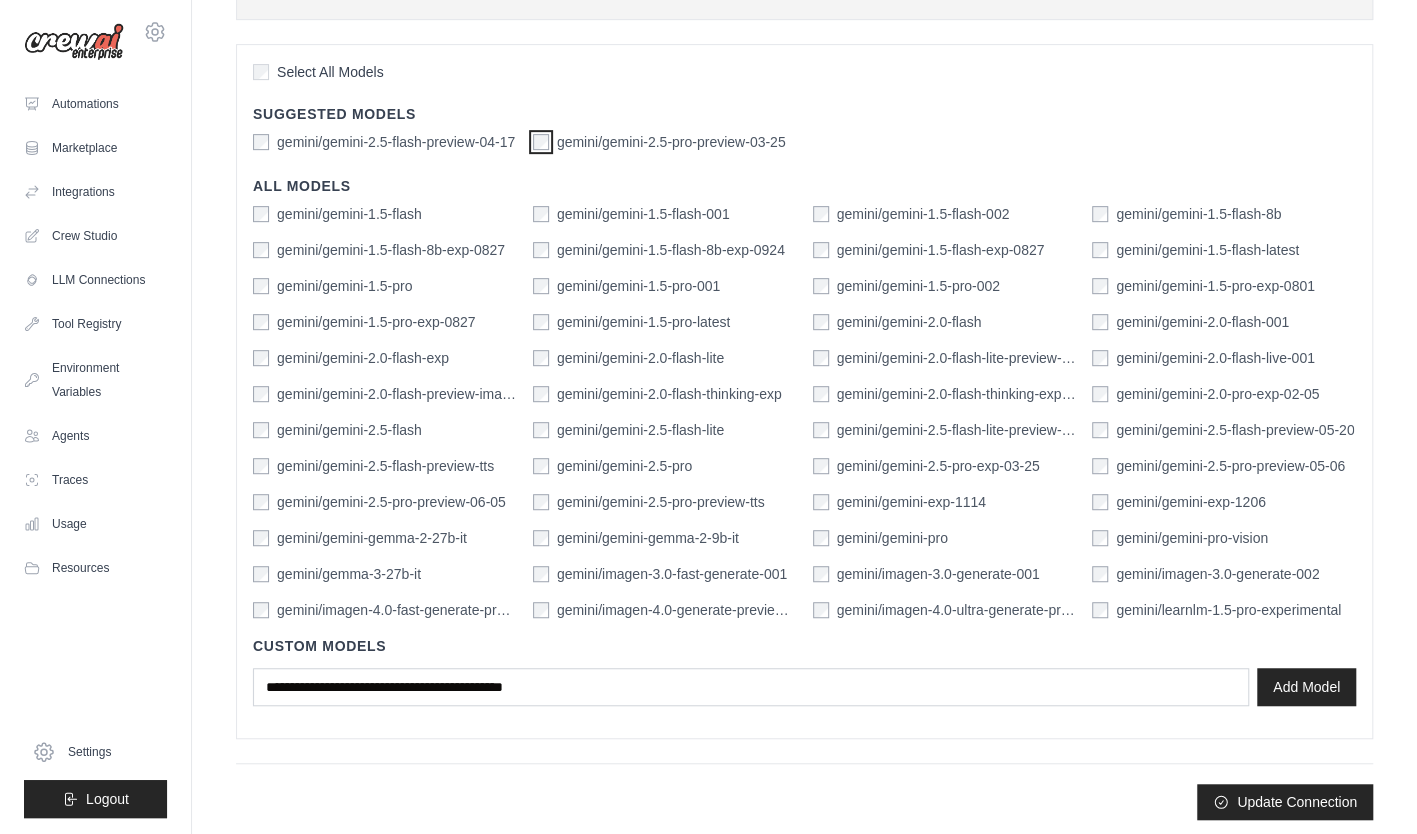 scroll, scrollTop: 451, scrollLeft: 0, axis: vertical 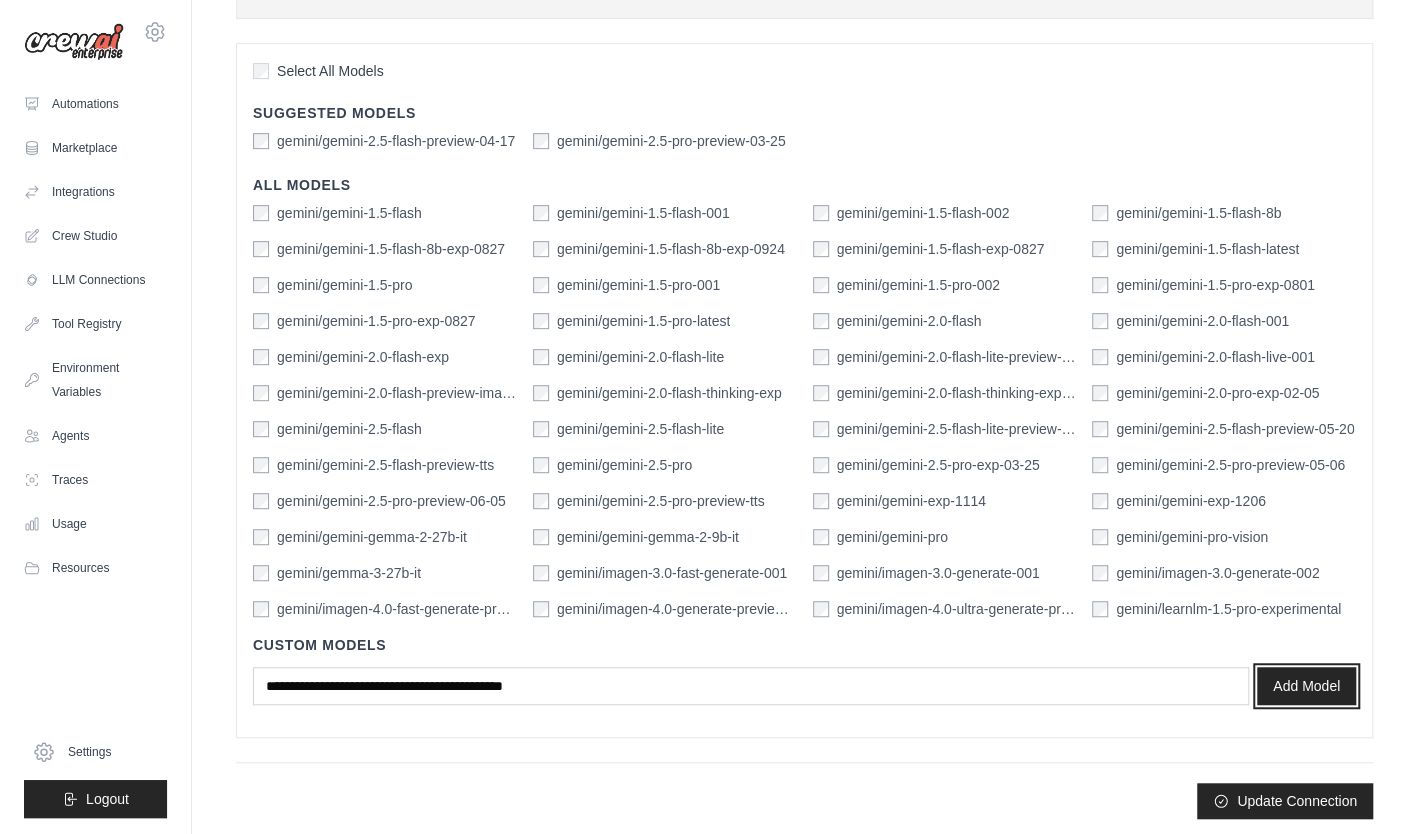 click on "Add Model" at bounding box center (1306, 686) 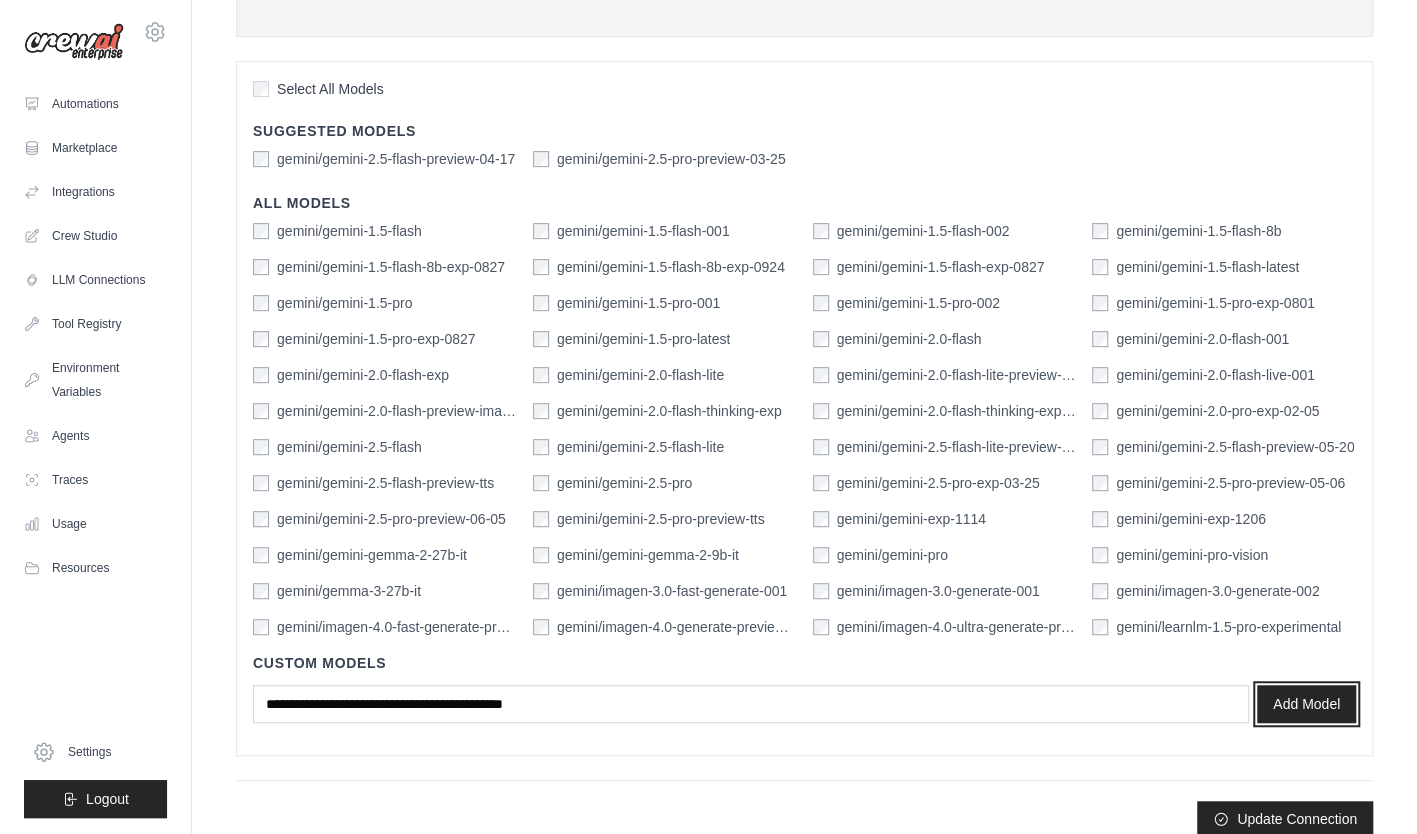 scroll, scrollTop: 451, scrollLeft: 0, axis: vertical 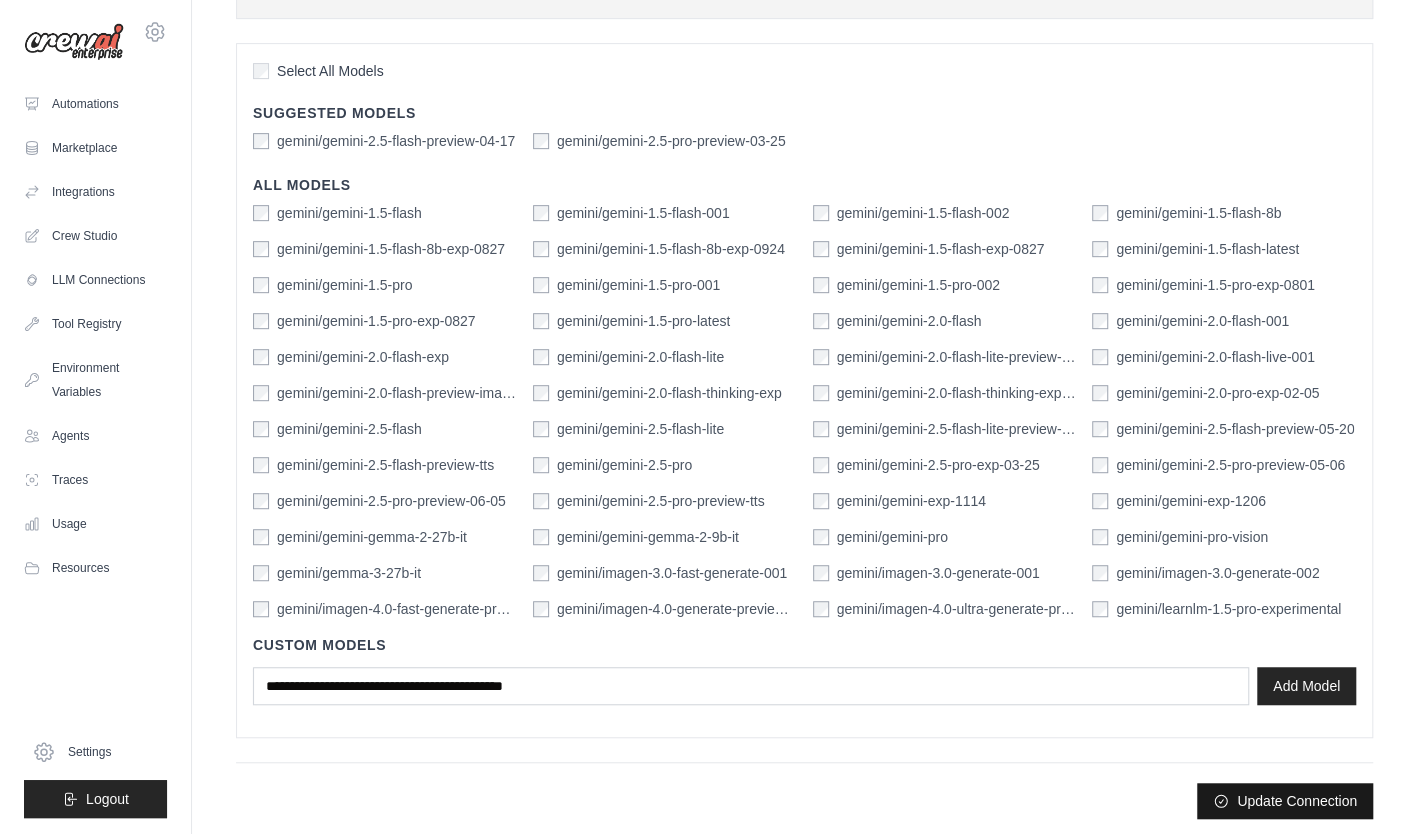 click on "Update Connection" at bounding box center [1285, 801] 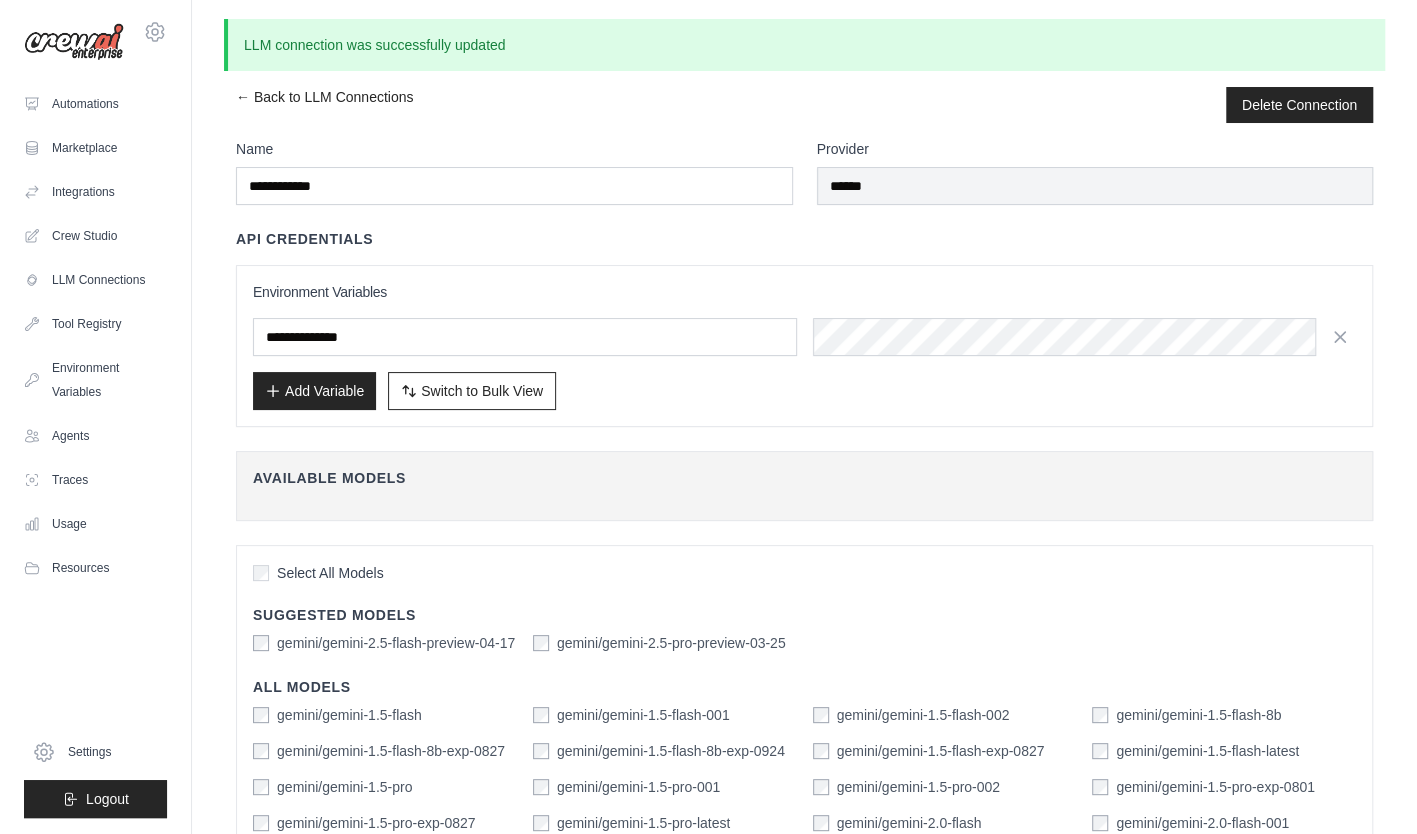 scroll, scrollTop: 0, scrollLeft: 0, axis: both 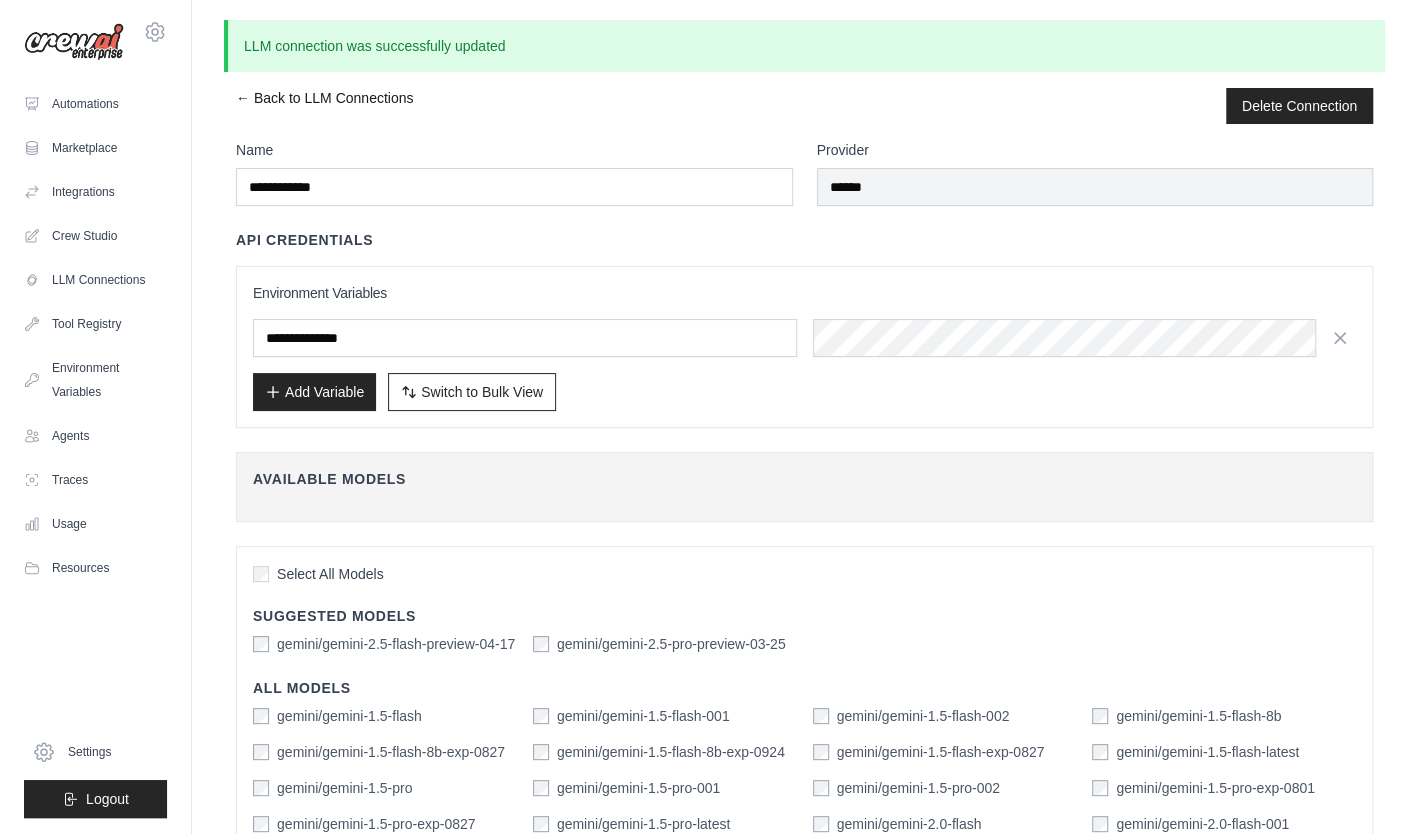 click on "← Back to LLM Connections" at bounding box center (324, 106) 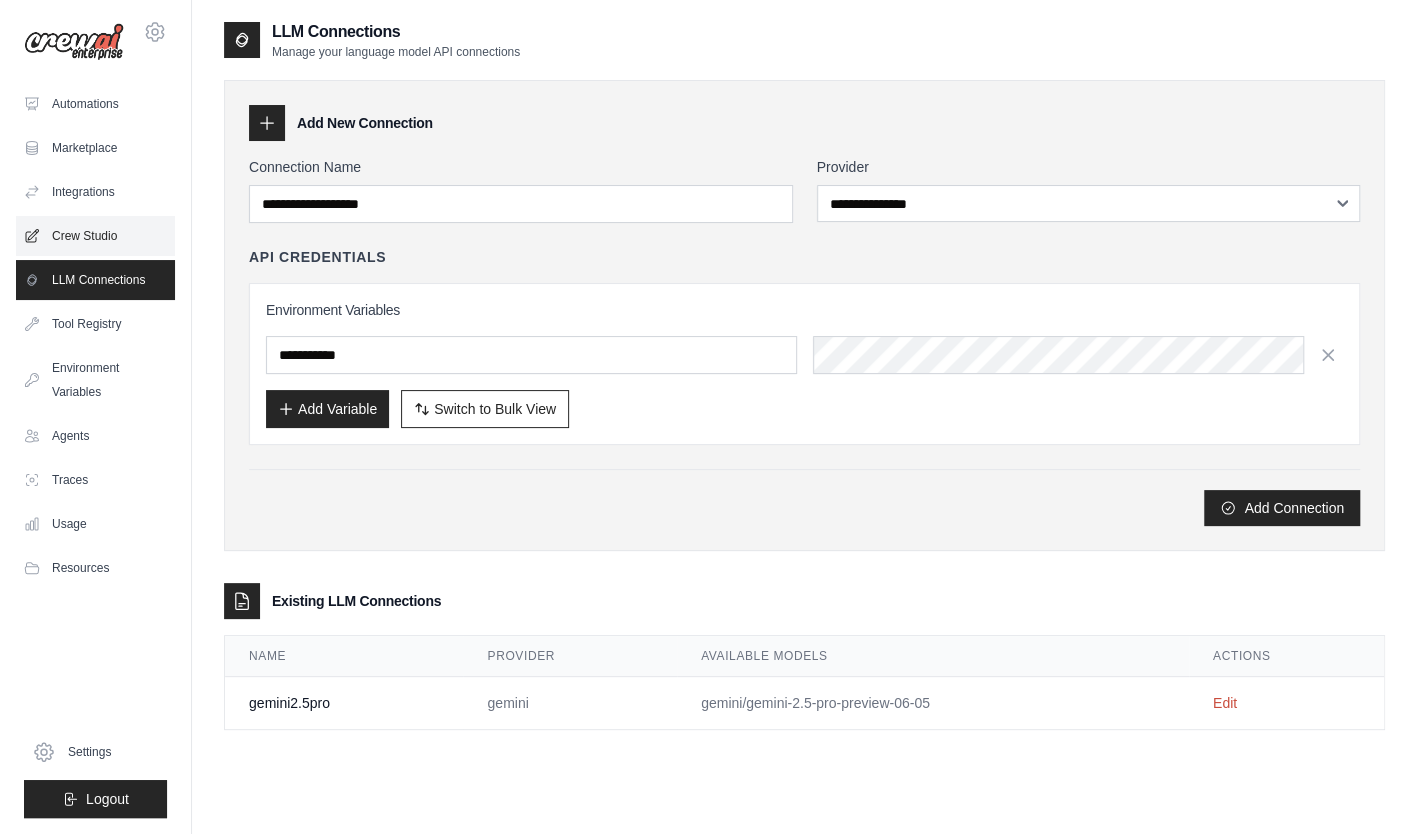 click on "Crew Studio" at bounding box center [95, 236] 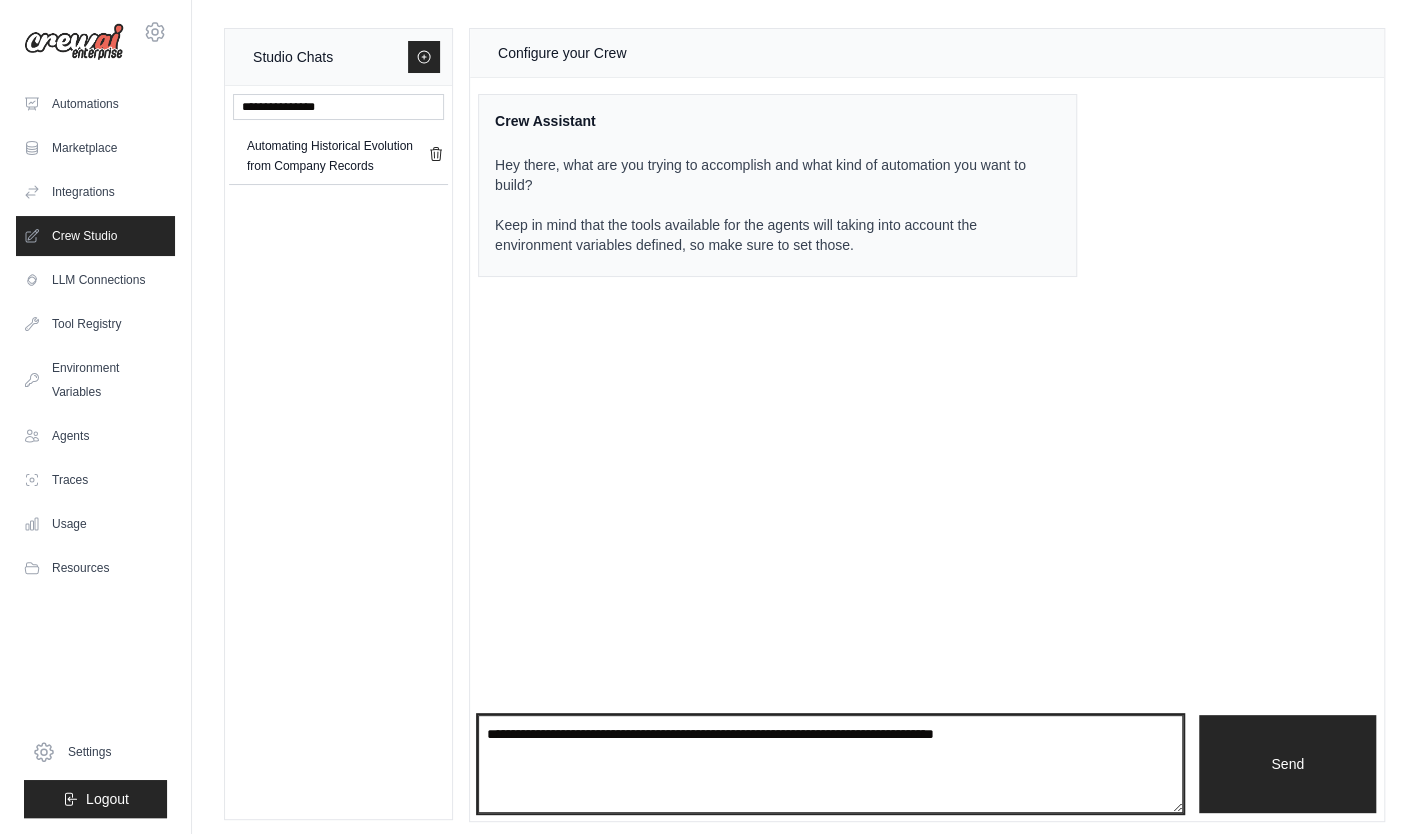 click at bounding box center (830, 764) 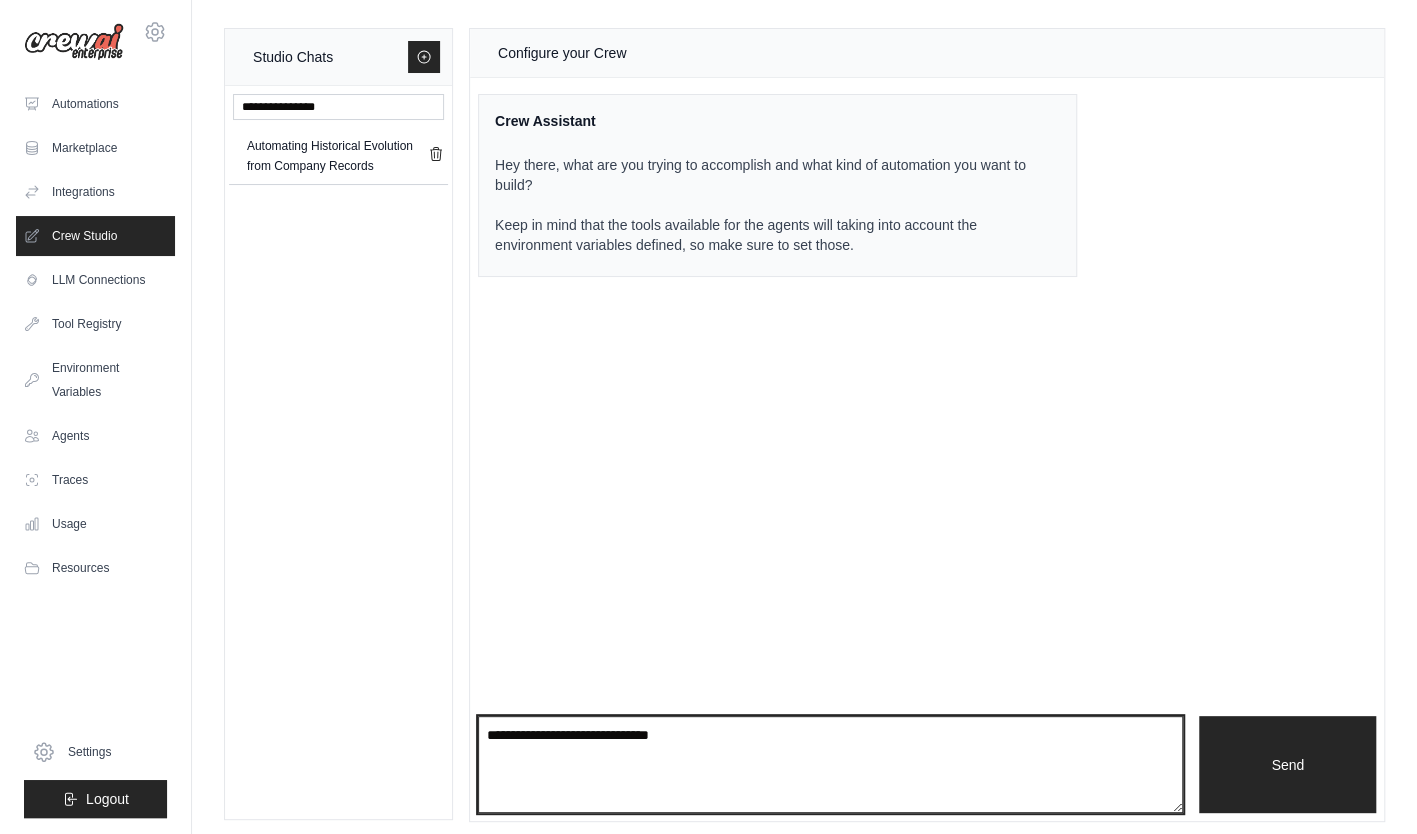 click on "**********" at bounding box center [831, 764] 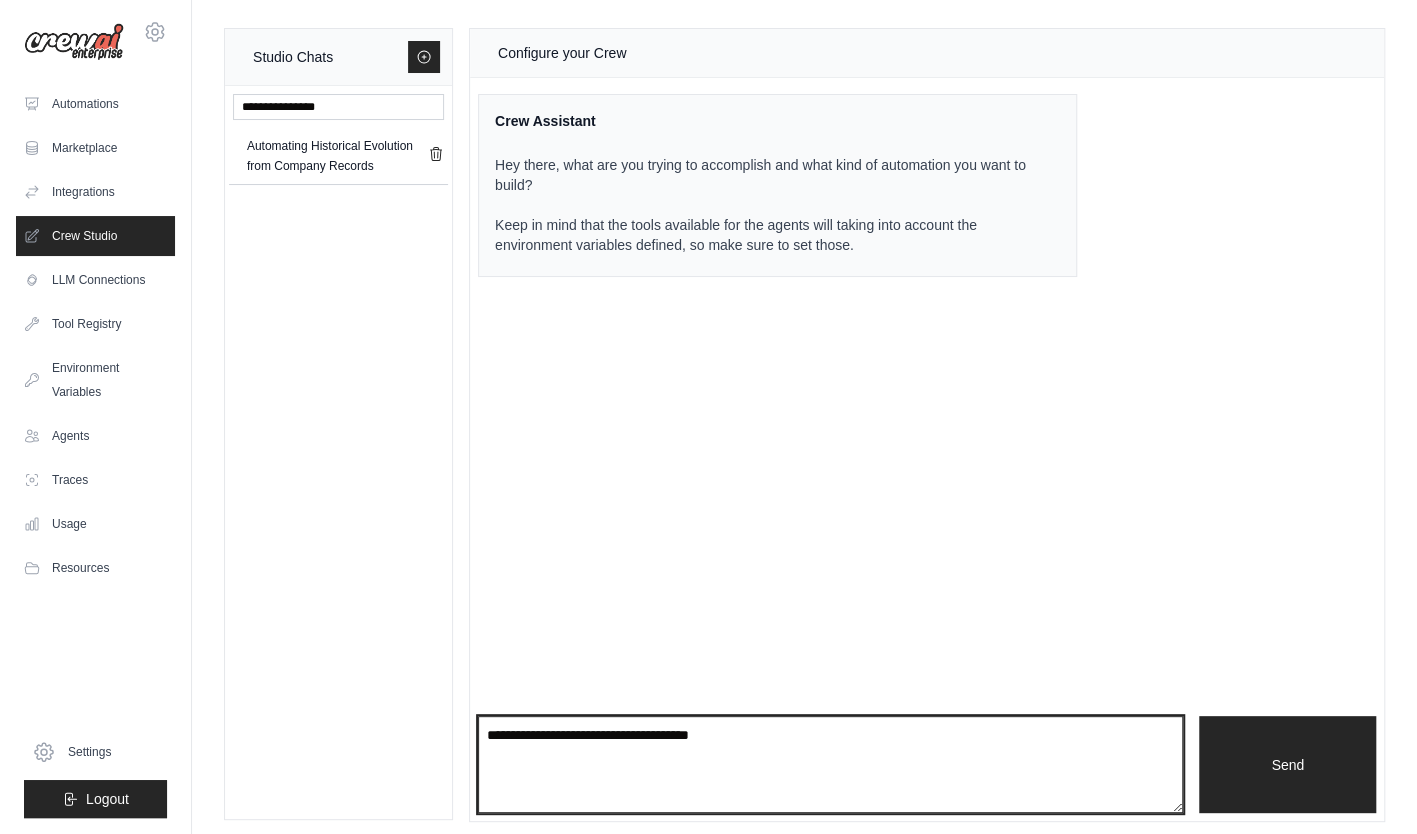 click on "**********" at bounding box center [831, 764] 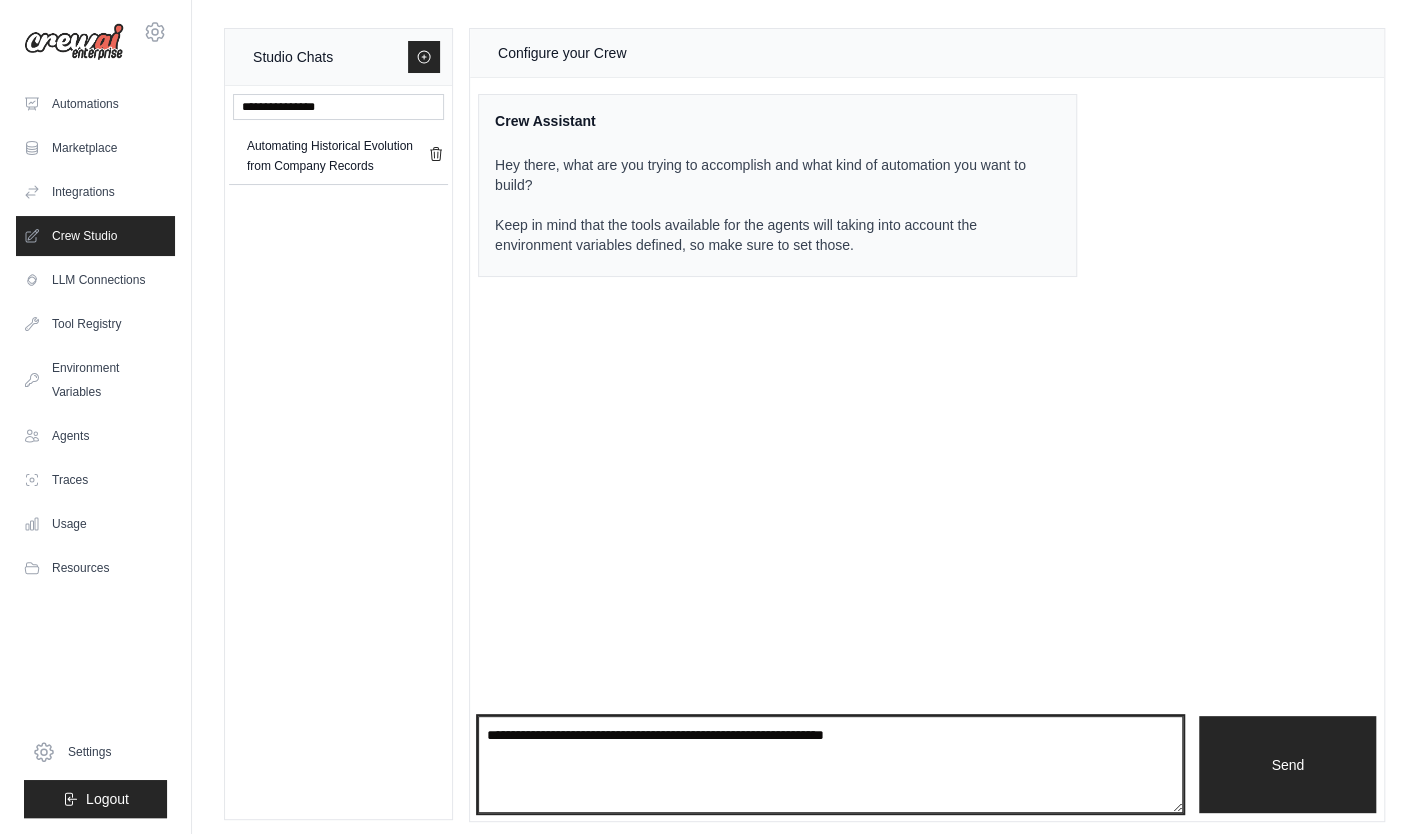 type on "**********" 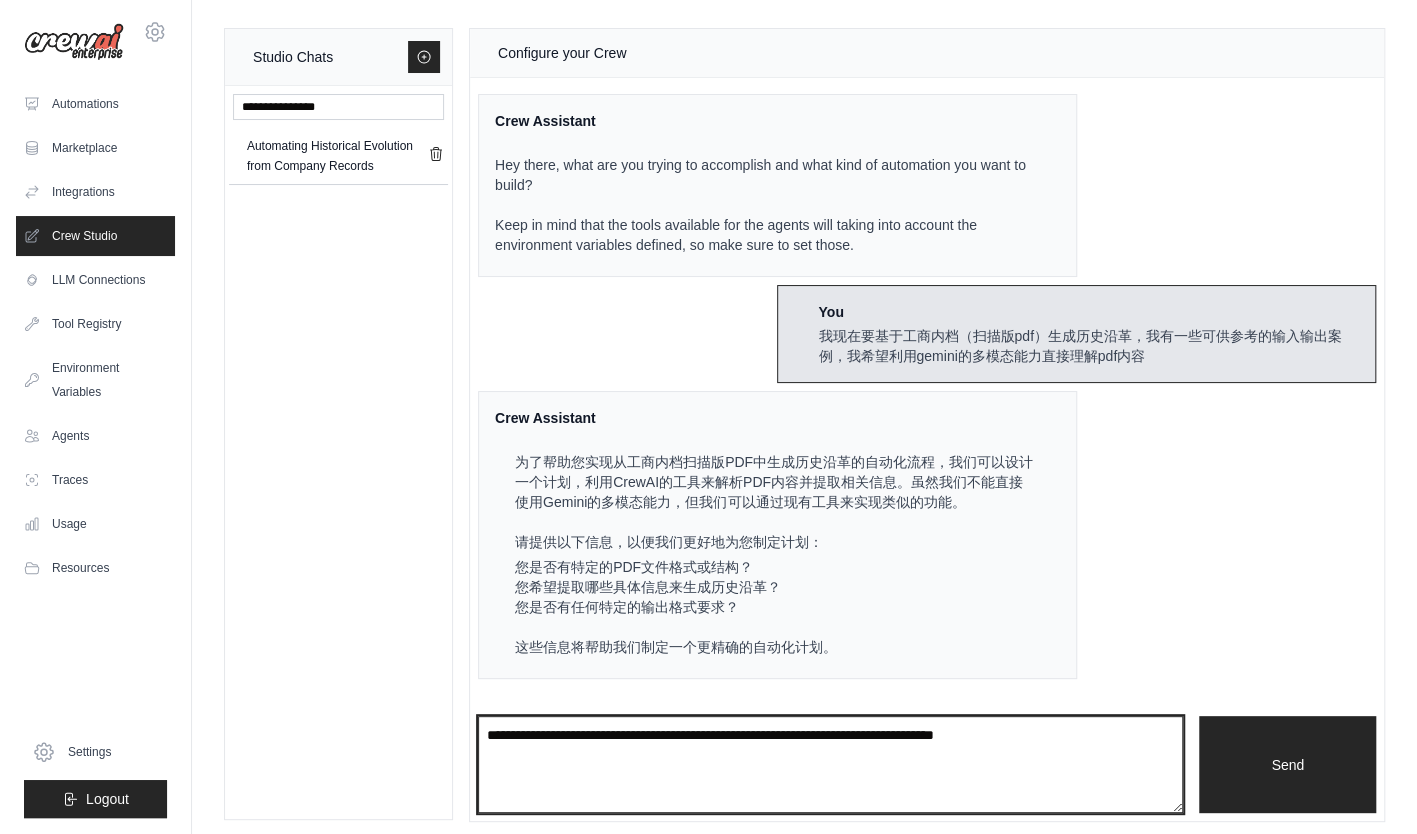 click at bounding box center (831, 764) 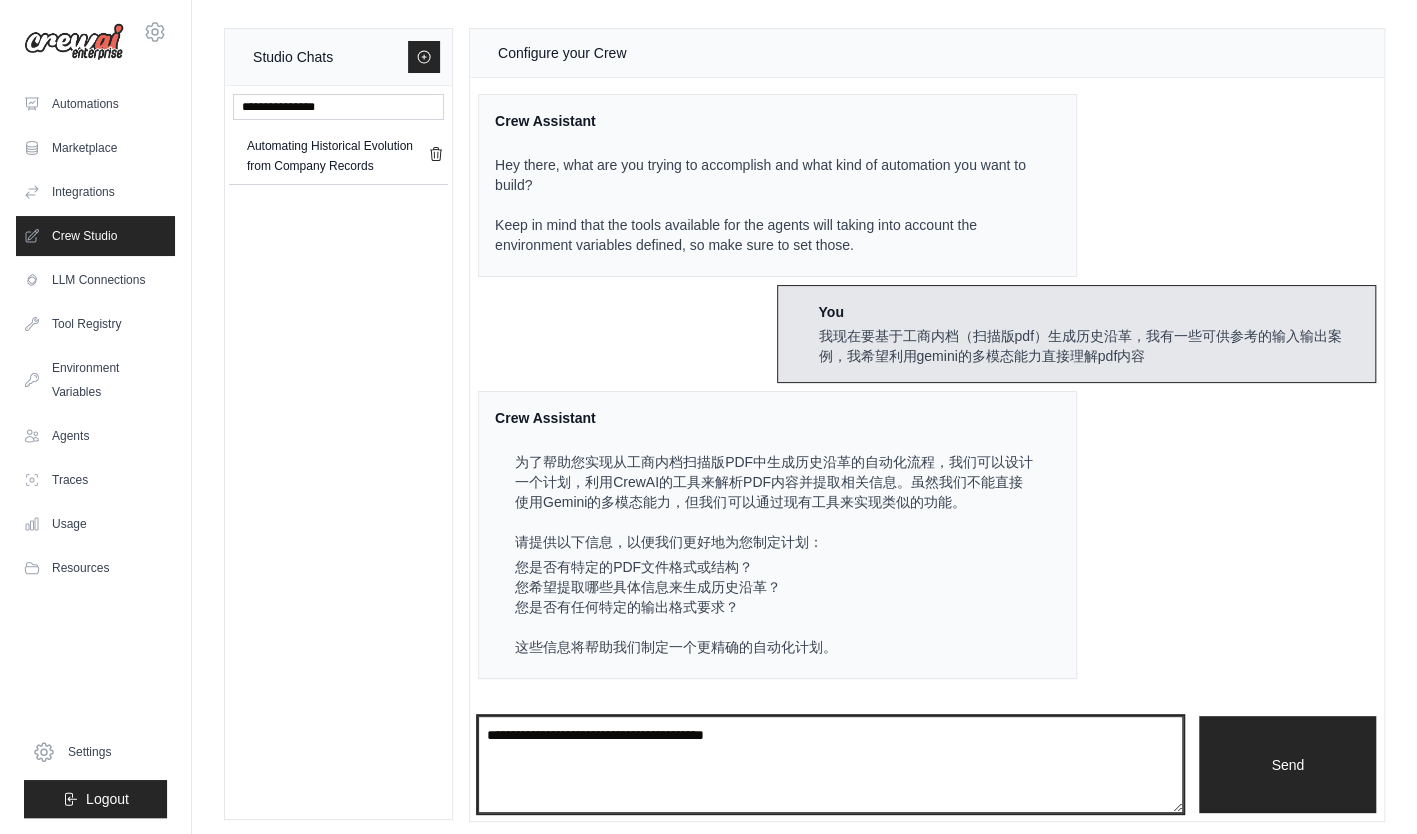 type on "**********" 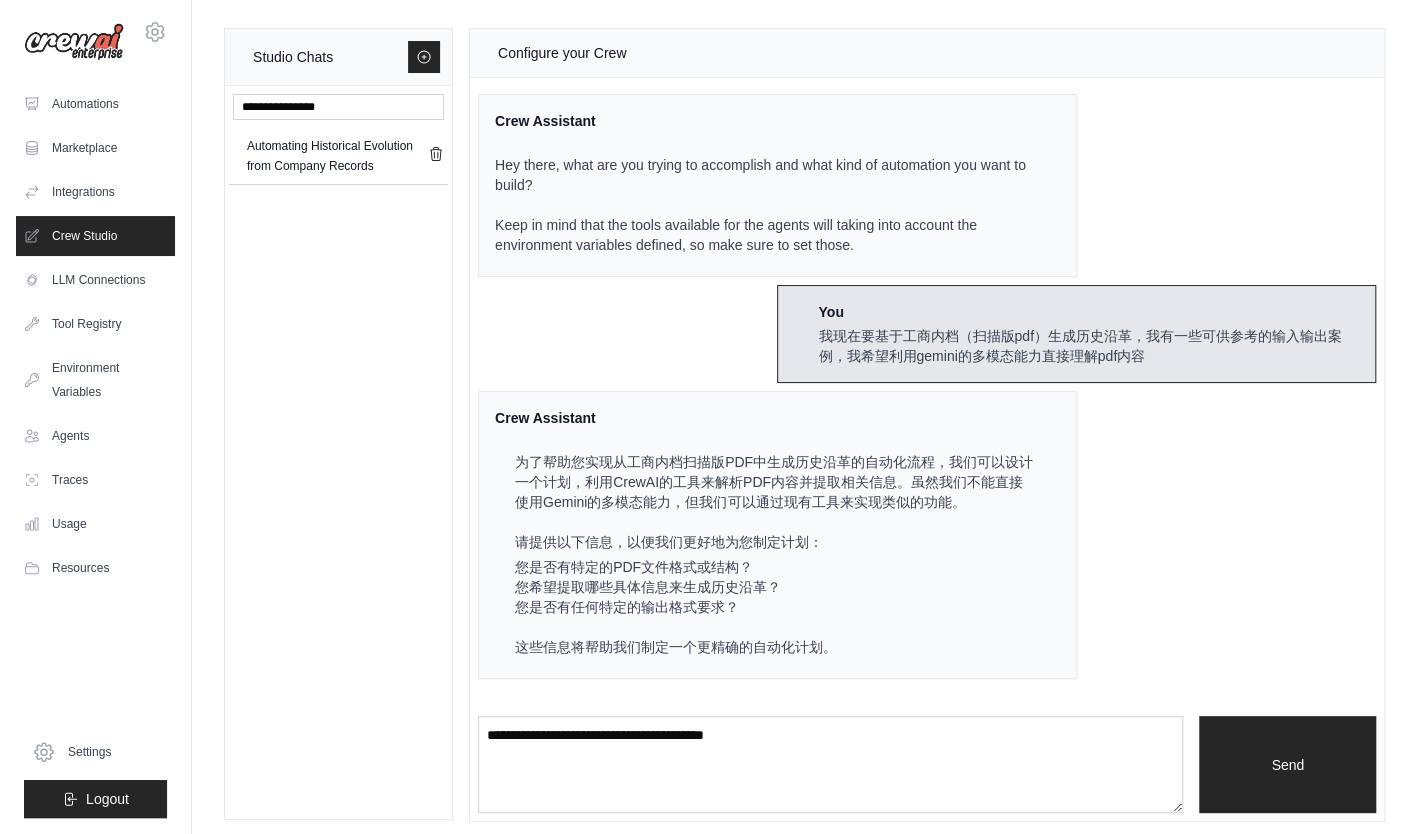 type 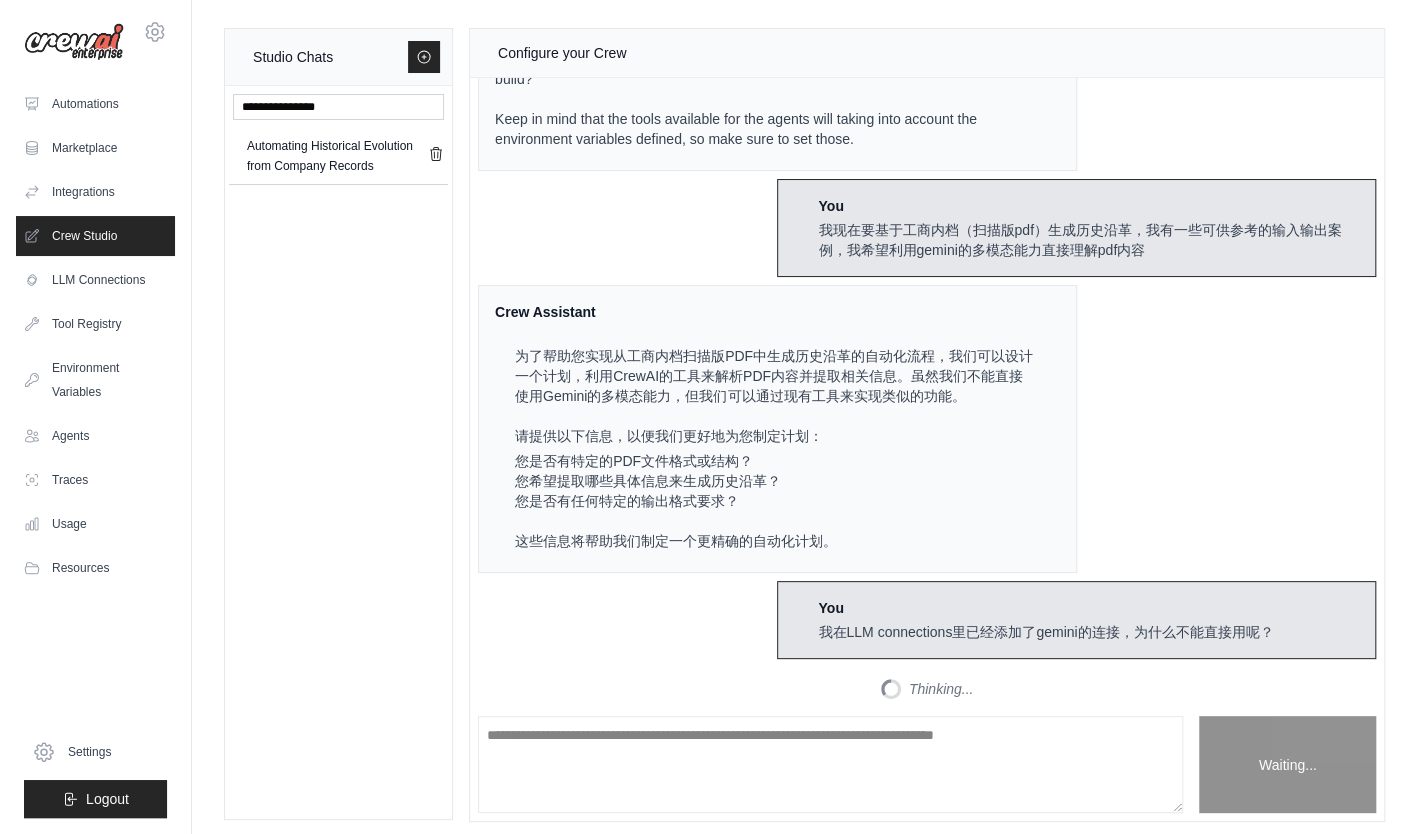 scroll, scrollTop: 356, scrollLeft: 0, axis: vertical 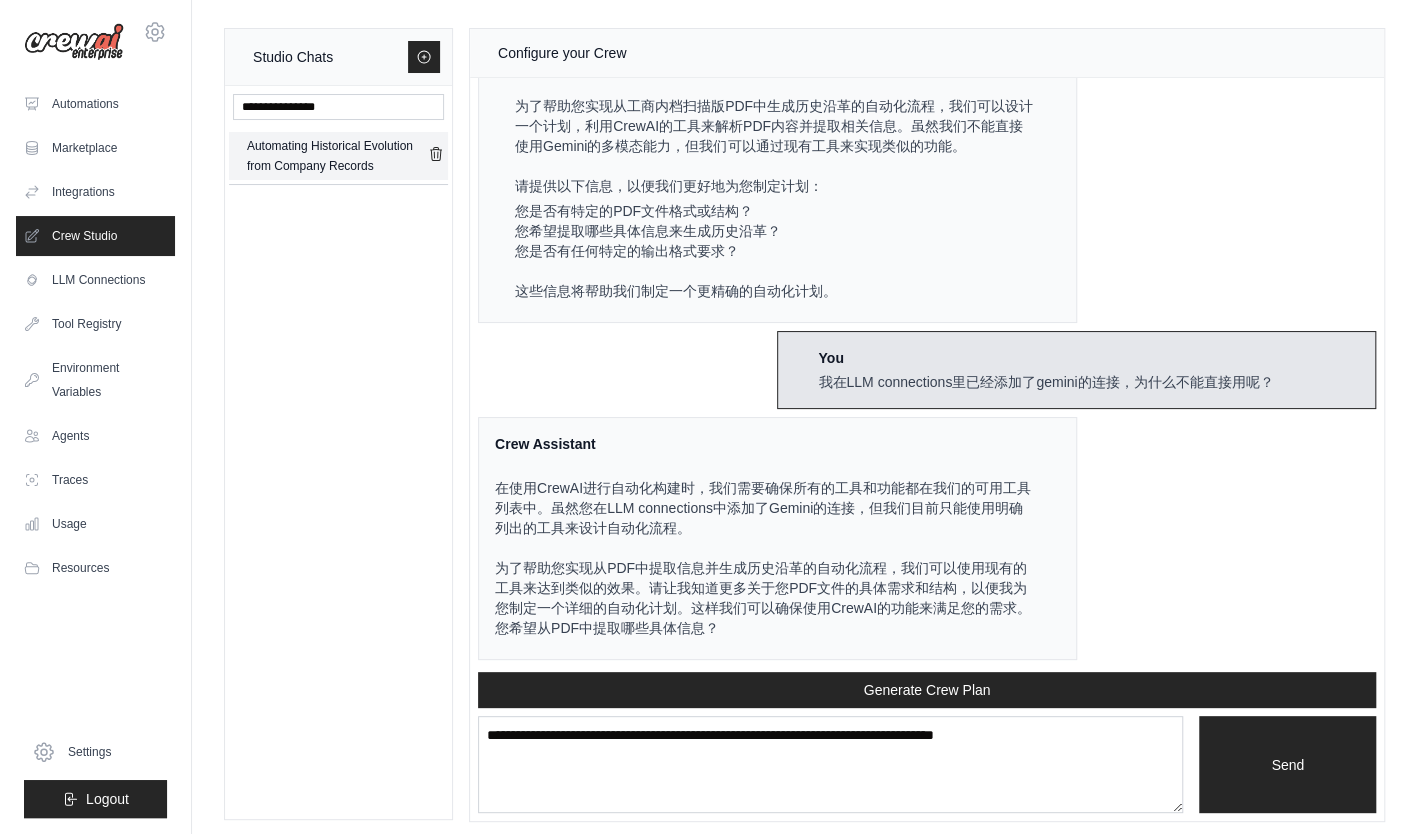 click on "Automating Historical Evolution from Company Records" at bounding box center [337, 156] 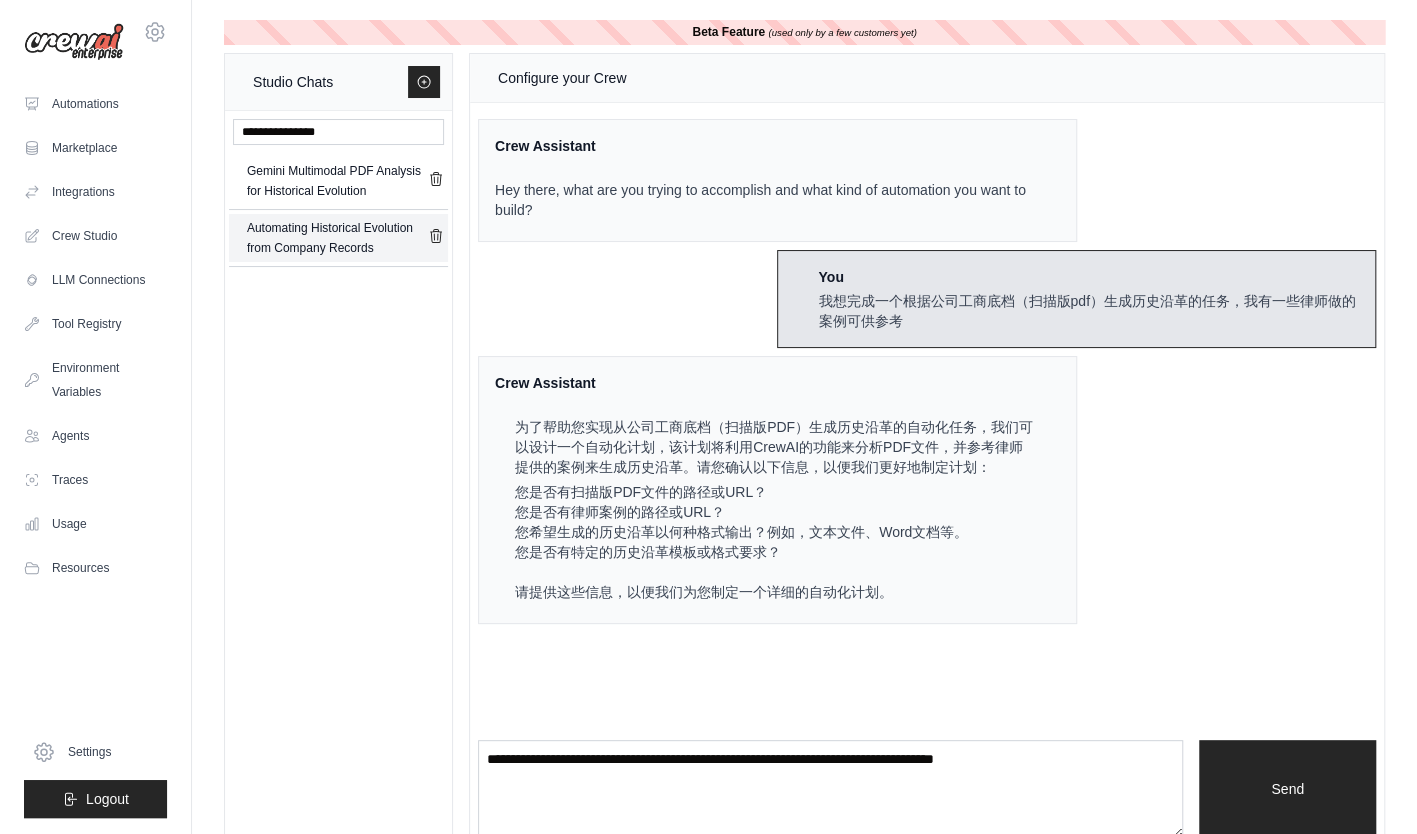 click on "Automating Historical Evolution from Company Records" at bounding box center (337, 238) 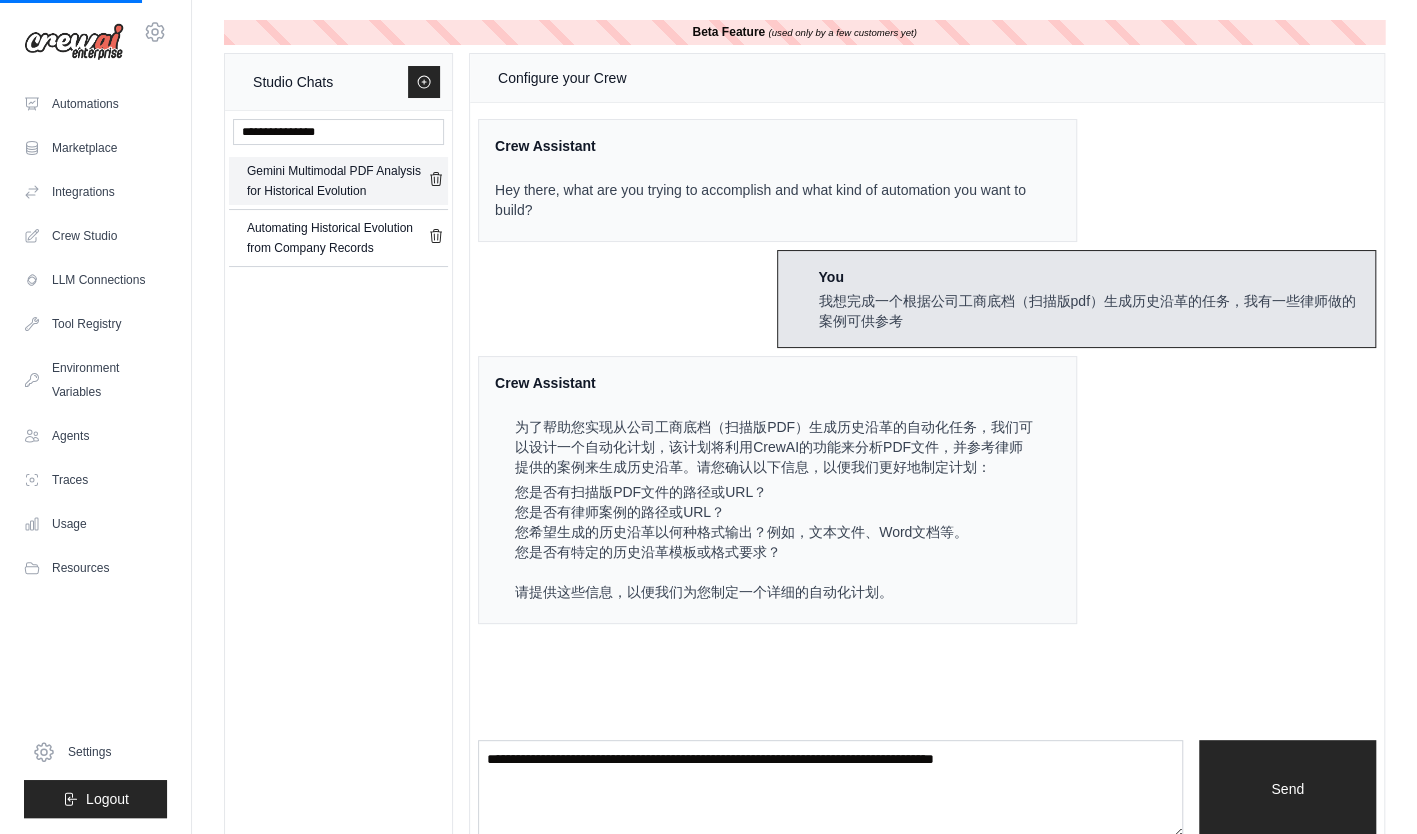 click on "Gemini Multimodal PDF Analysis for Historical Evolution" at bounding box center (337, 181) 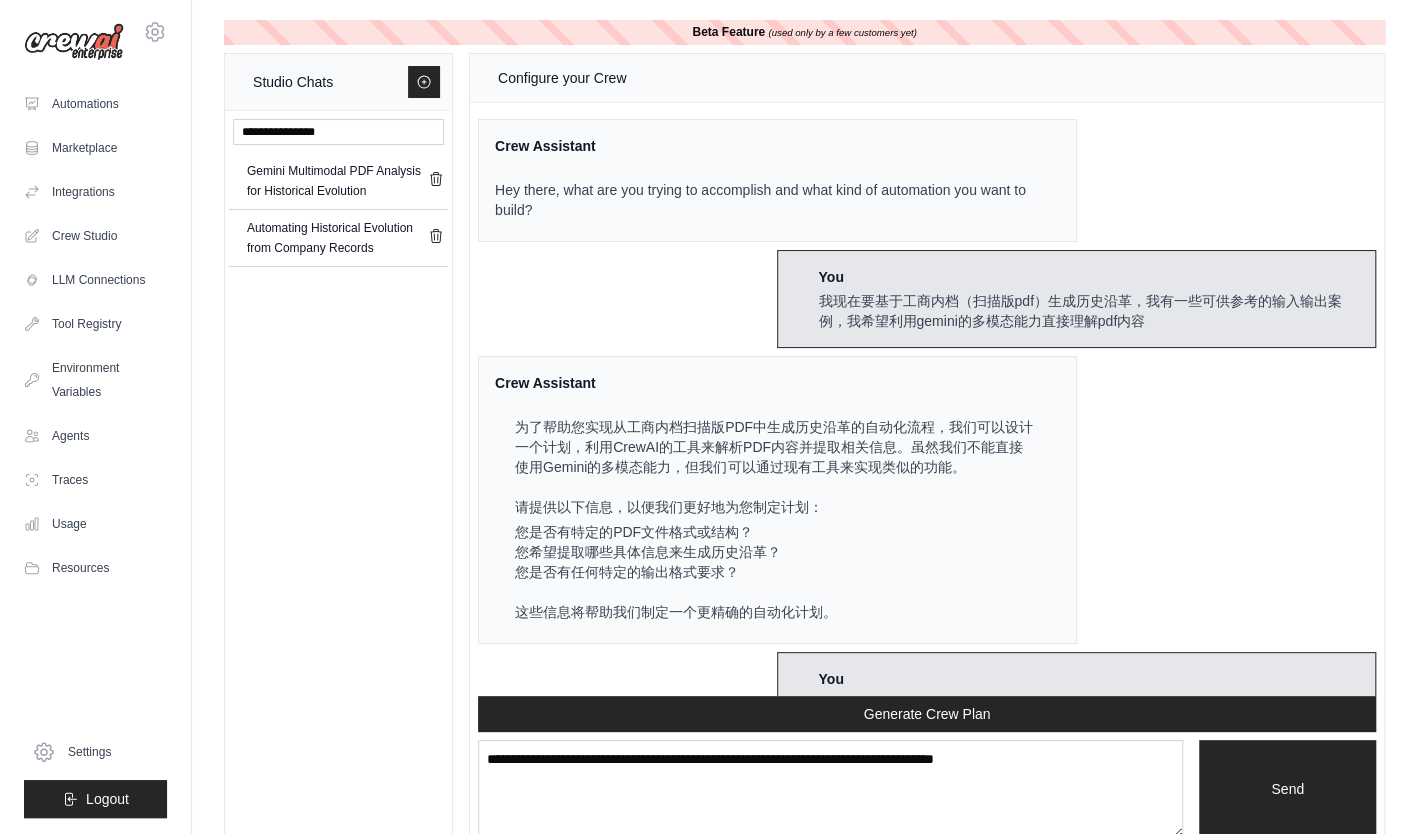 scroll, scrollTop: 296, scrollLeft: 0, axis: vertical 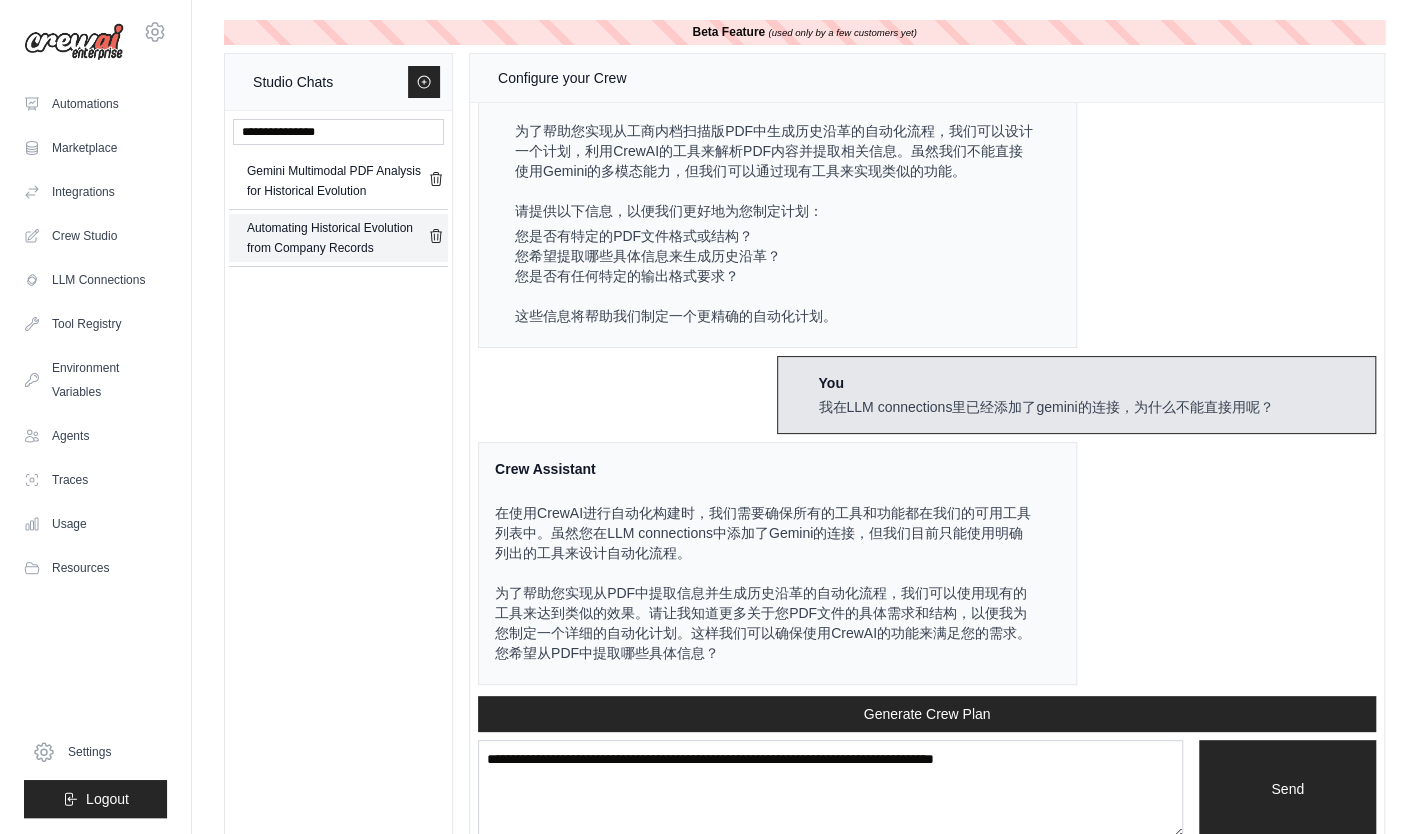 click on "Automating Historical Evolution from Company Records" at bounding box center (337, 238) 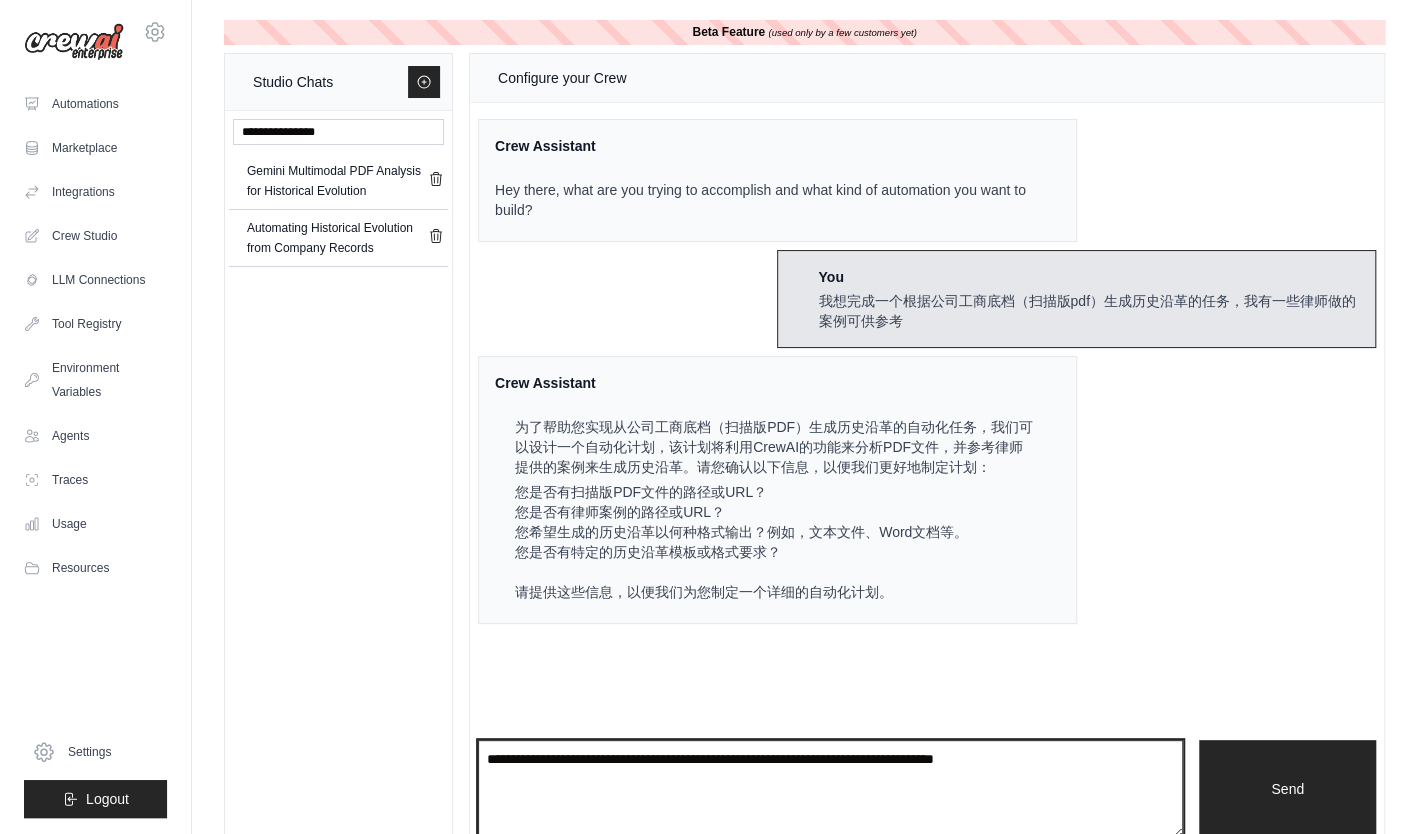 click at bounding box center [830, 789] 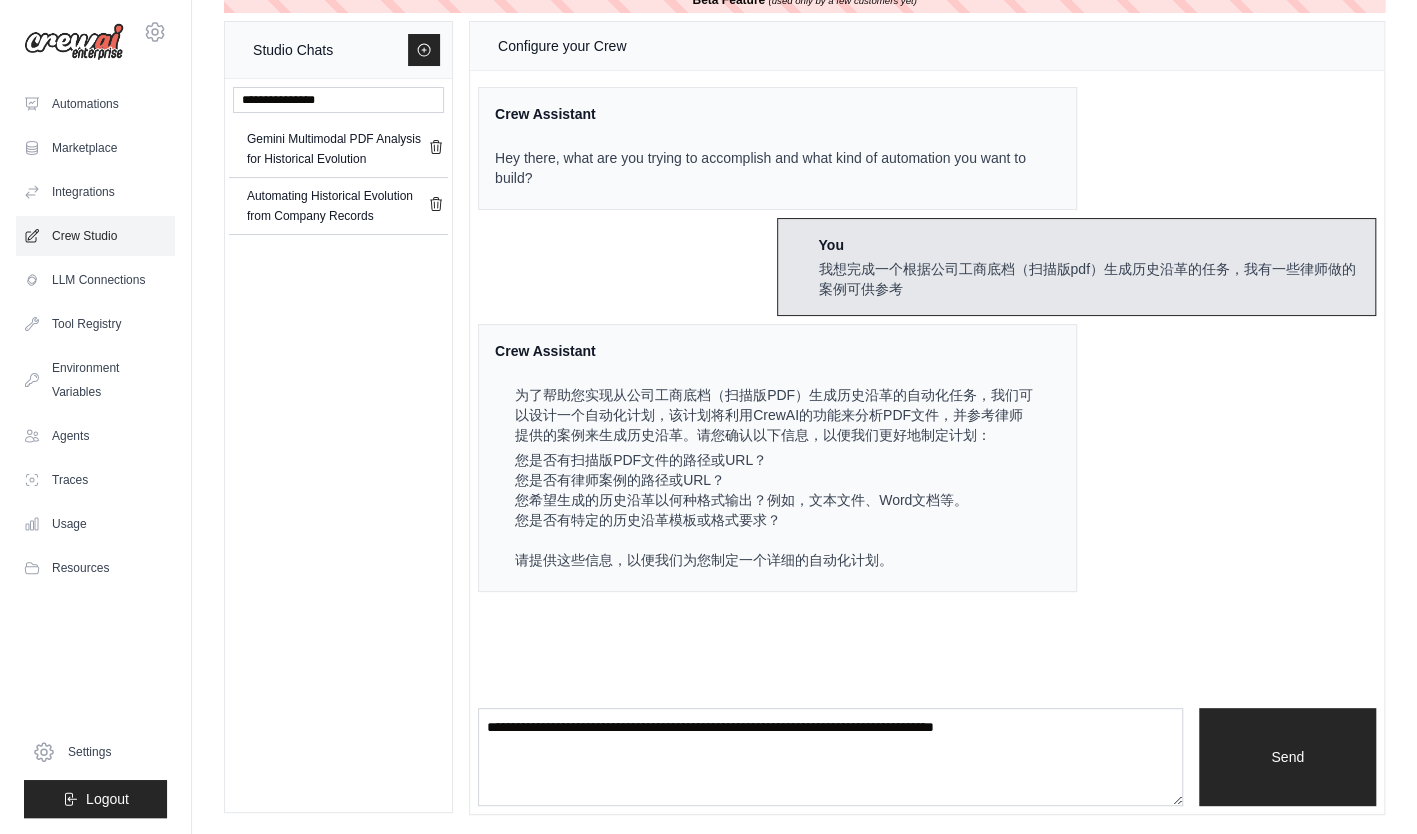 click on "Crew Studio" at bounding box center [95, 236] 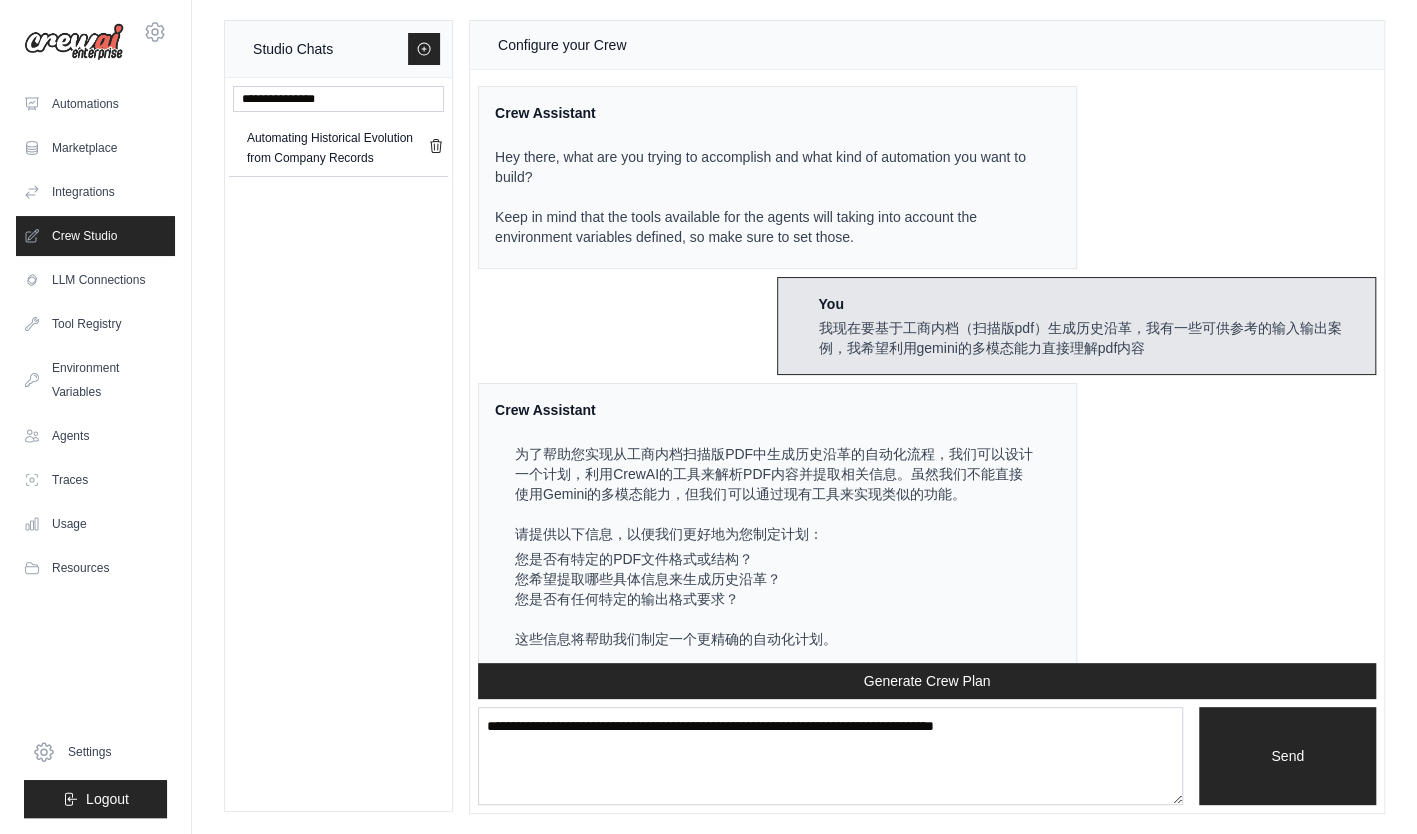 scroll, scrollTop: 0, scrollLeft: 0, axis: both 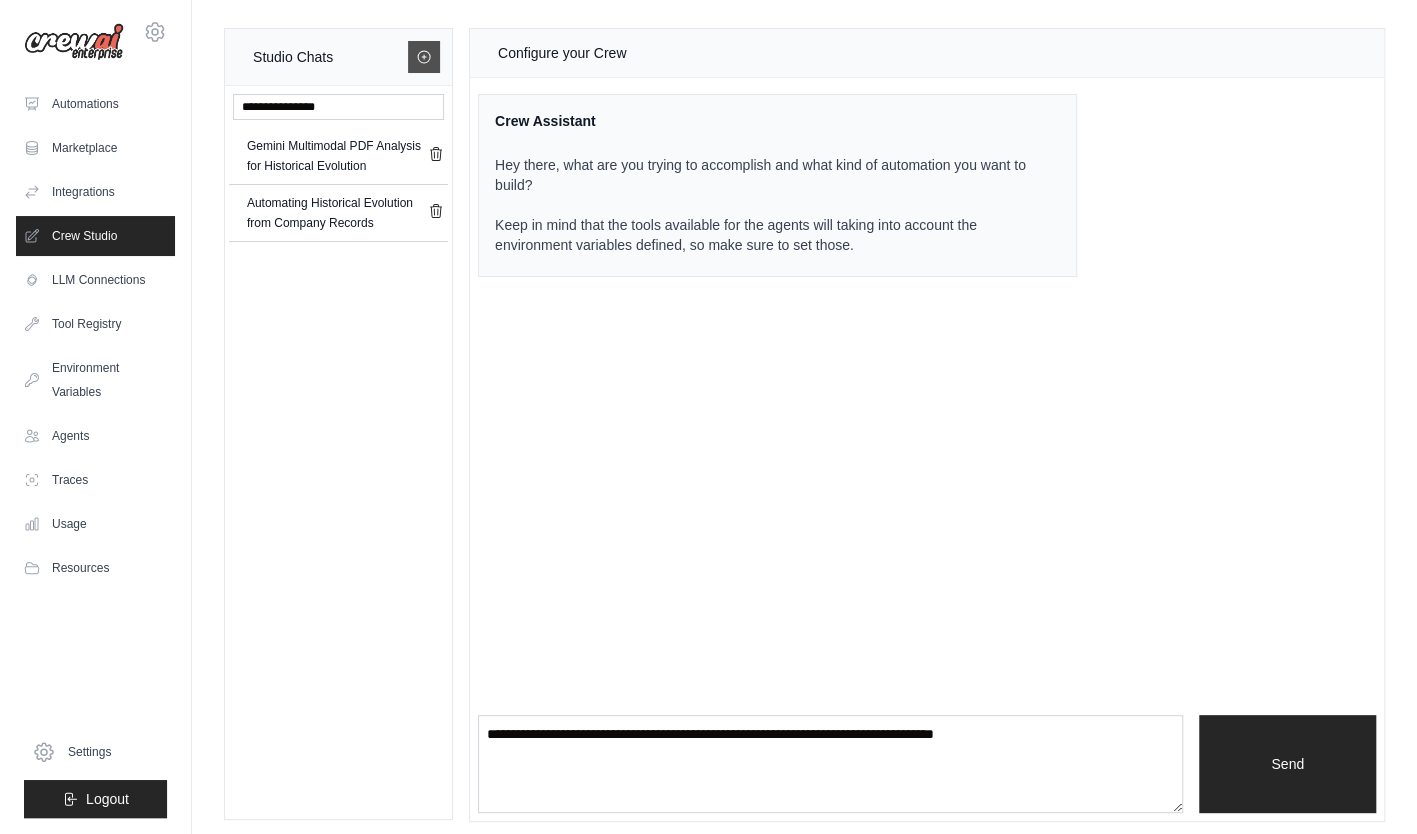 click 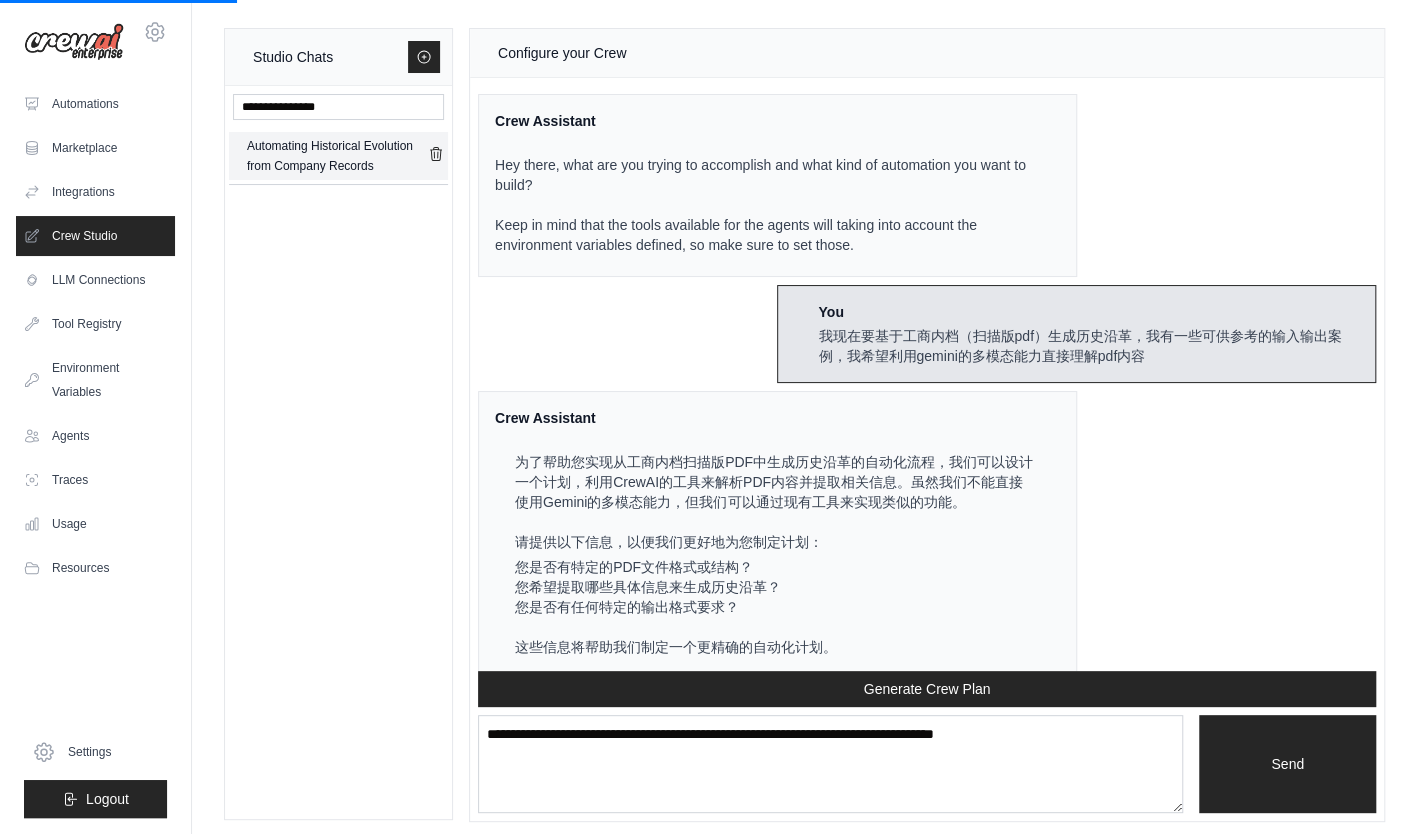 click on "Automating Historical Evolution from Company Records" at bounding box center [337, 156] 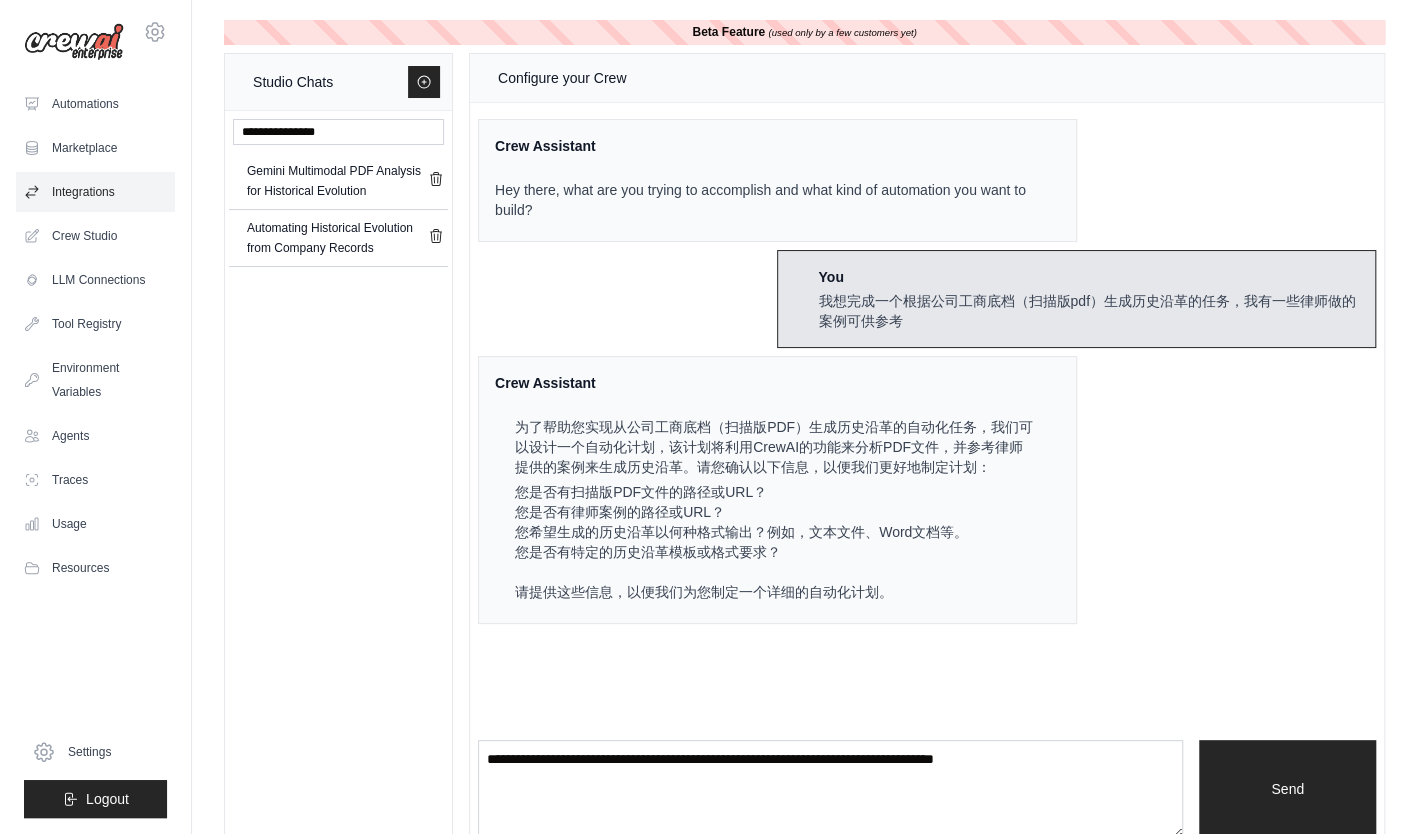 click on "Integrations" at bounding box center [95, 192] 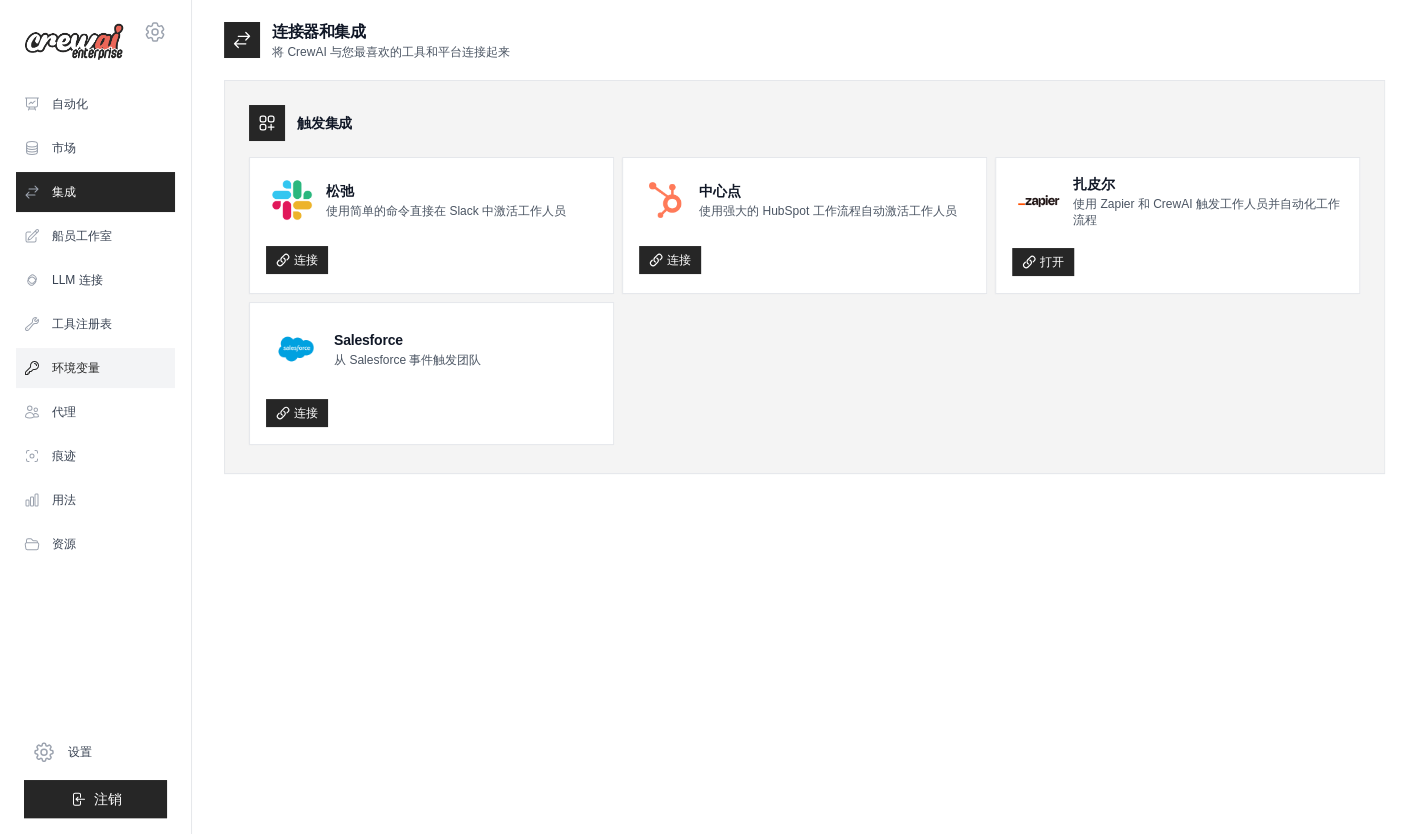 click on "环境变量" at bounding box center [95, 368] 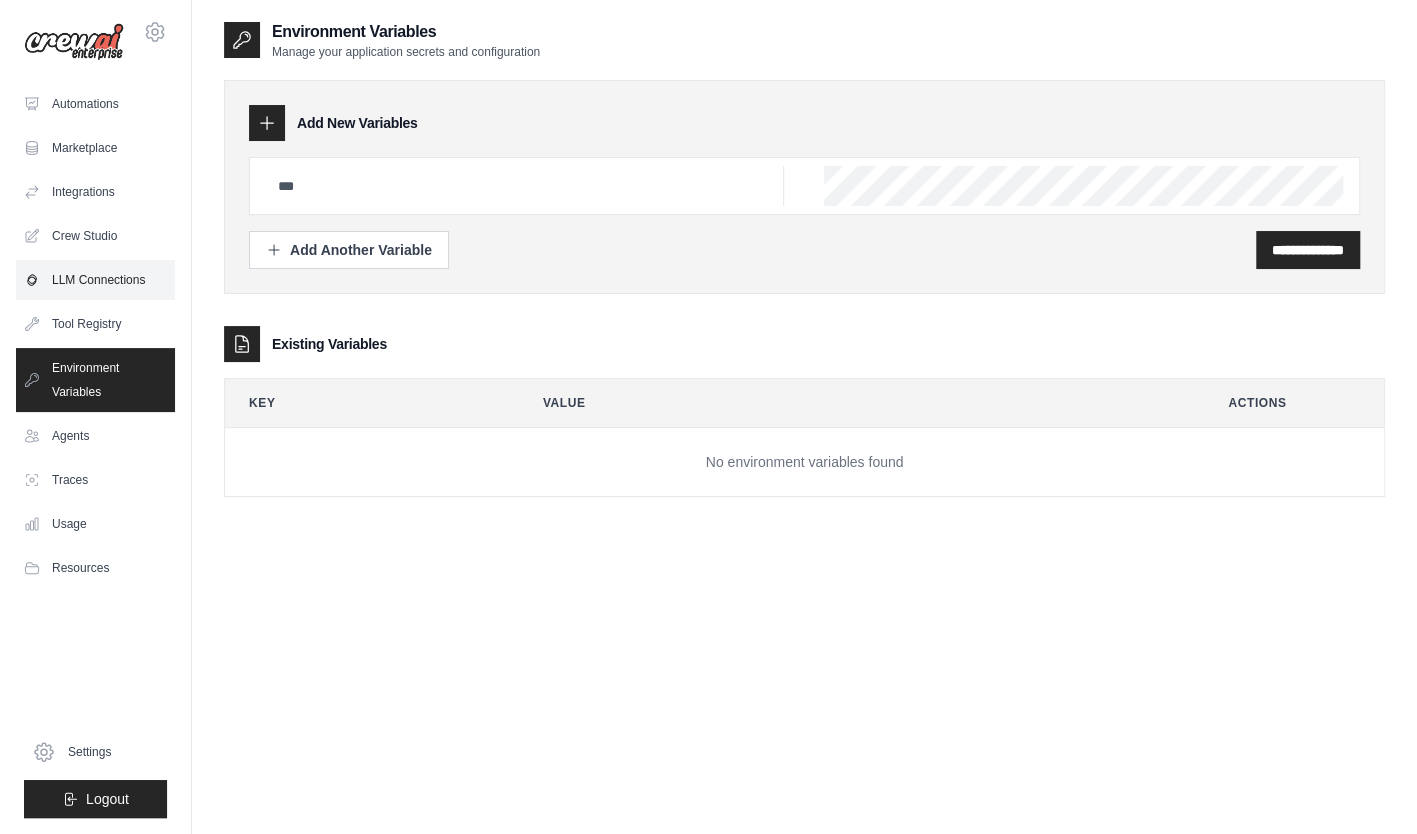click on "LLM Connections" at bounding box center (95, 280) 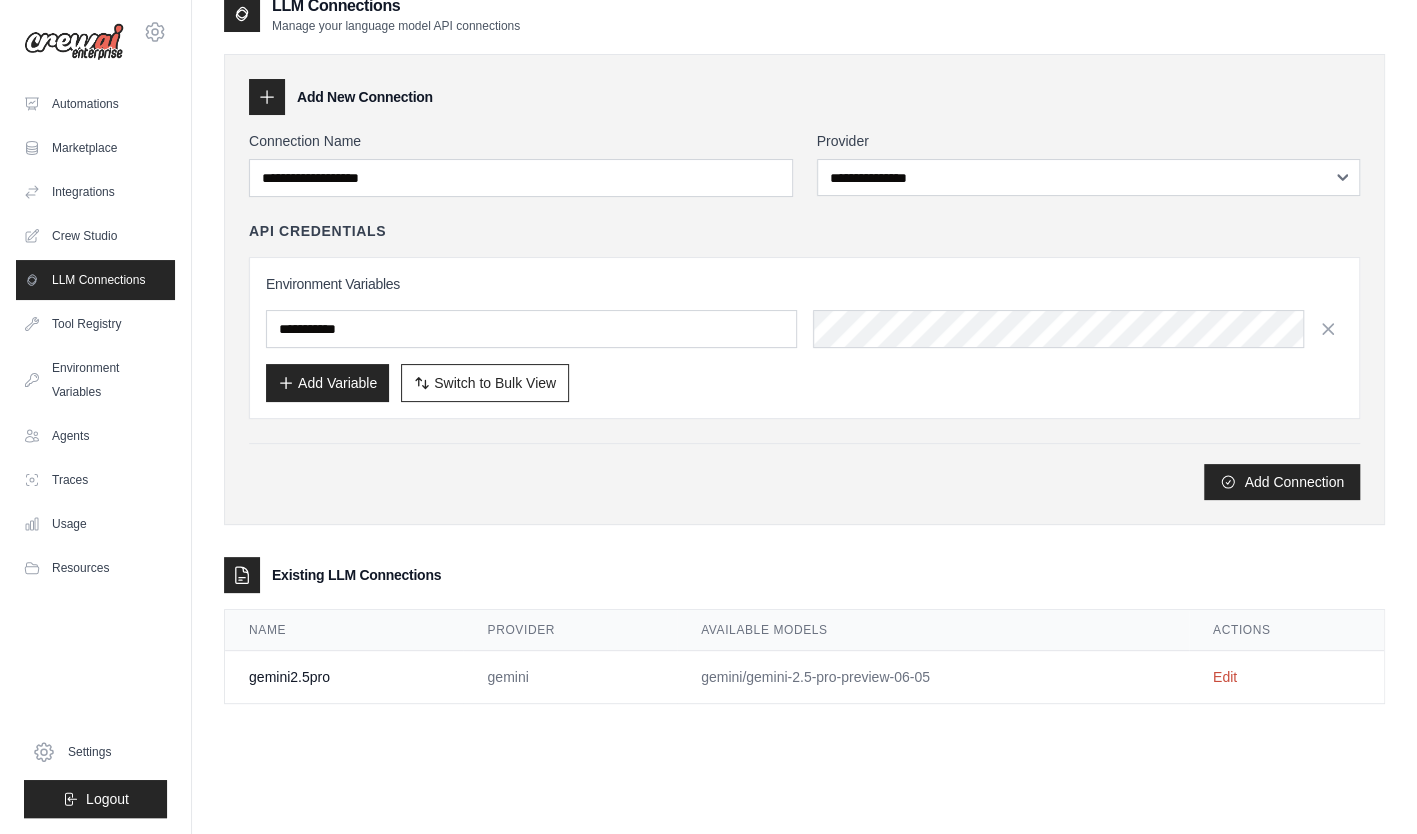 scroll, scrollTop: 40, scrollLeft: 0, axis: vertical 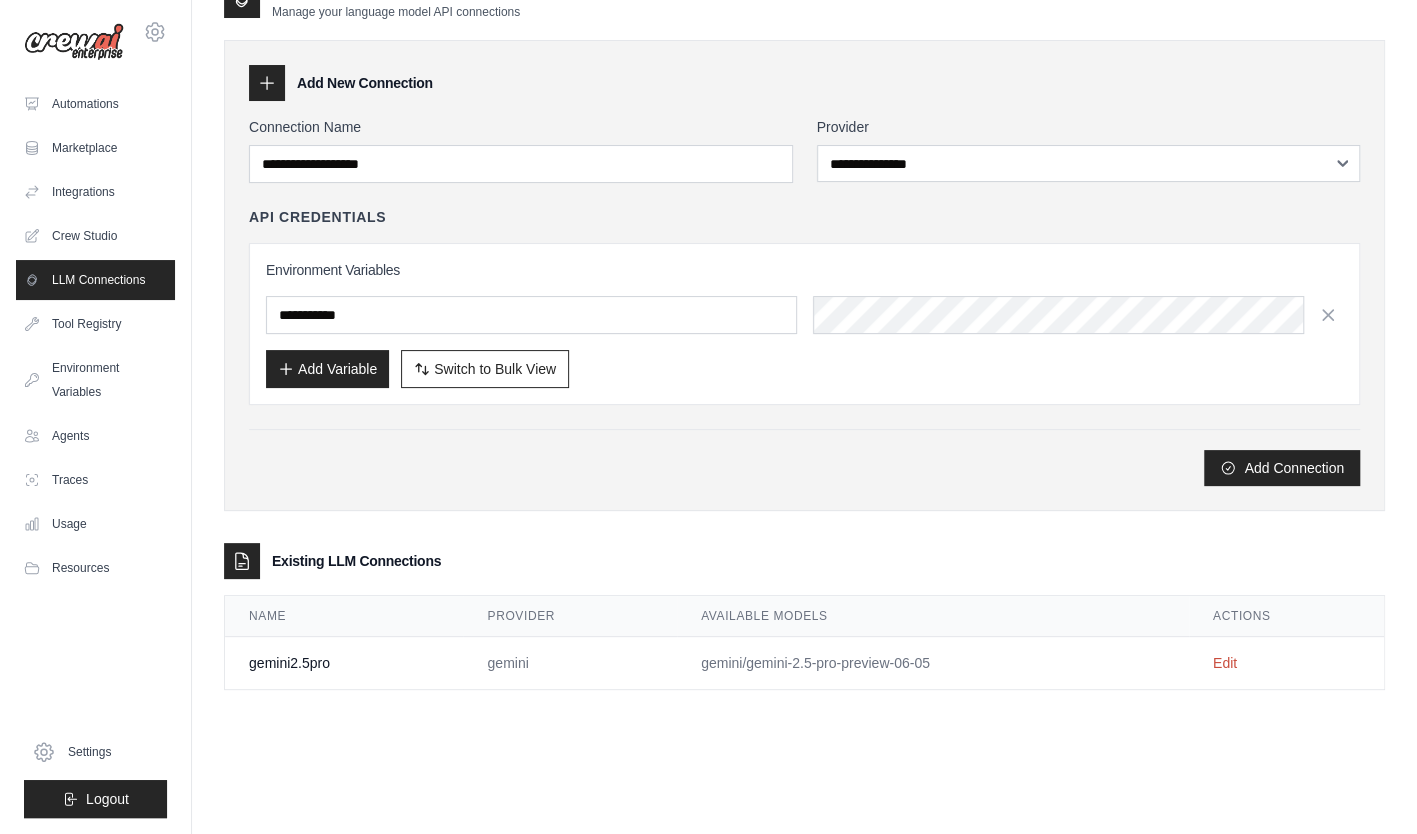 click on "gemini2.5pro" at bounding box center [344, 663] 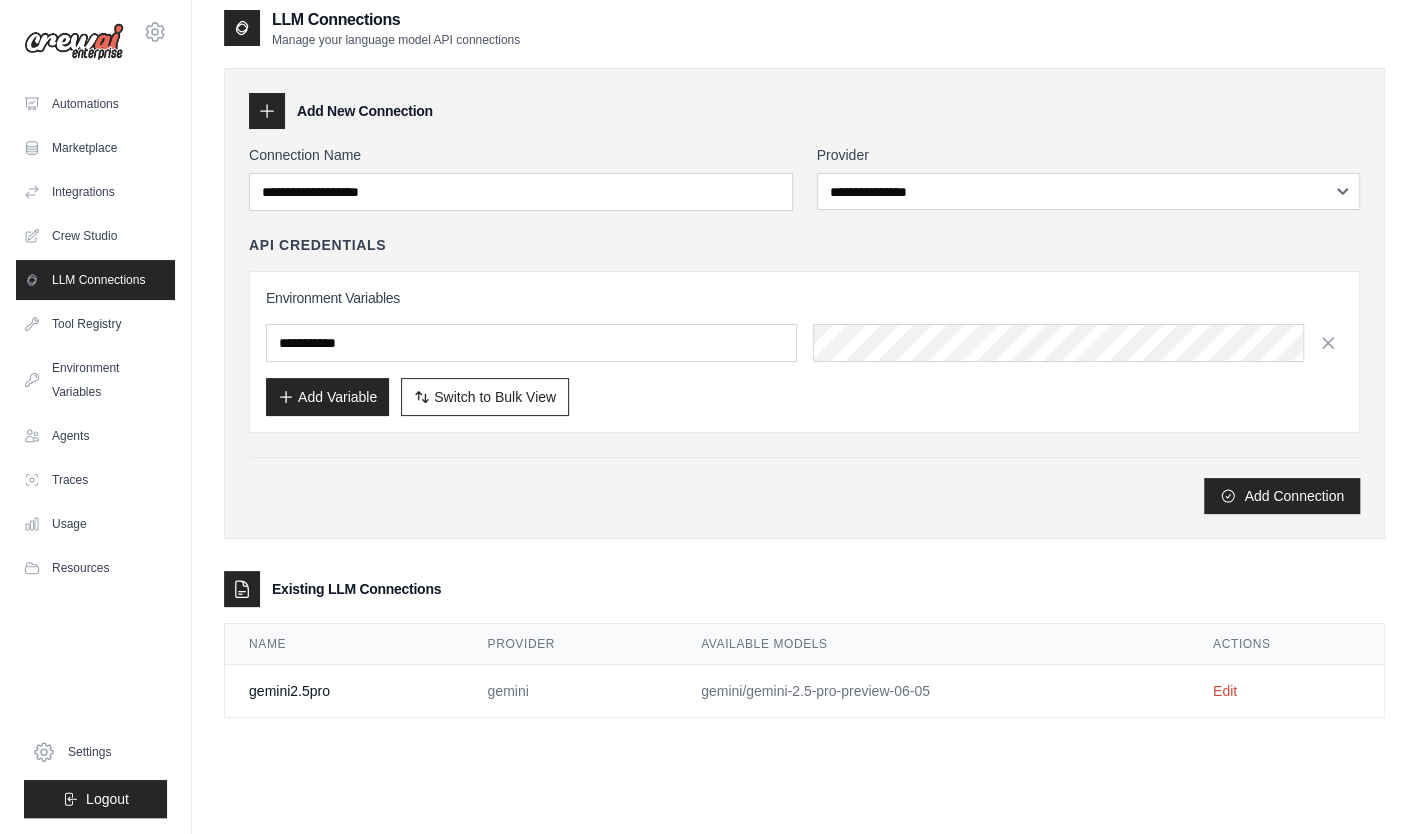 scroll, scrollTop: 0, scrollLeft: 0, axis: both 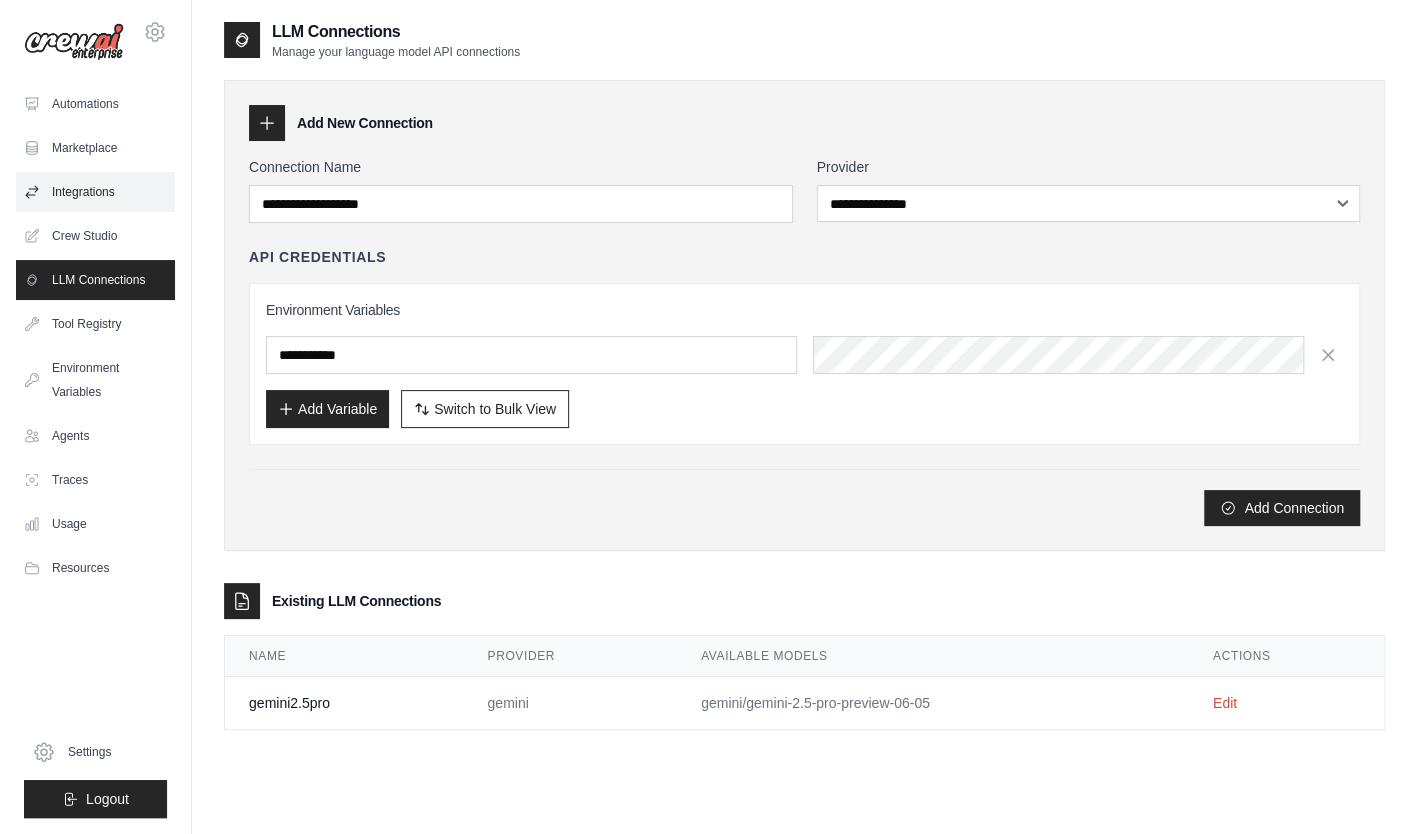 click on "Integrations" at bounding box center [95, 192] 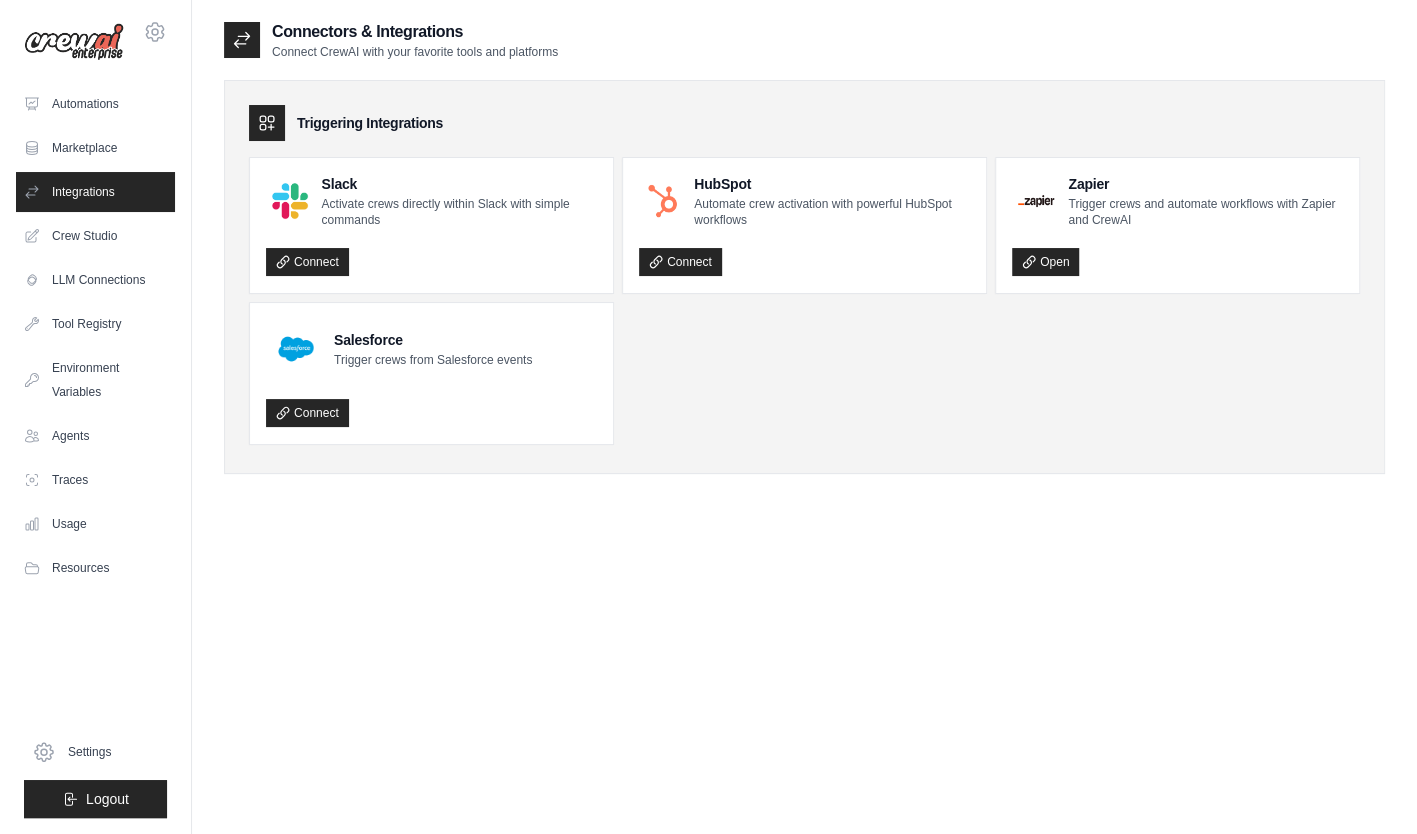 click on "Automations" at bounding box center [95, 104] 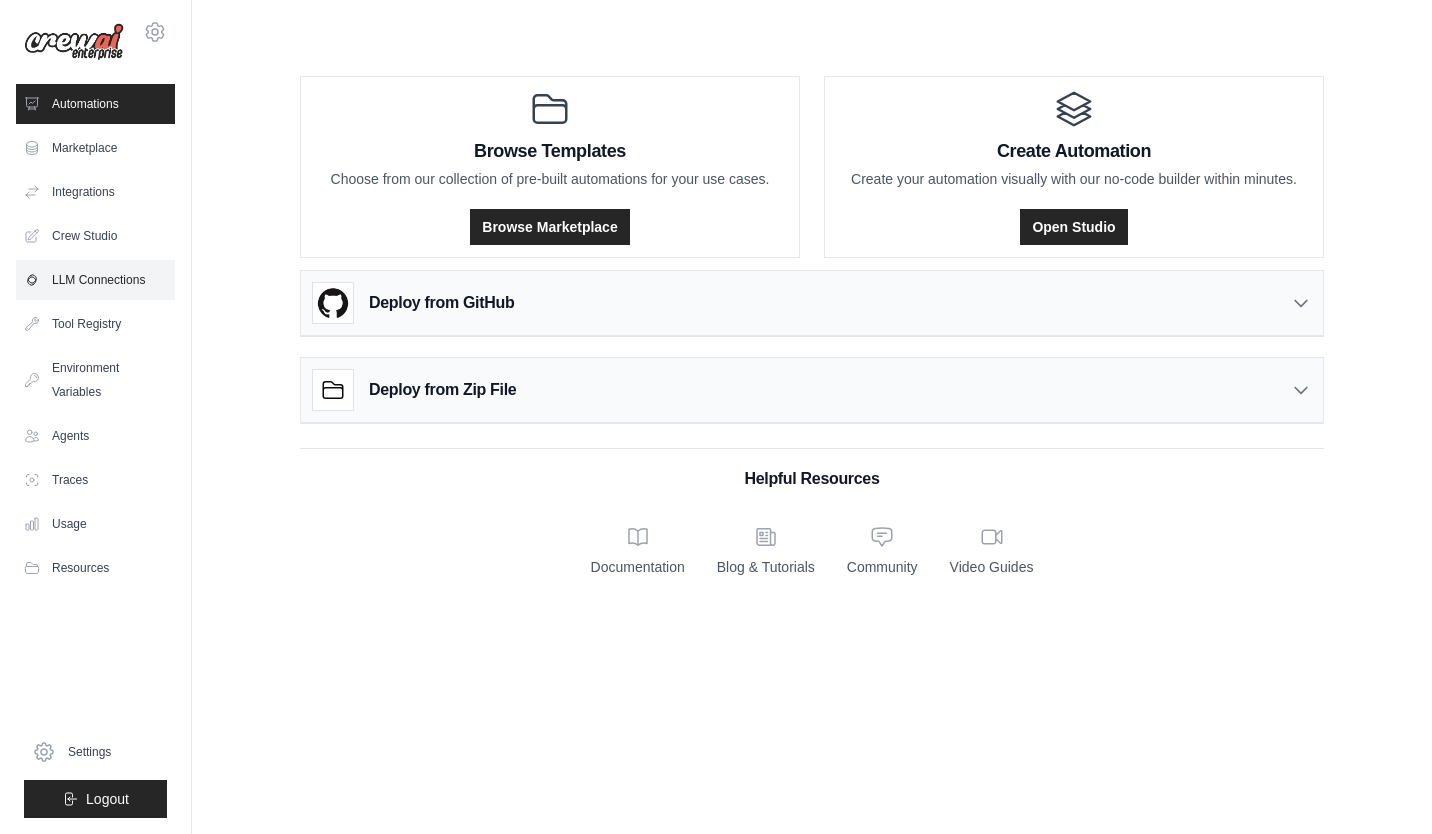 click on "LLM Connections" at bounding box center [95, 280] 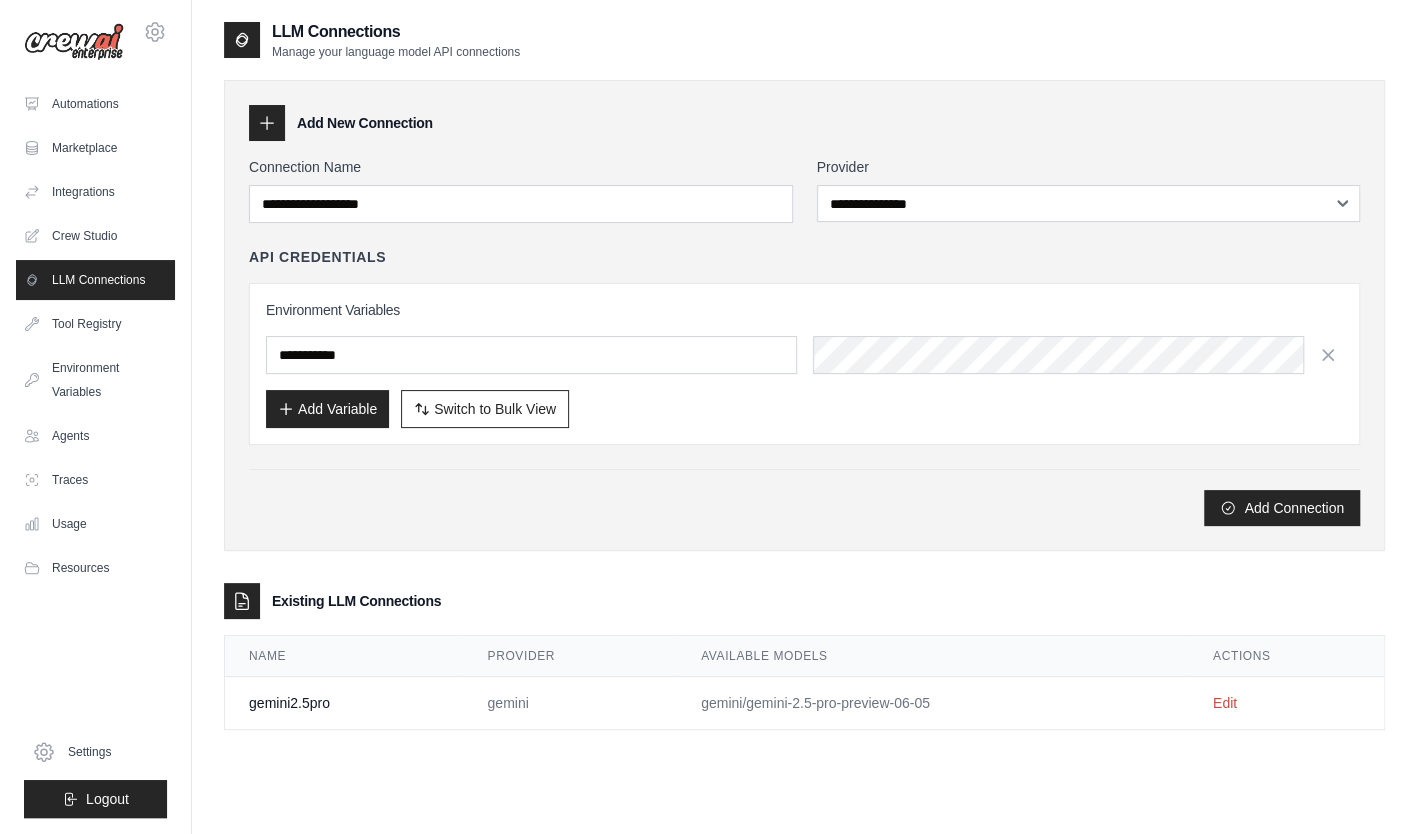 click on "gemini2.5pro" at bounding box center [344, 703] 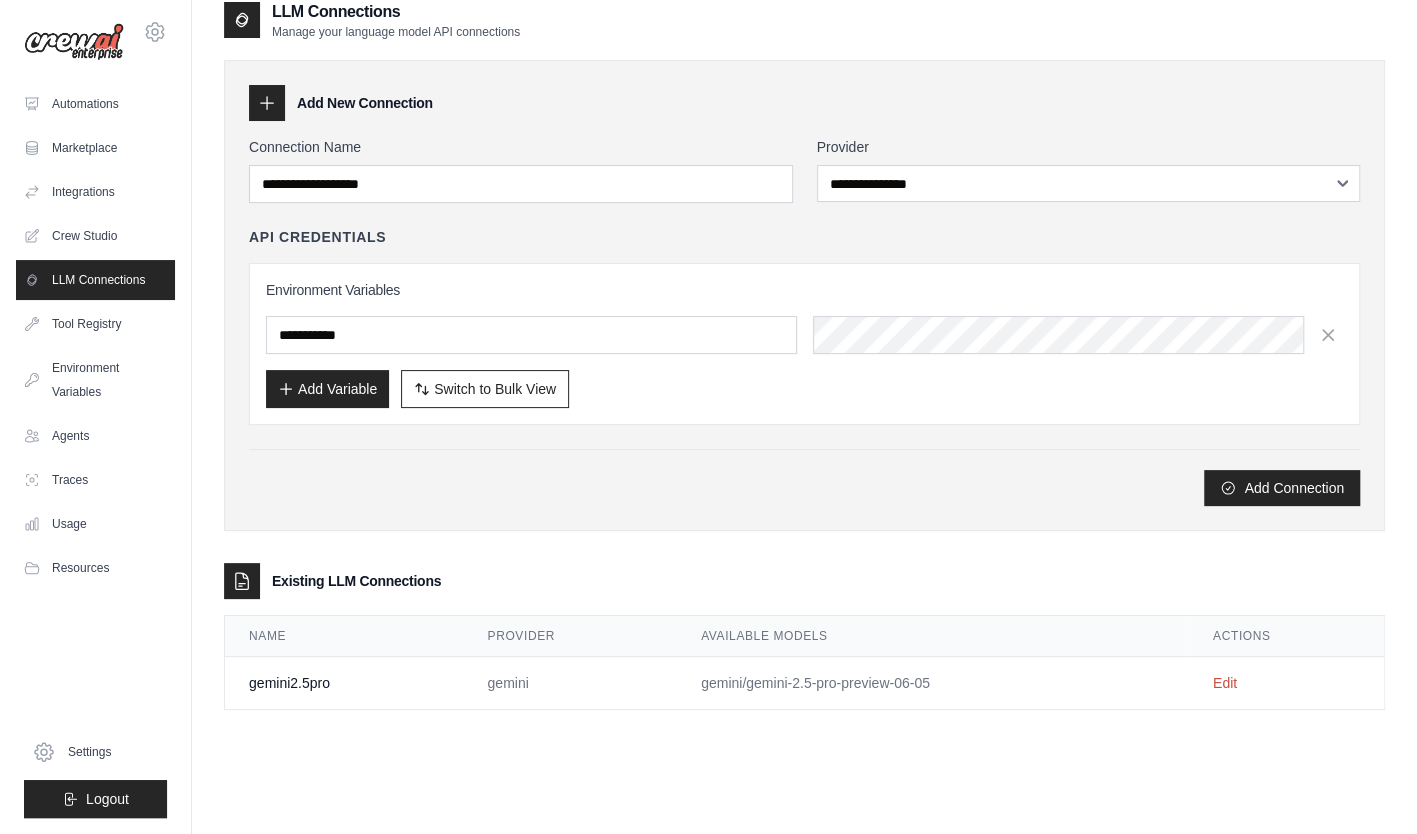 scroll, scrollTop: 40, scrollLeft: 0, axis: vertical 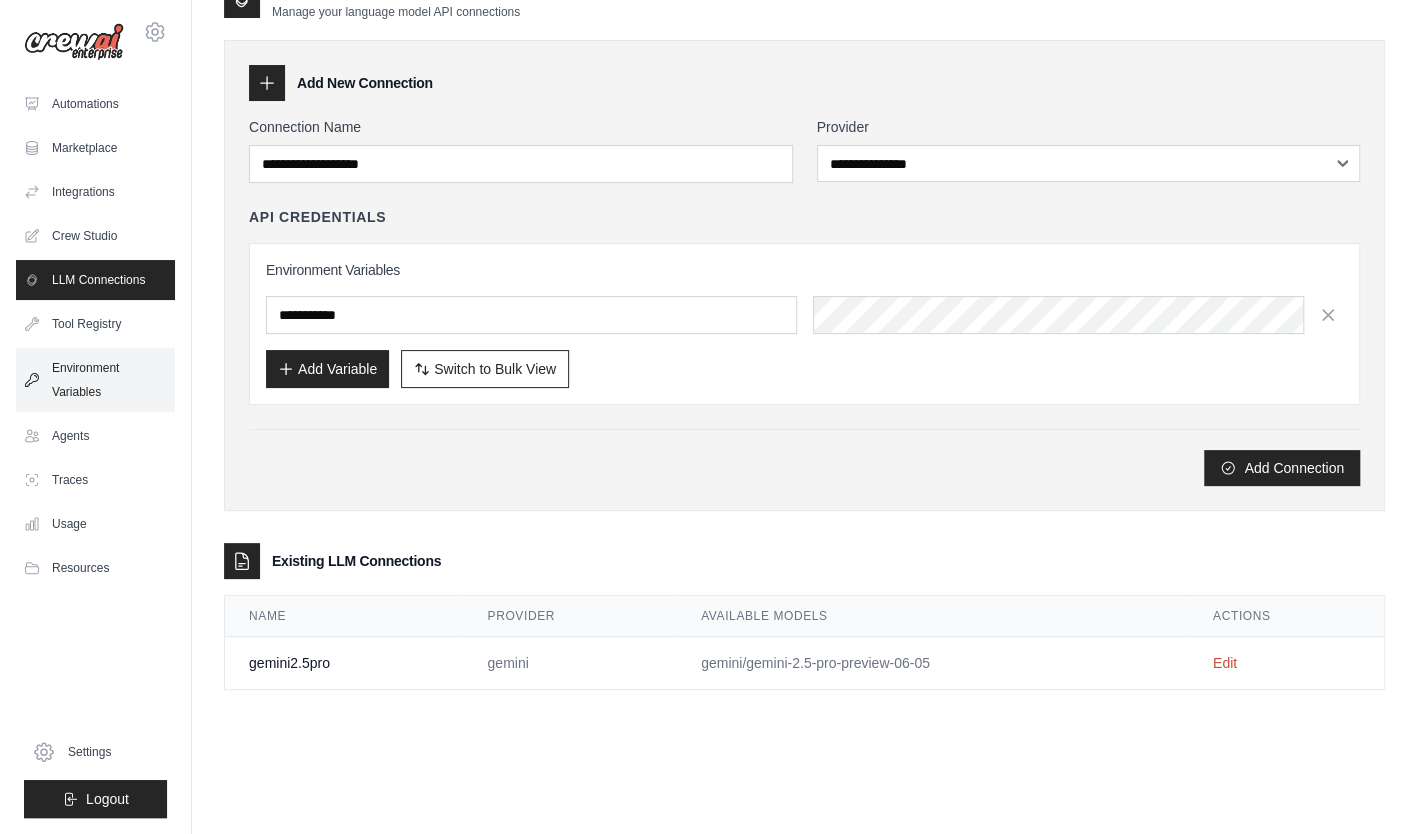 click on "Environment Variables" at bounding box center (95, 380) 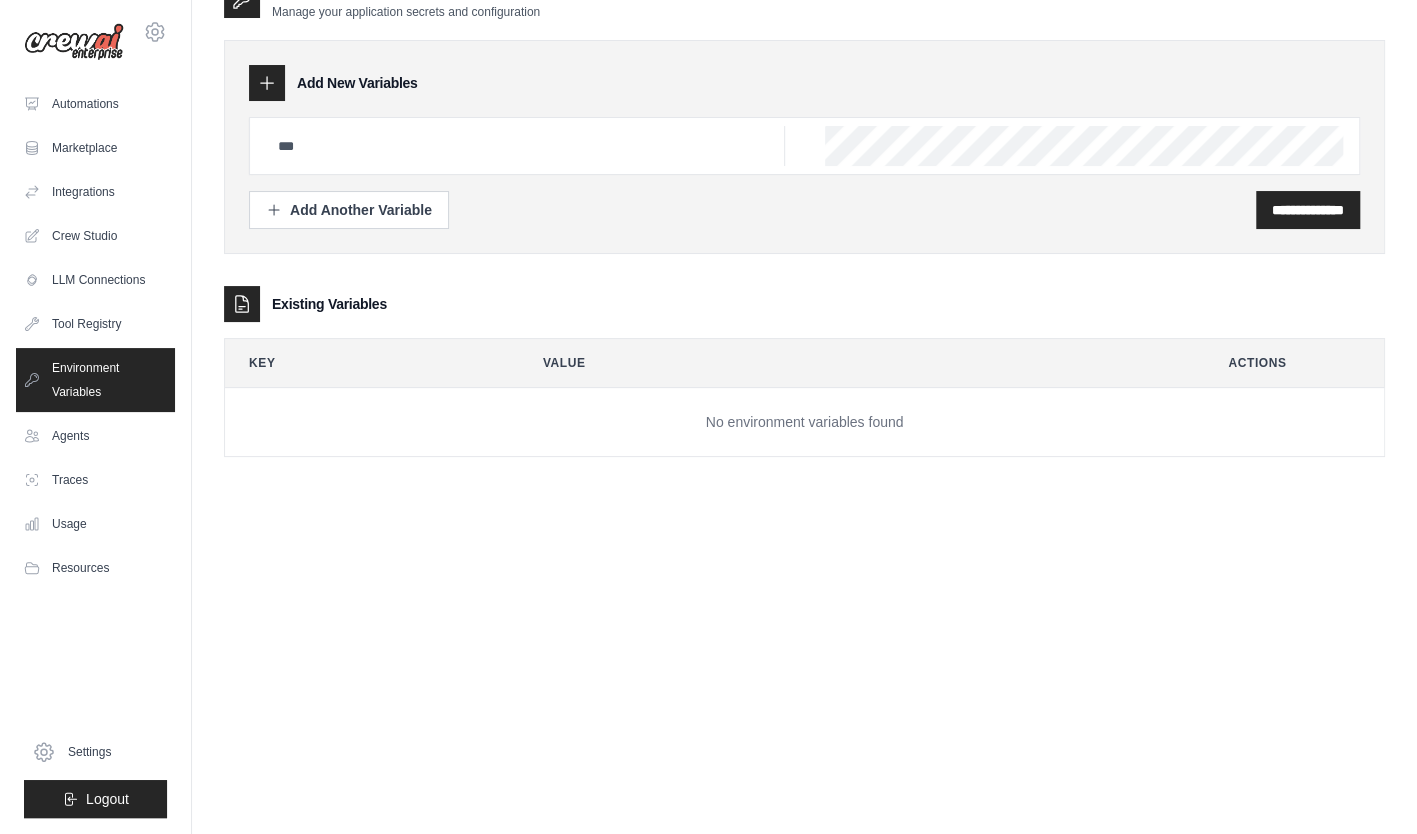 scroll, scrollTop: 0, scrollLeft: 0, axis: both 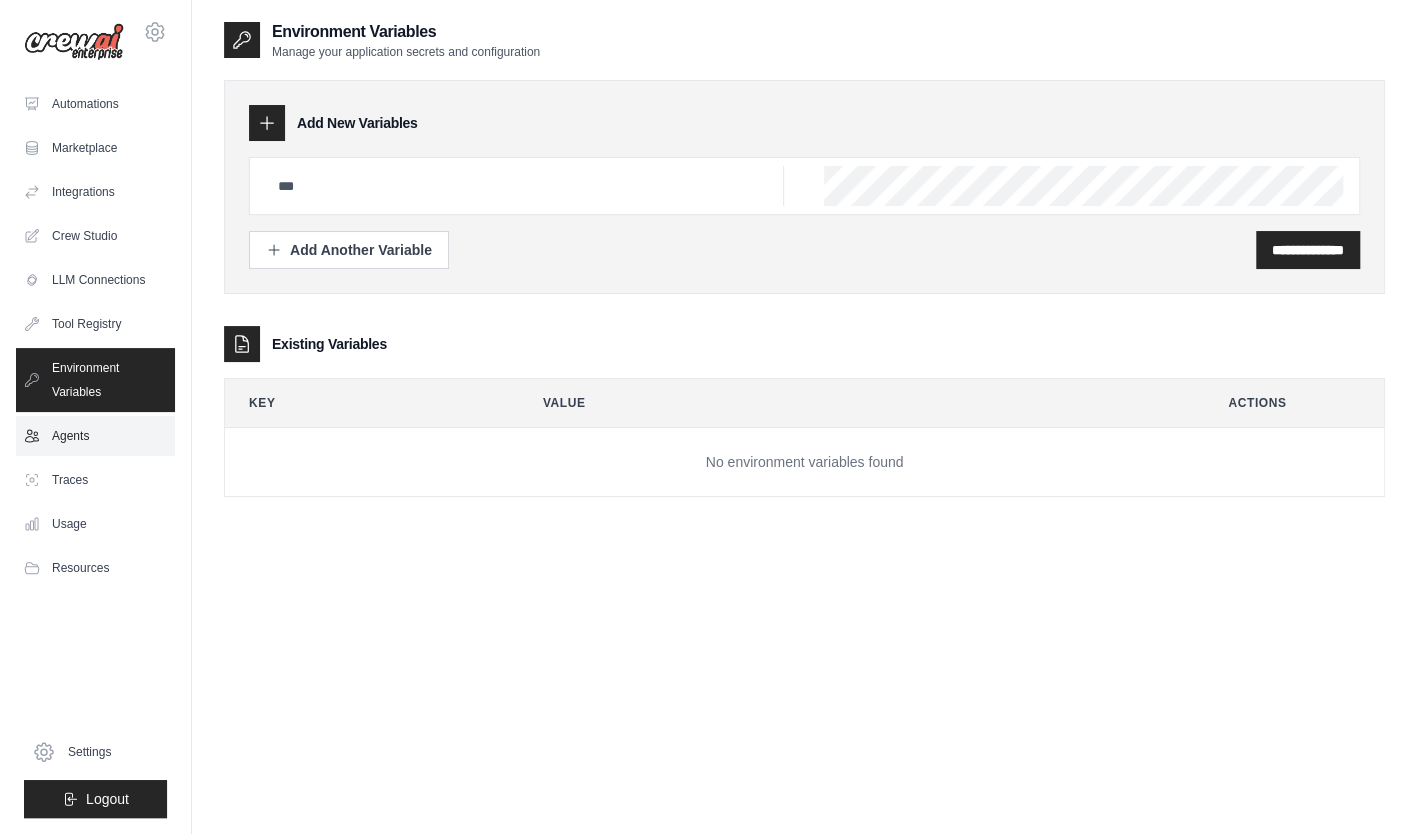 click on "Agents" at bounding box center (95, 436) 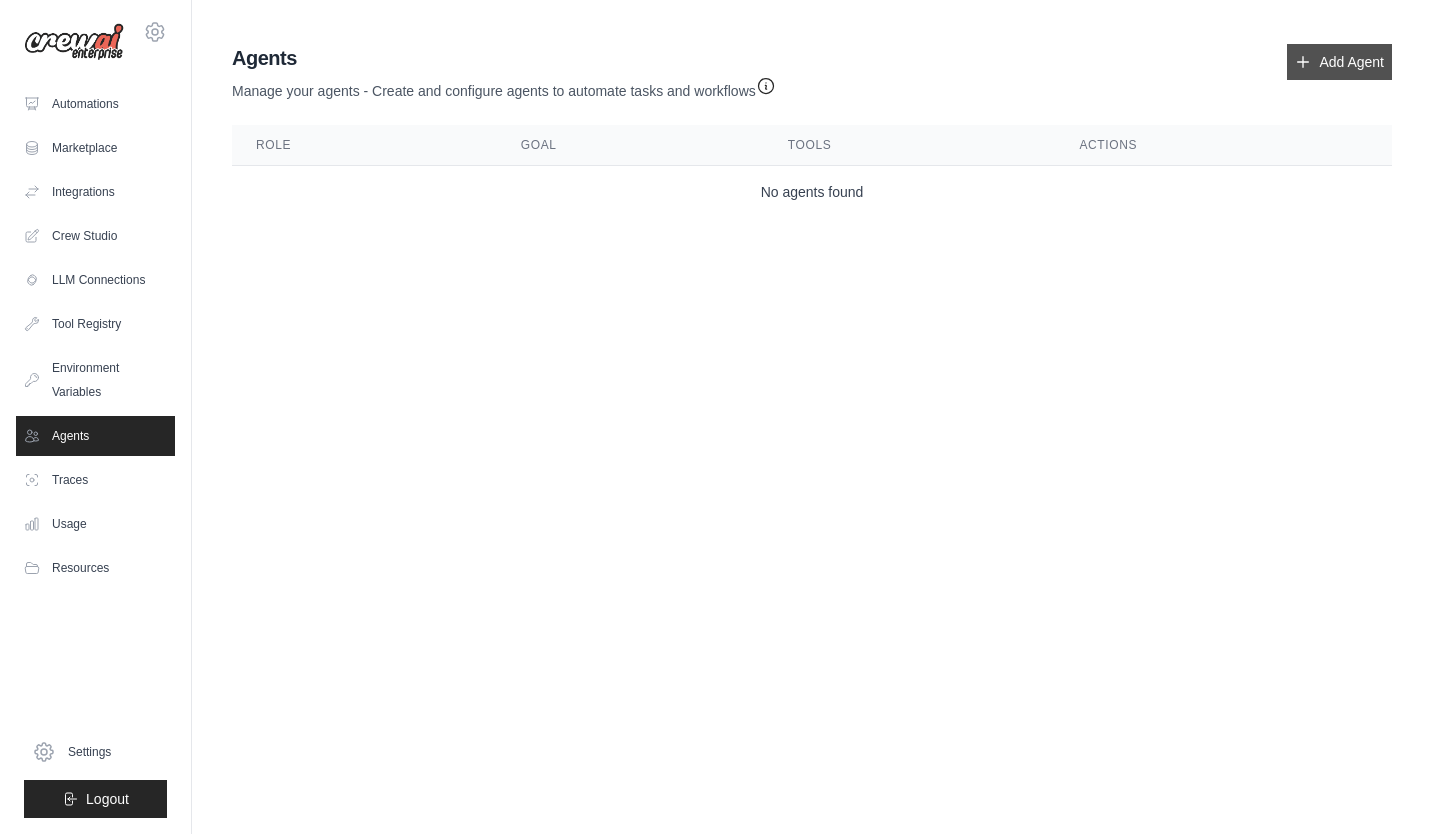 click on "Add Agent" at bounding box center [1339, 62] 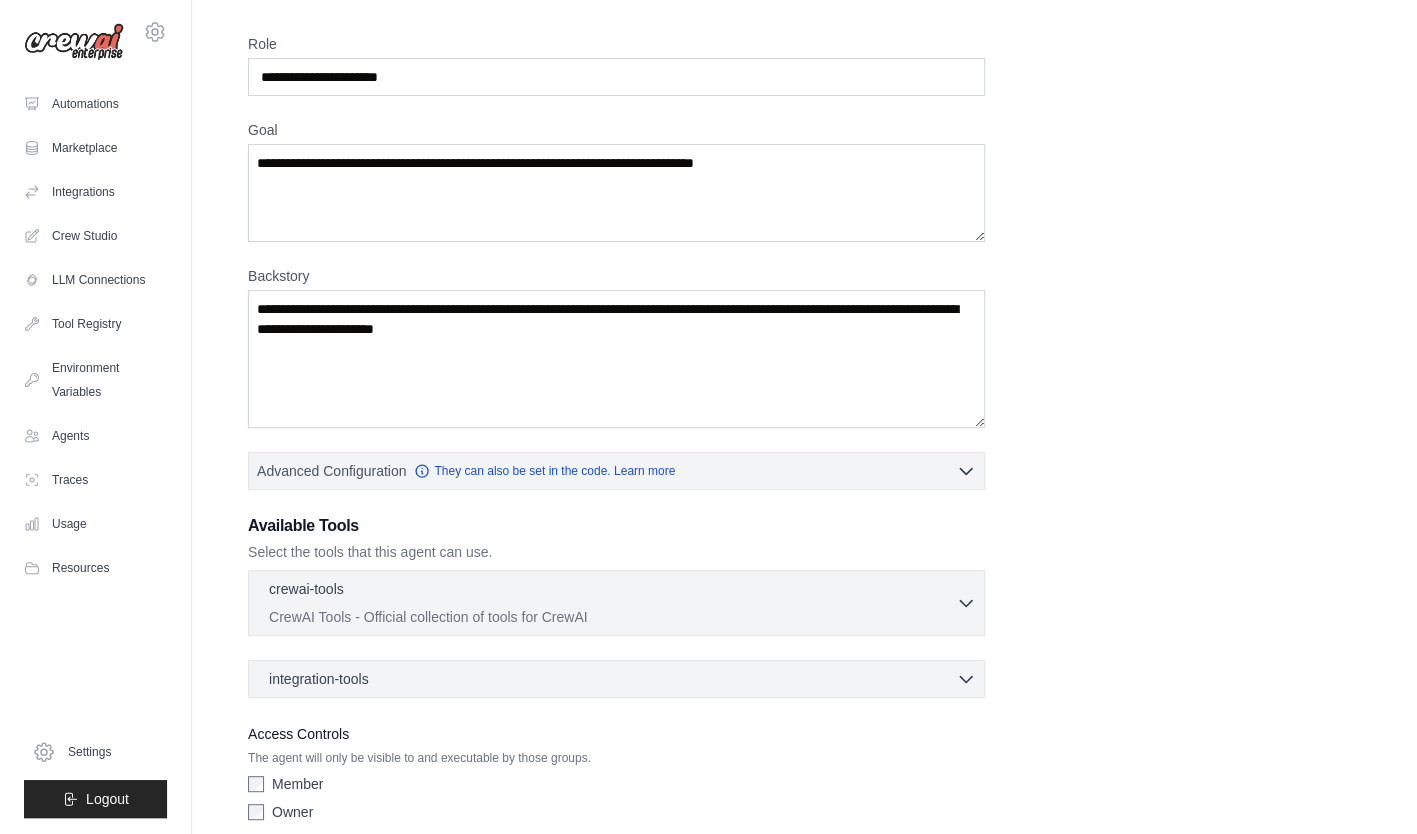 scroll, scrollTop: 144, scrollLeft: 0, axis: vertical 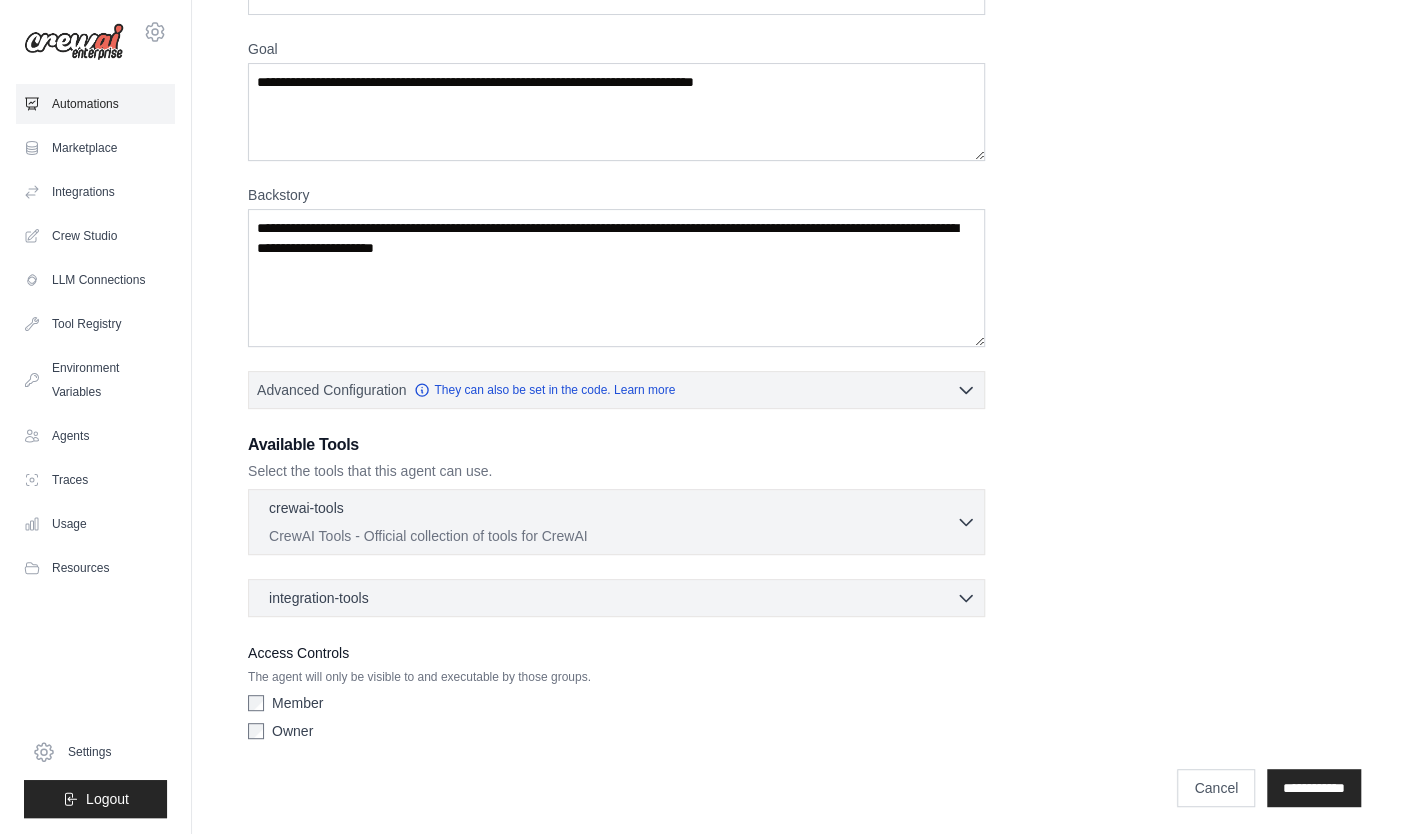 click on "Automations" at bounding box center [95, 104] 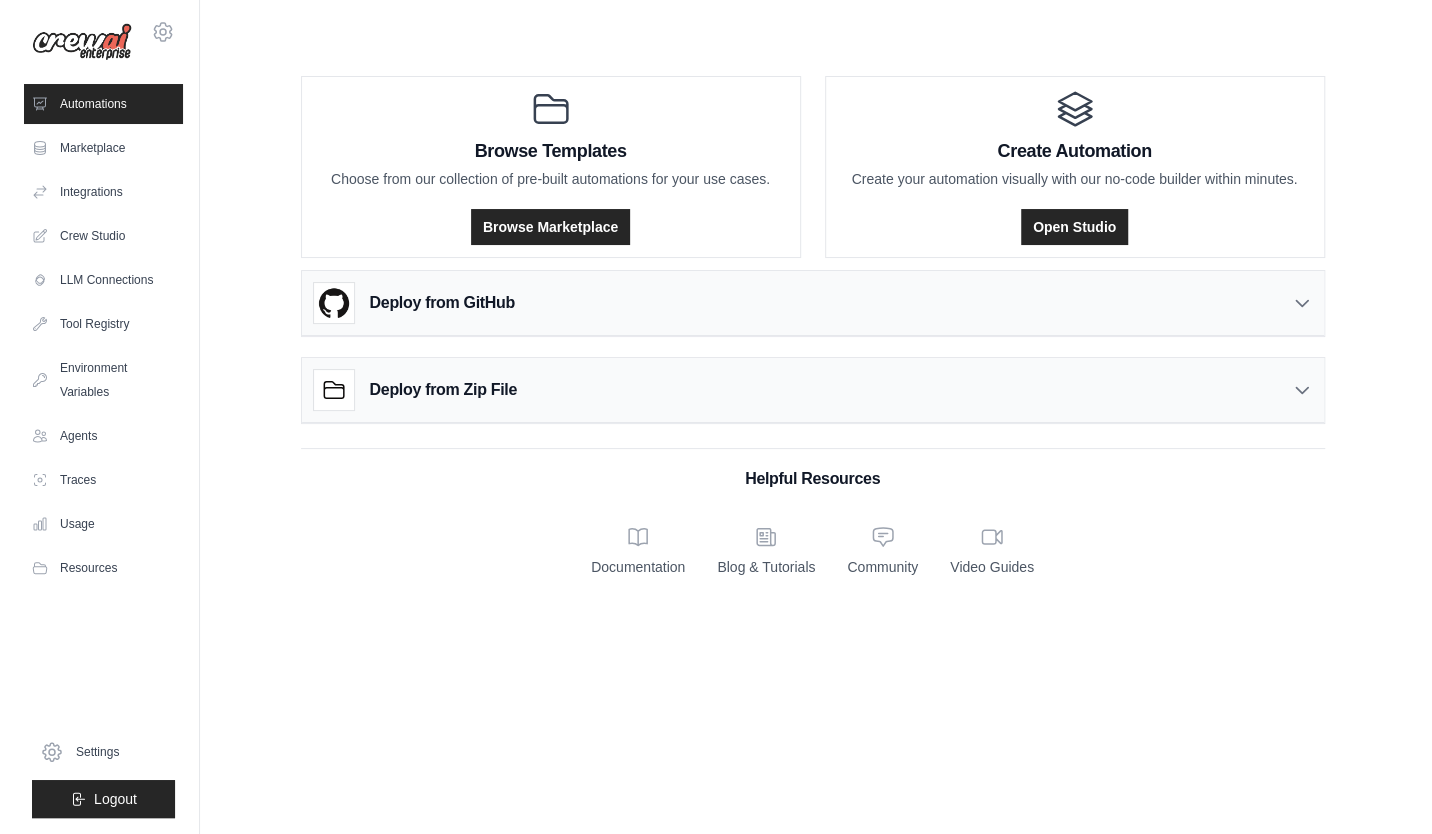 scroll, scrollTop: 0, scrollLeft: 0, axis: both 